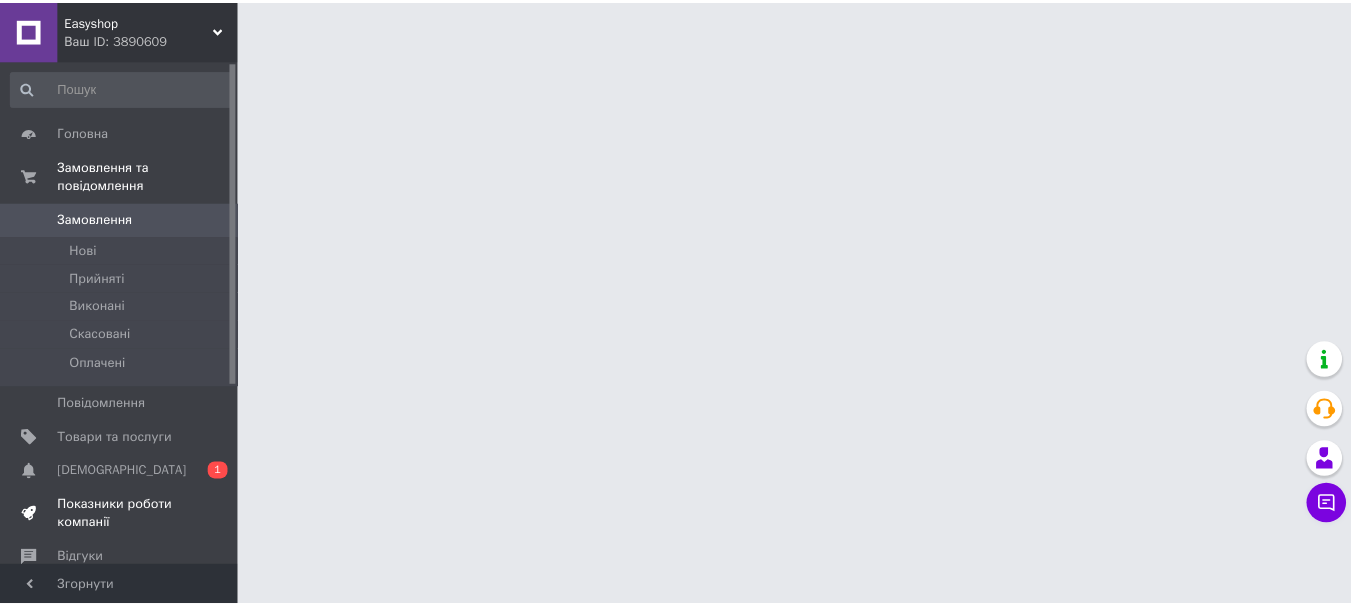scroll, scrollTop: 0, scrollLeft: 0, axis: both 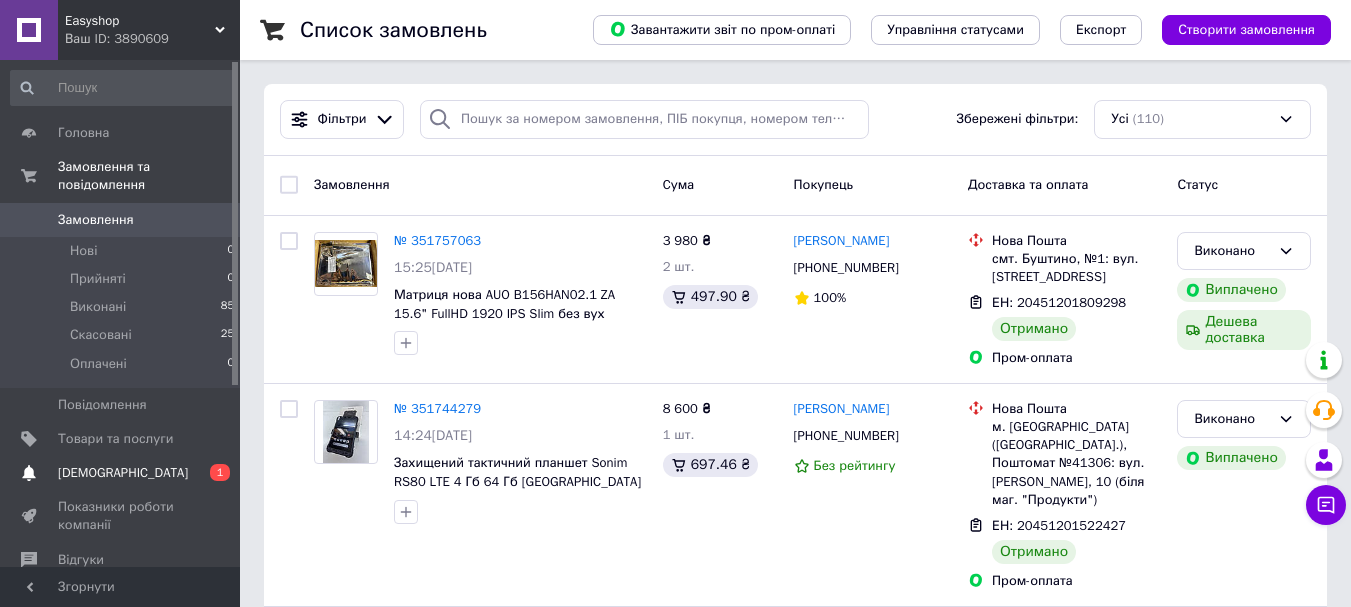 click on "[DEMOGRAPHIC_DATA]" at bounding box center [121, 473] 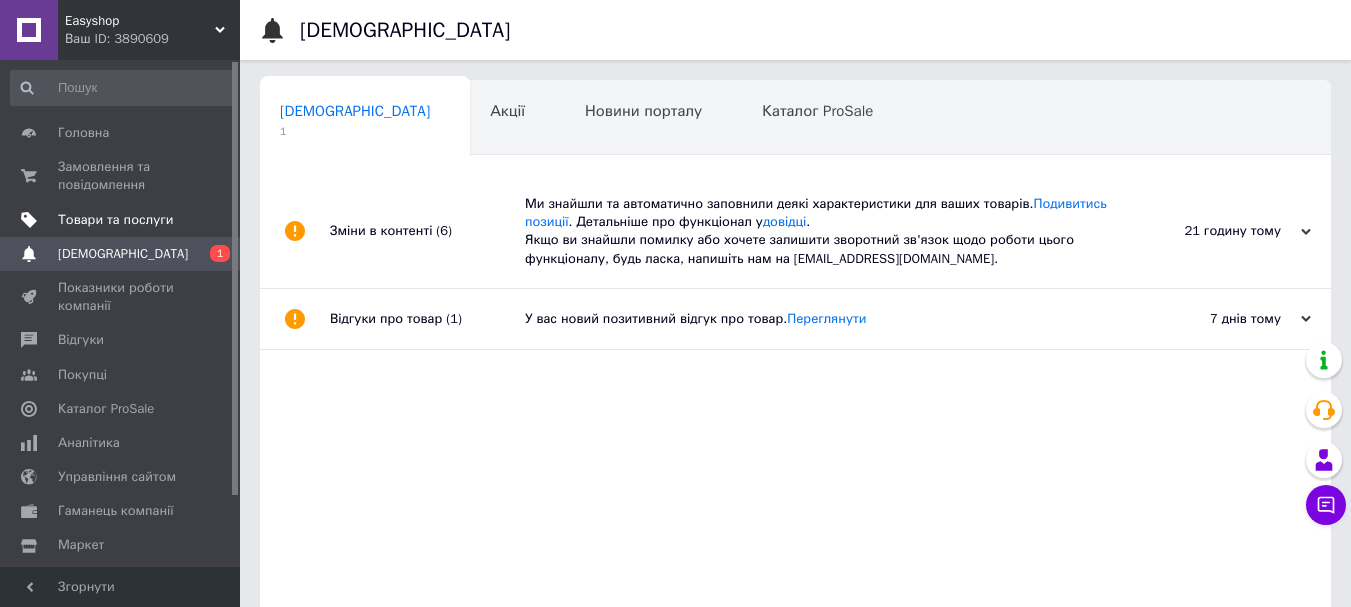 click on "Товари та послуги" at bounding box center (115, 220) 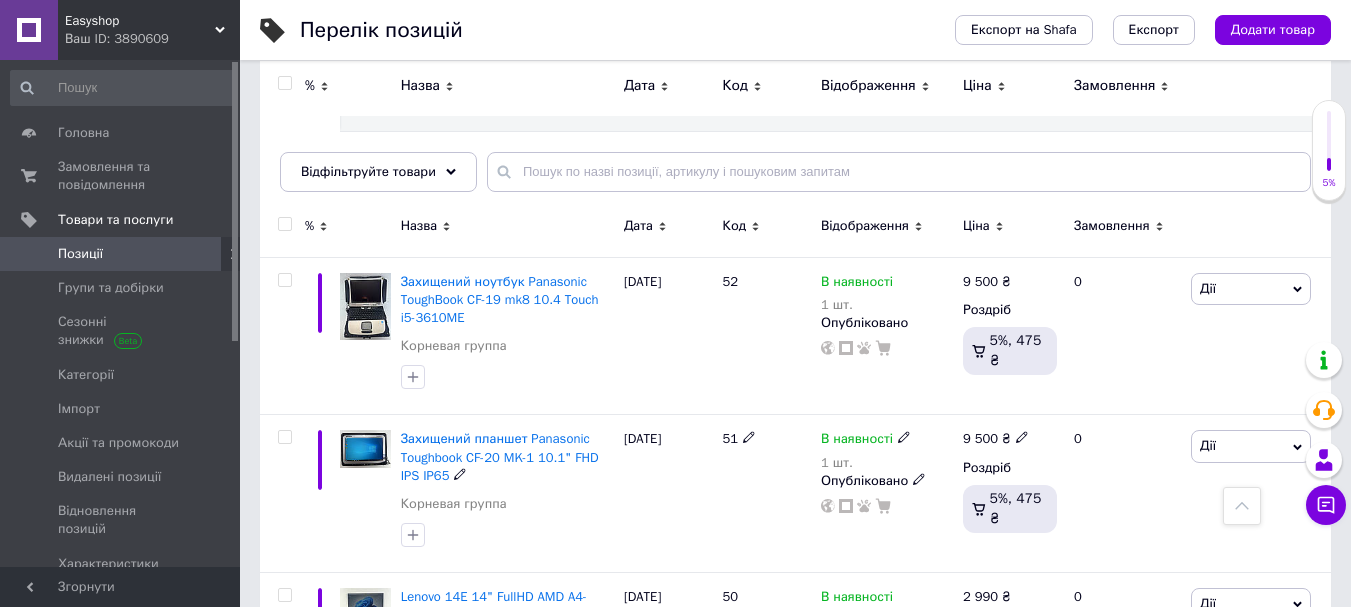 scroll, scrollTop: 0, scrollLeft: 0, axis: both 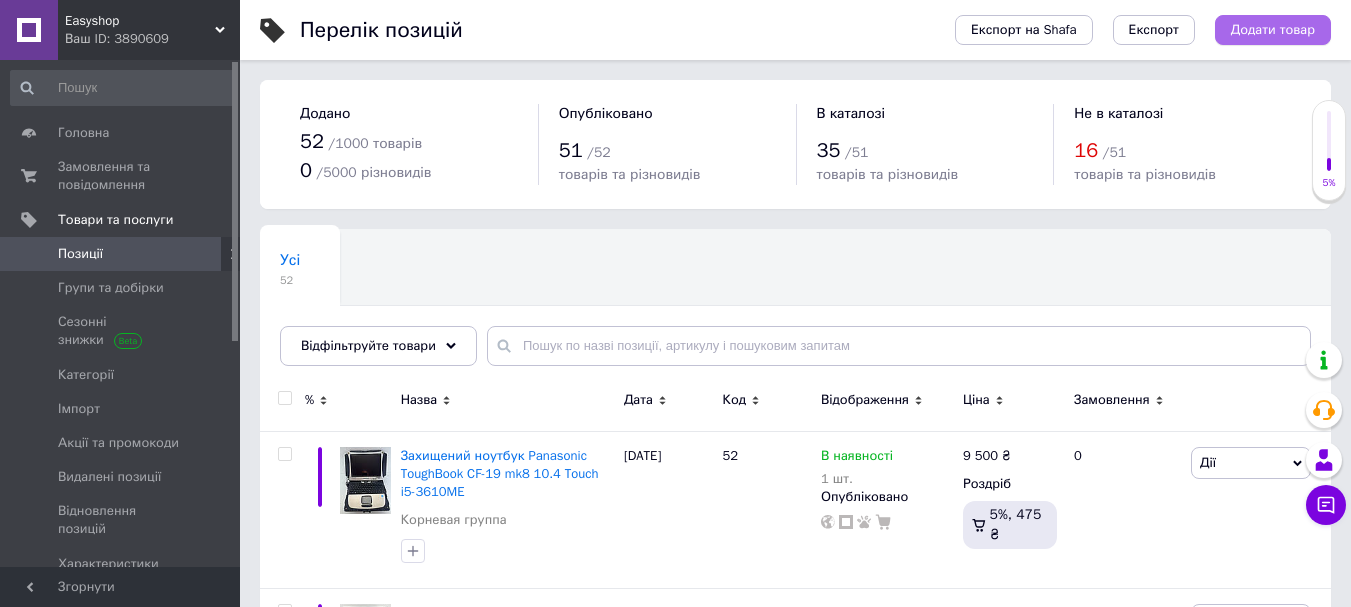 click on "Додати товар" at bounding box center (1273, 30) 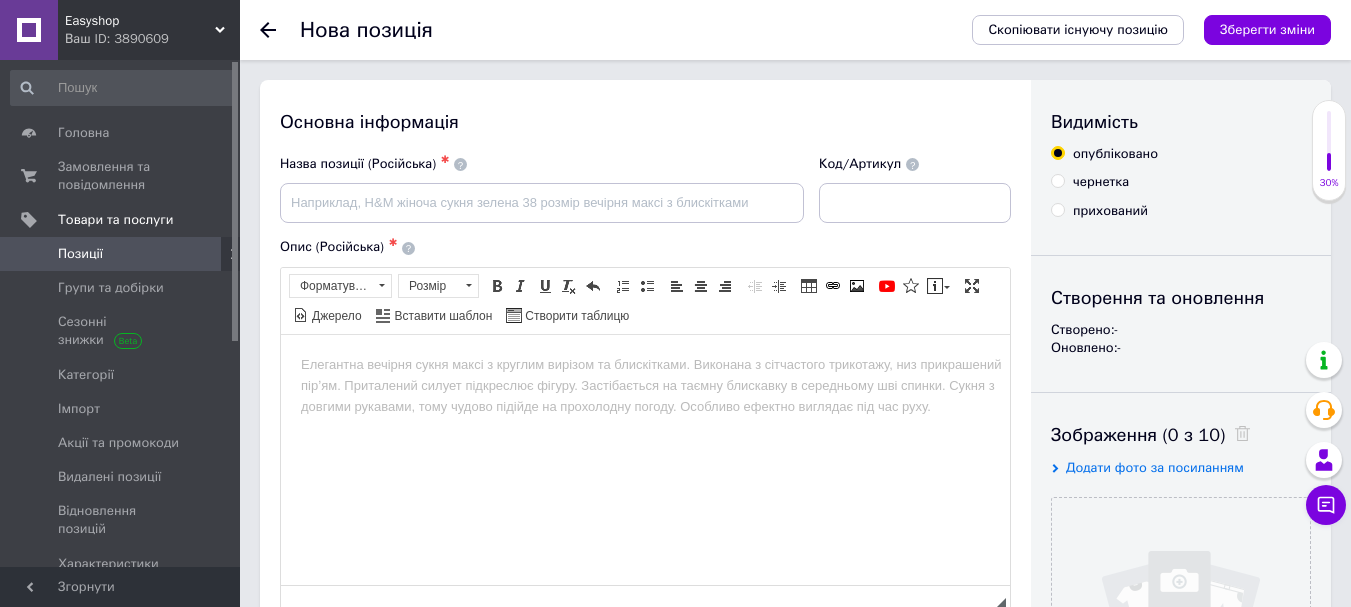 scroll, scrollTop: 0, scrollLeft: 0, axis: both 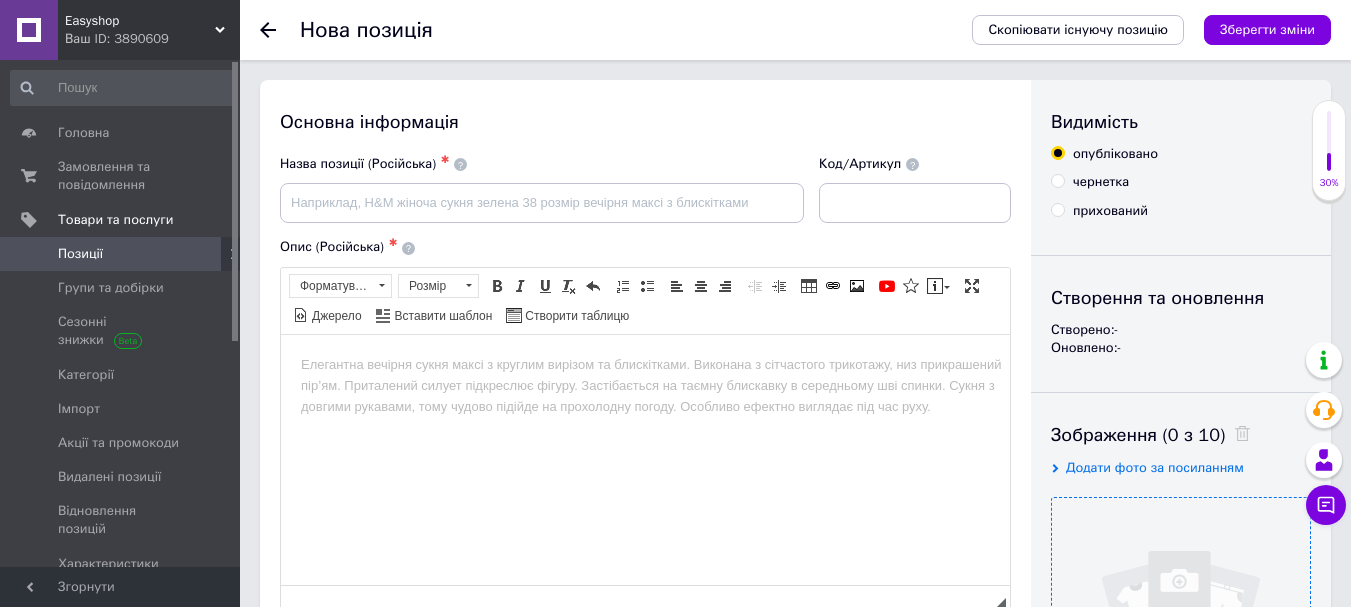 click at bounding box center (1181, 627) 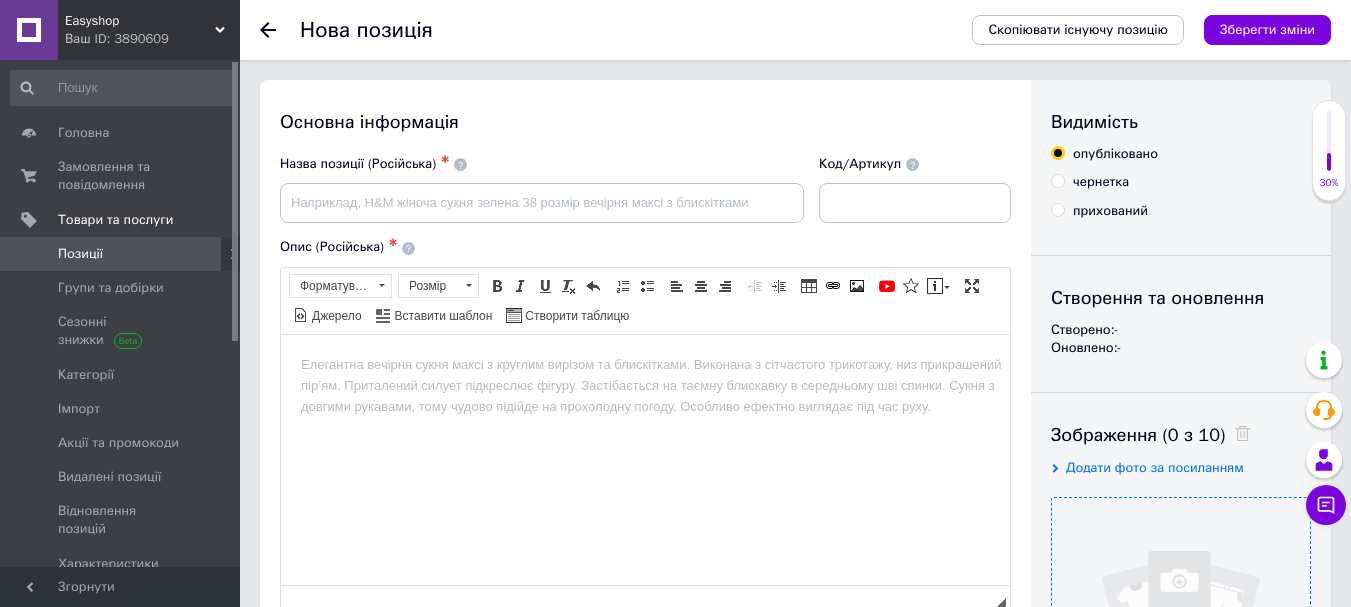 click at bounding box center [1181, 627] 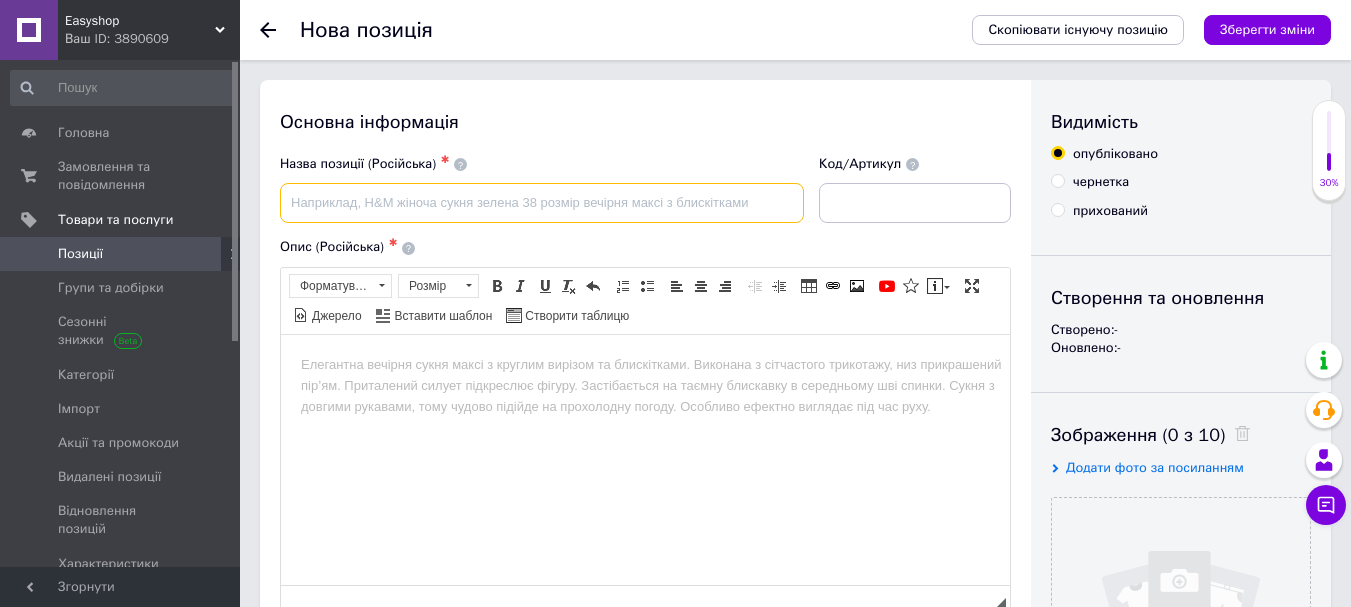 click at bounding box center [542, 203] 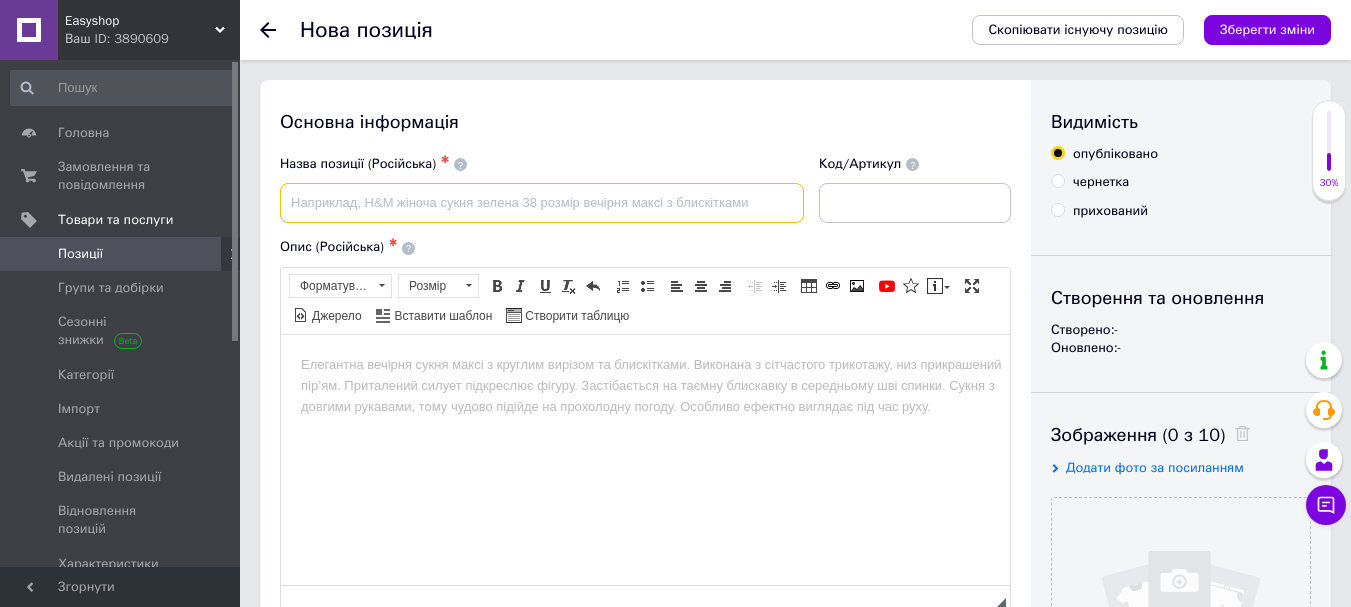 paste on "Акумулятор Батарея для ONE Netbook ONEXPlayer Mini Game Console, HD627138 5100mah 58.91Wh ORIGINAL" 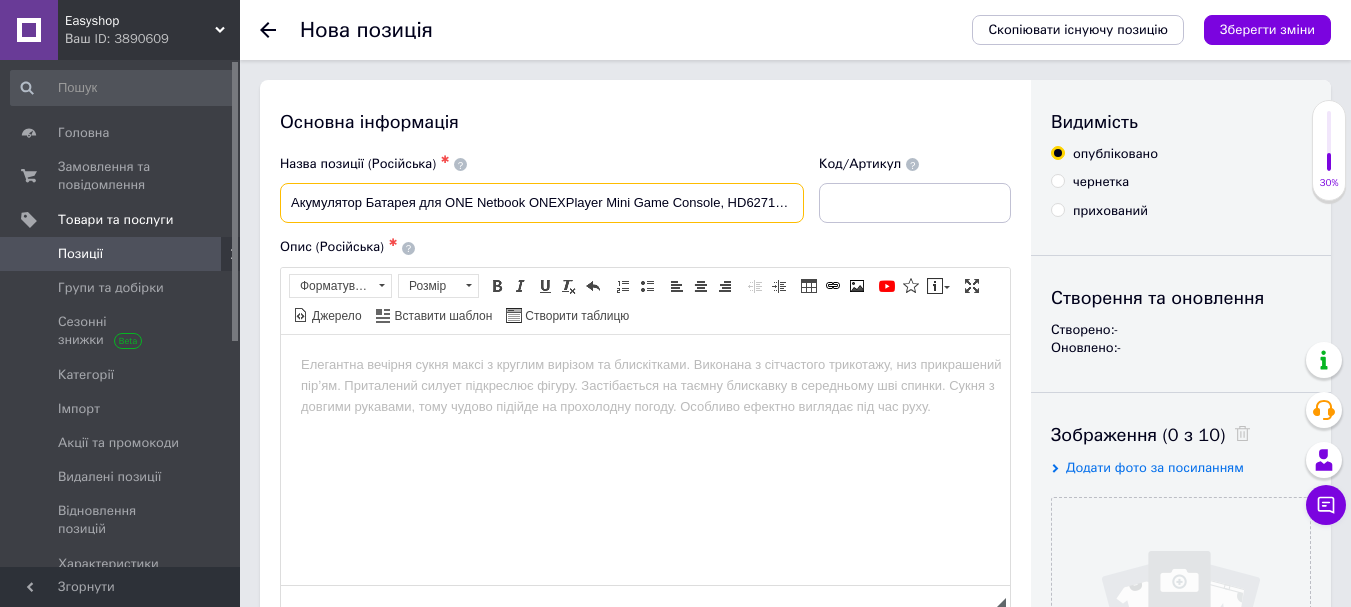 scroll, scrollTop: 0, scrollLeft: 177, axis: horizontal 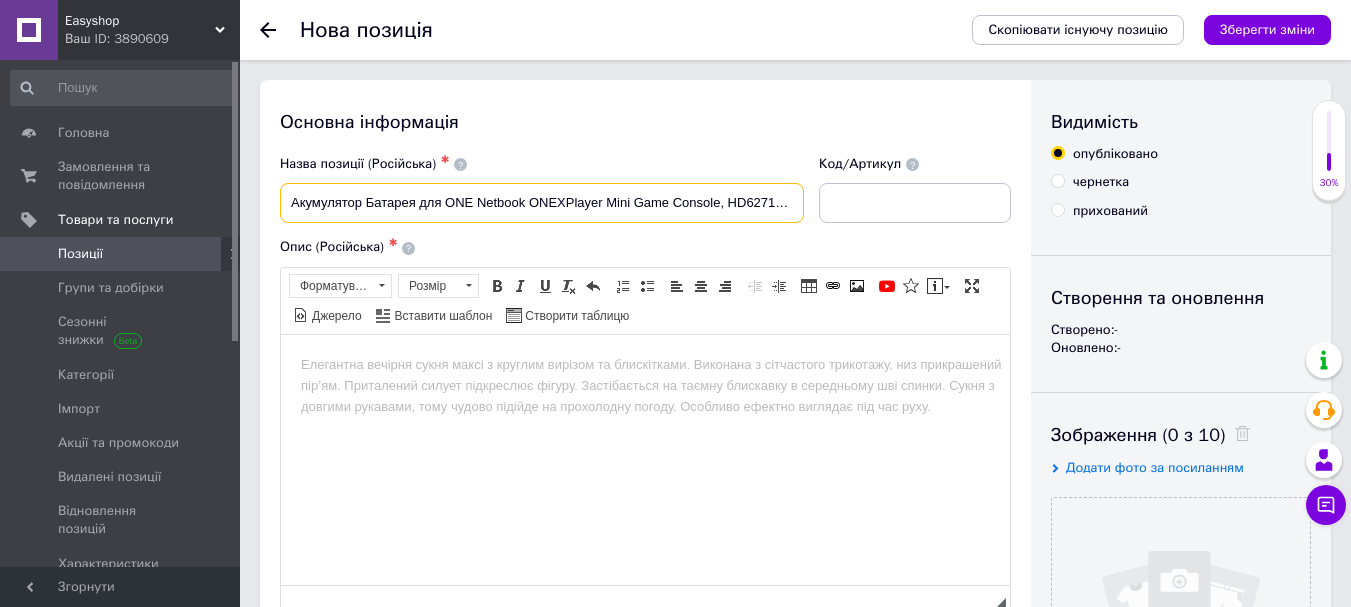 drag, startPoint x: 760, startPoint y: 202, endPoint x: 253, endPoint y: 199, distance: 507.00888 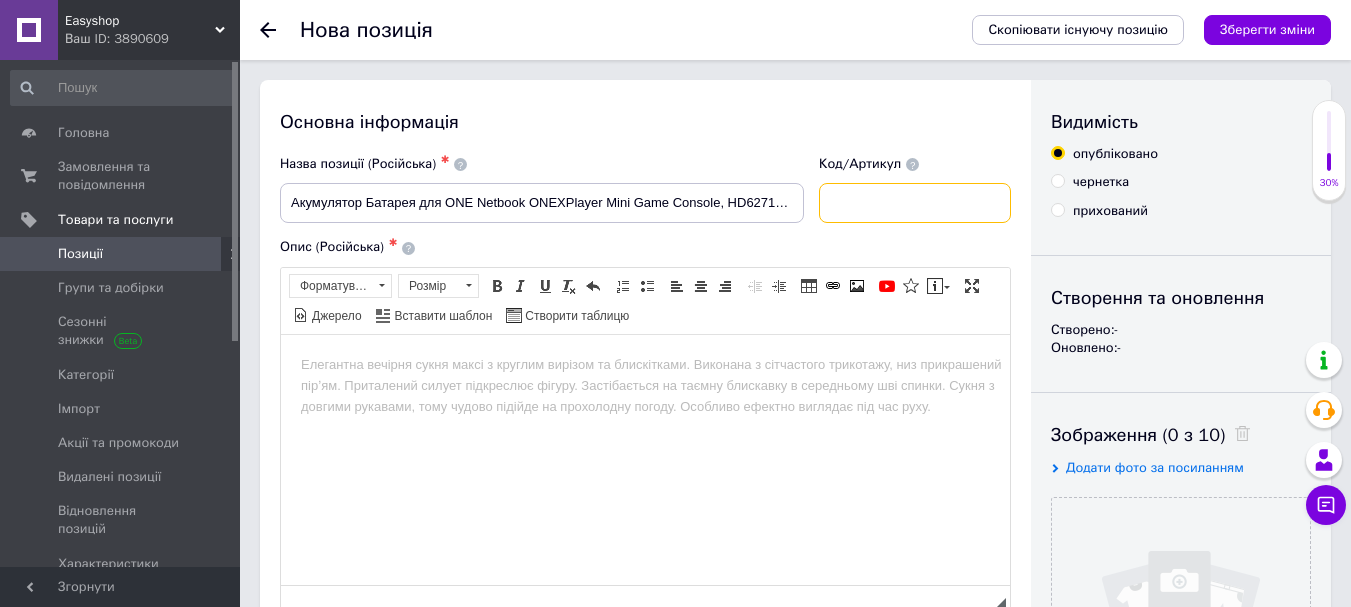 click at bounding box center [915, 203] 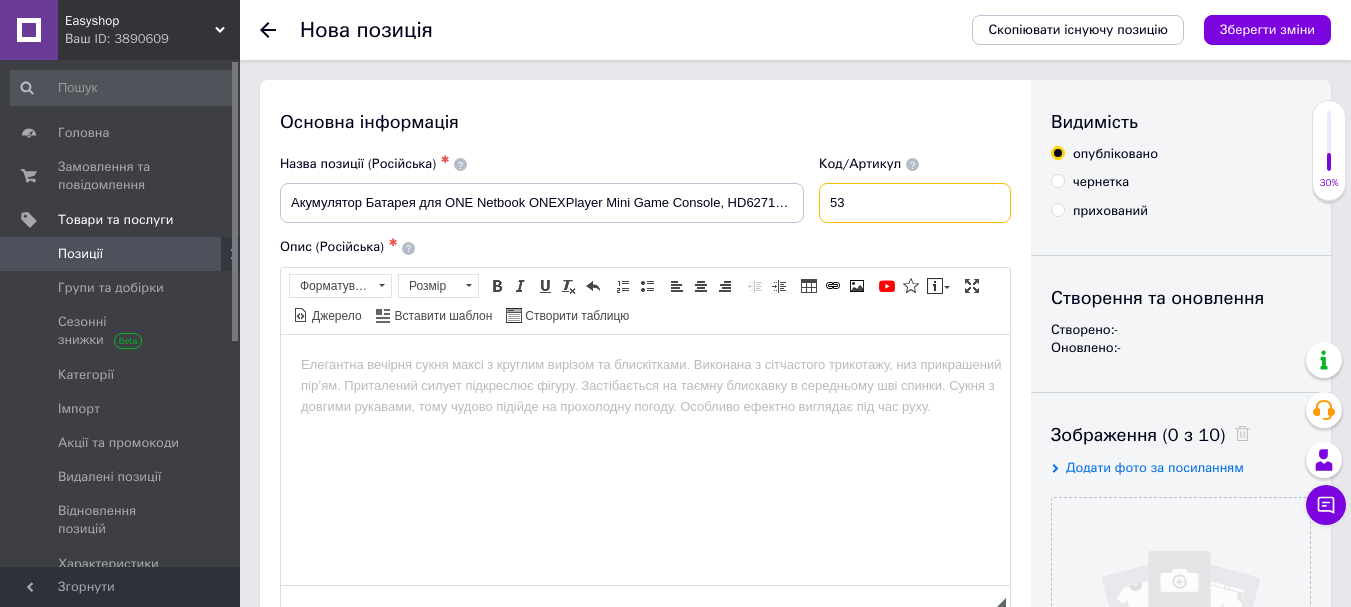 type on "53" 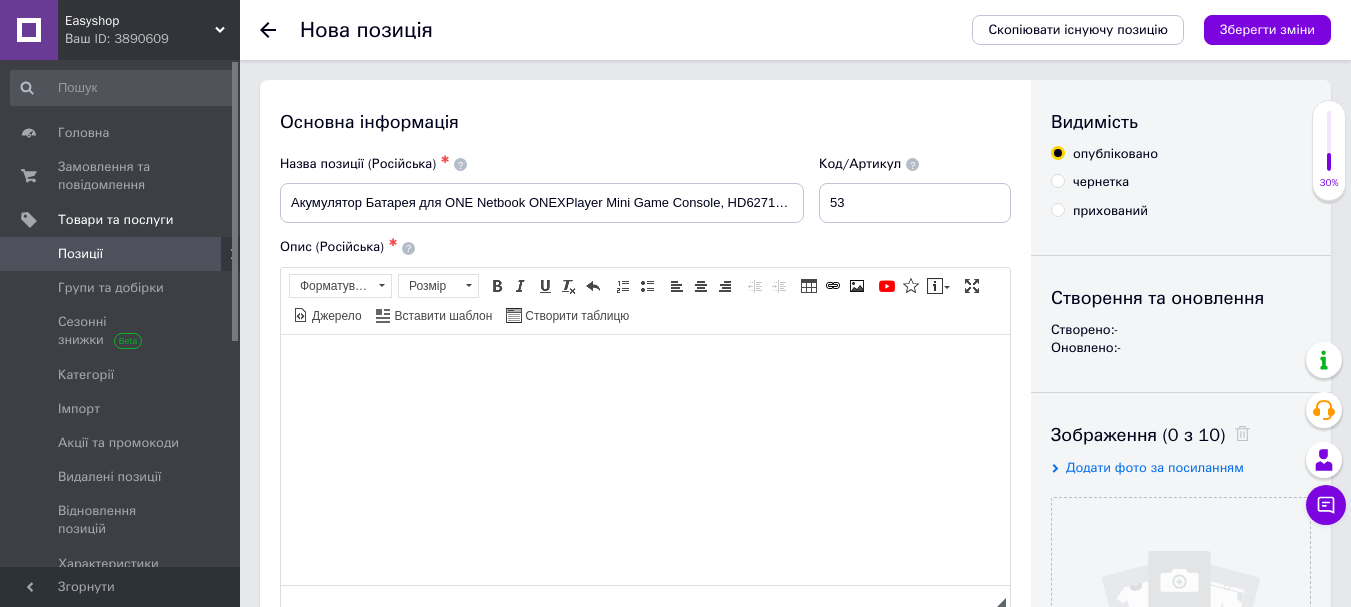 click at bounding box center [645, 364] 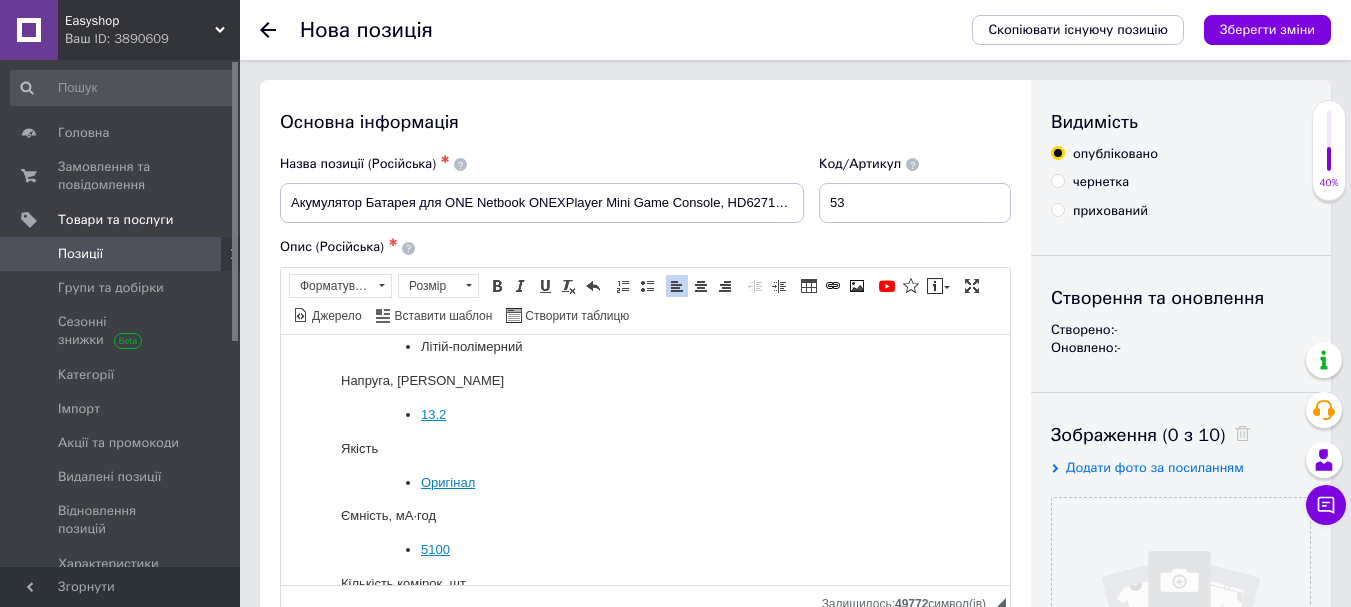 scroll, scrollTop: 0, scrollLeft: 0, axis: both 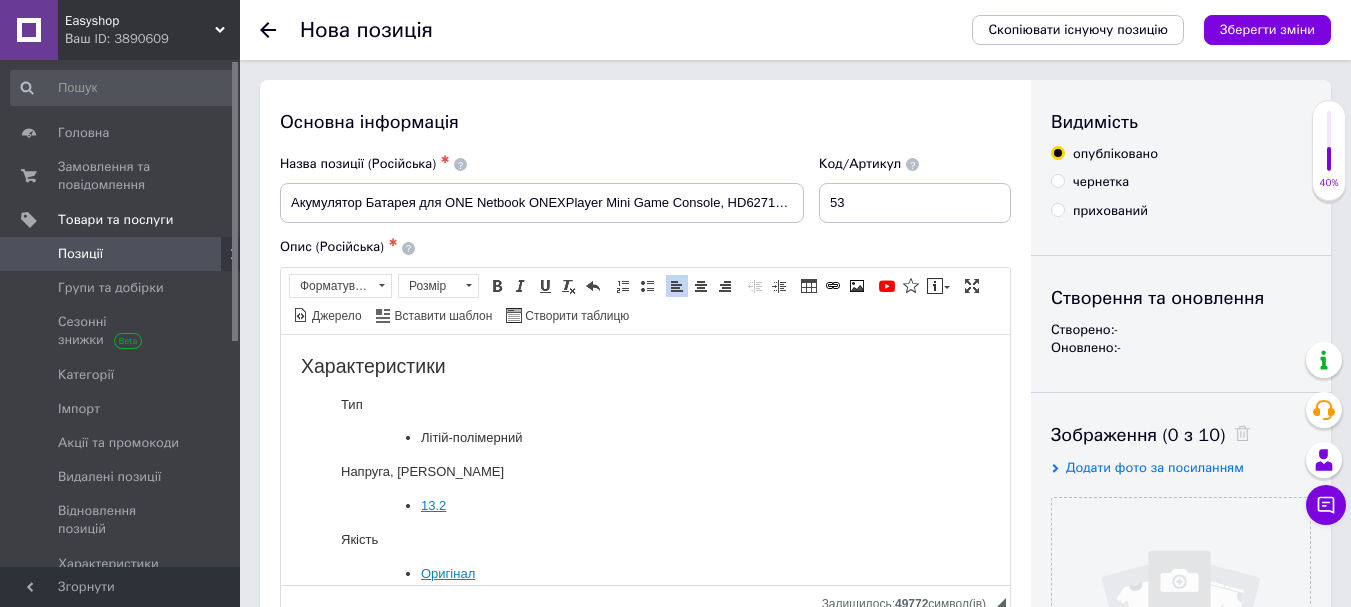 click on "Характеристики" at bounding box center (645, 365) 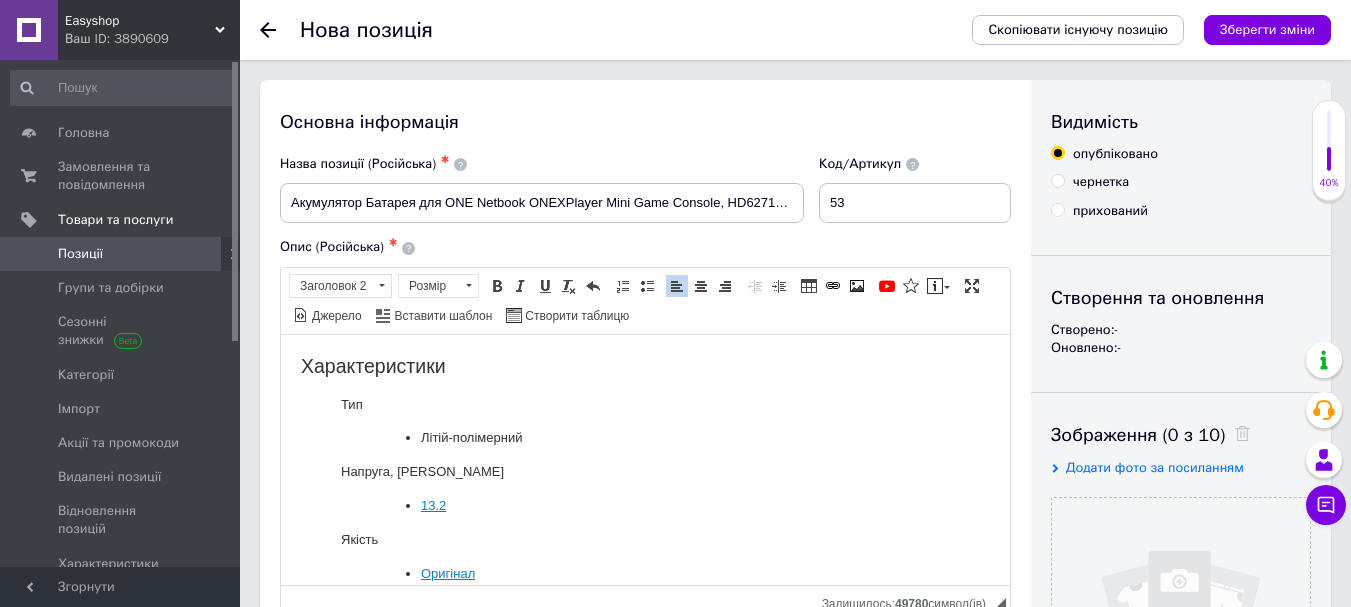 click on "Тип" at bounding box center (645, 404) 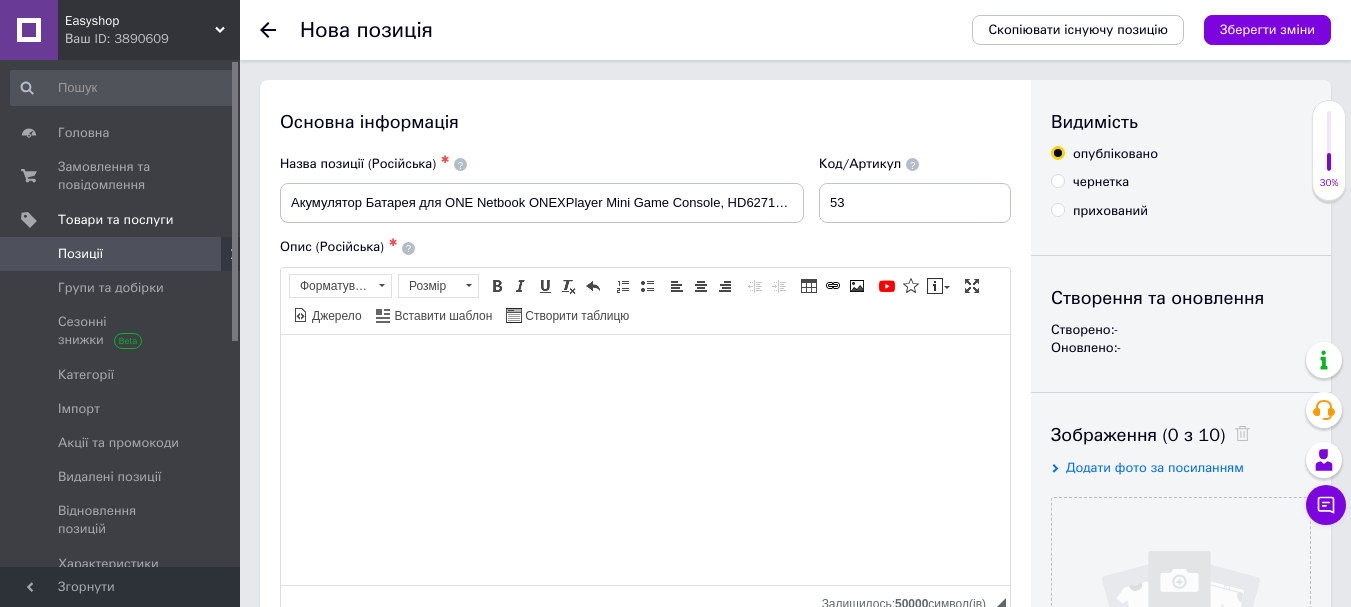 drag, startPoint x: 383, startPoint y: 381, endPoint x: 309, endPoint y: 358, distance: 77.491936 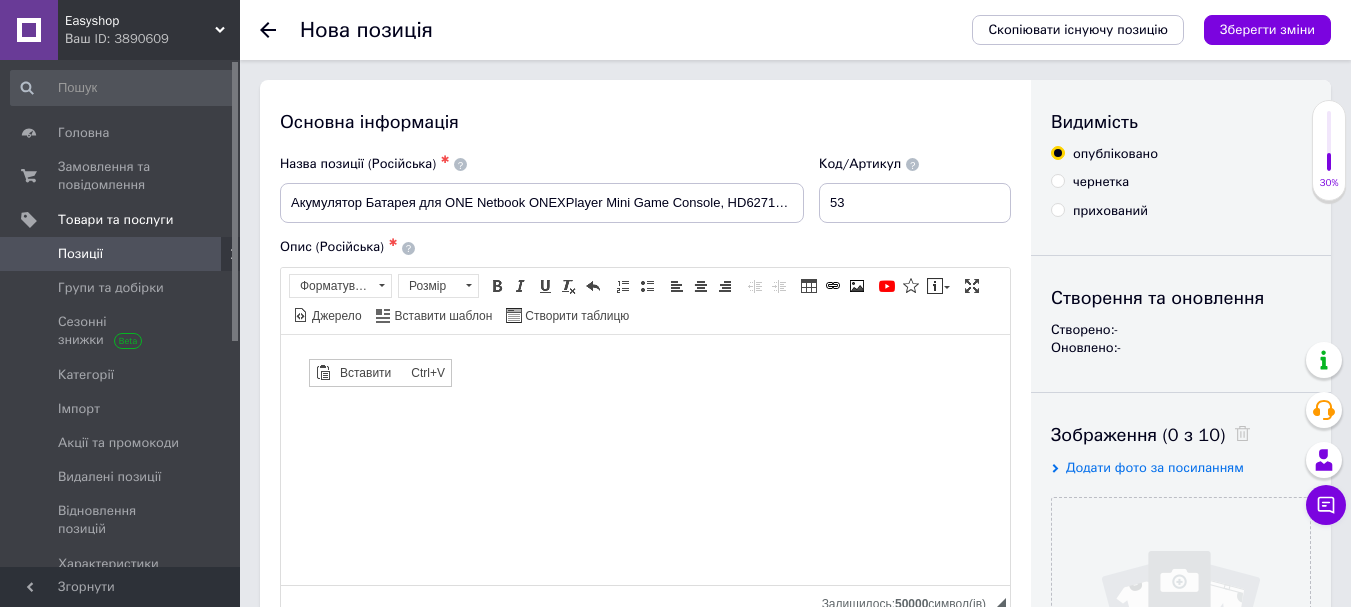 scroll, scrollTop: 0, scrollLeft: 0, axis: both 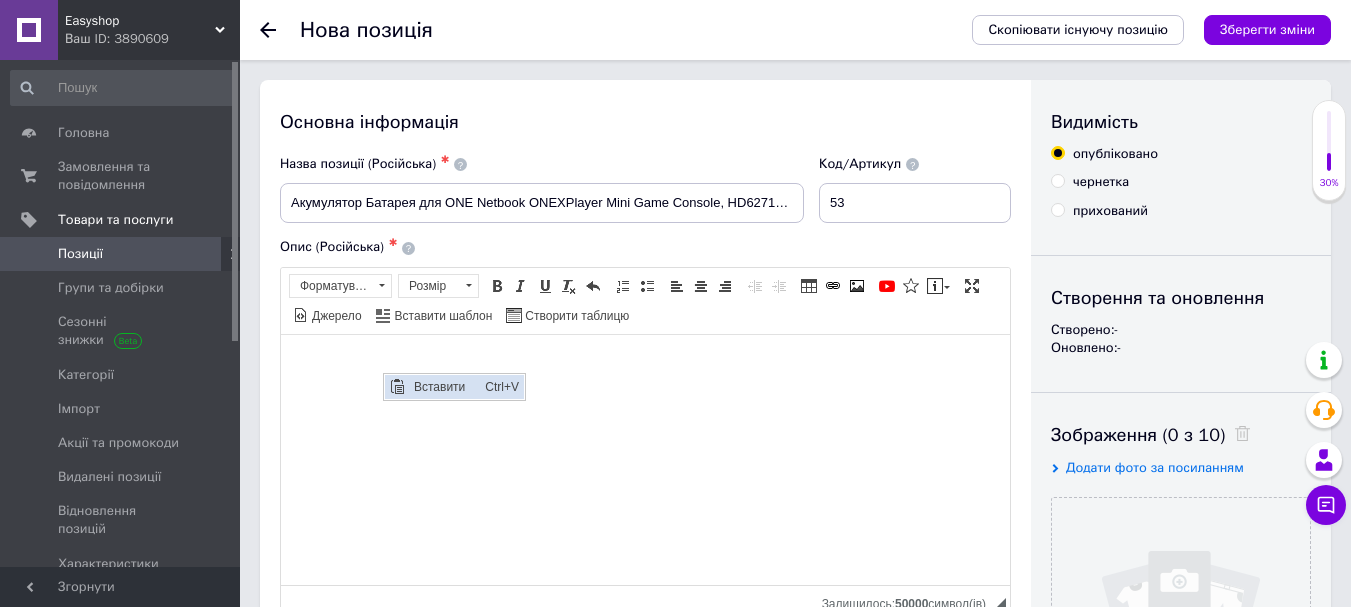 click on "Вставити" at bounding box center [444, 386] 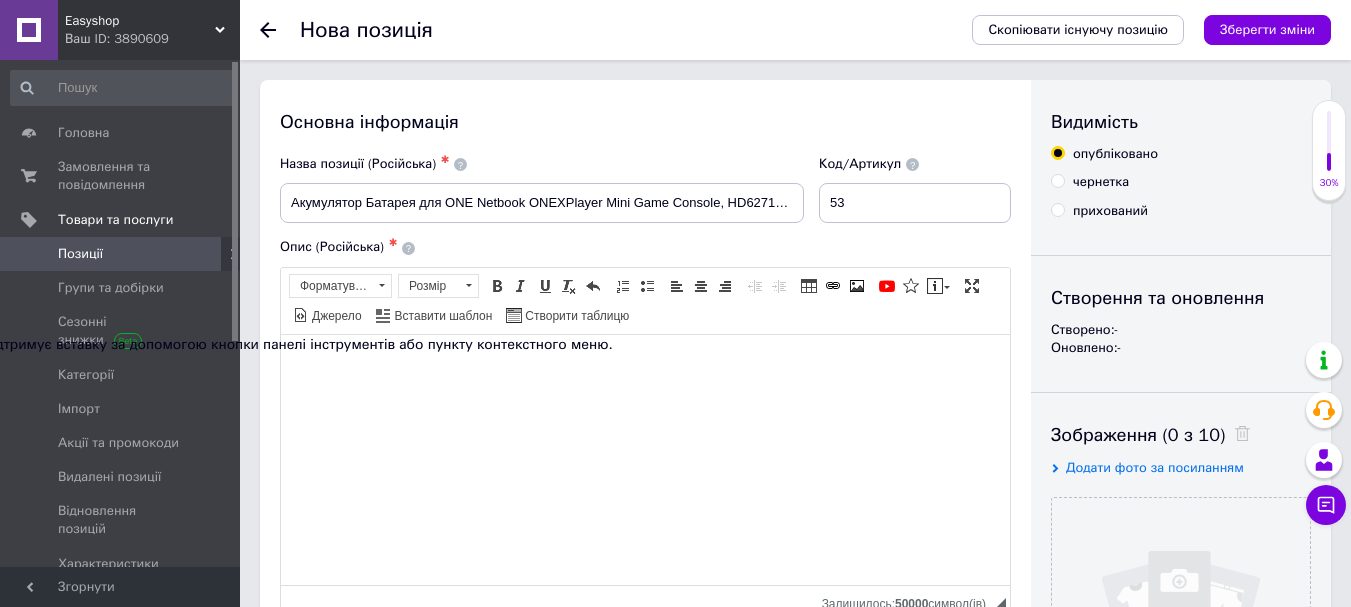 click at bounding box center (645, 364) 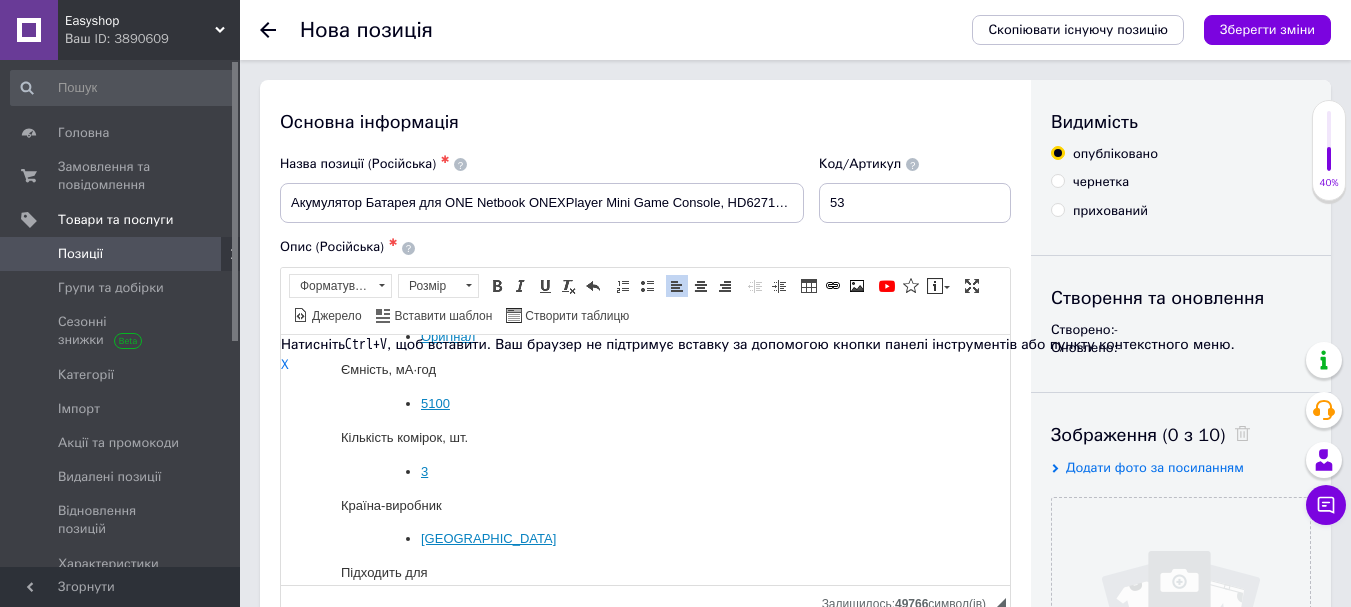 scroll, scrollTop: 0, scrollLeft: 0, axis: both 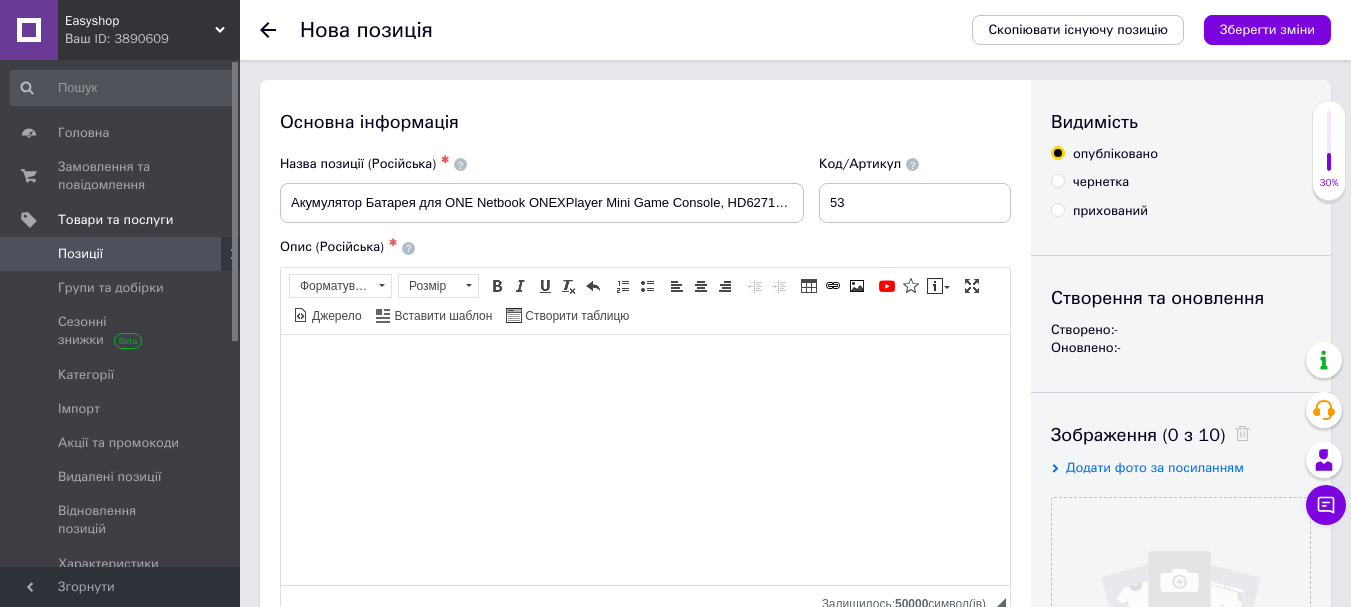 drag, startPoint x: 363, startPoint y: 371, endPoint x: 351, endPoint y: 370, distance: 12.0415945 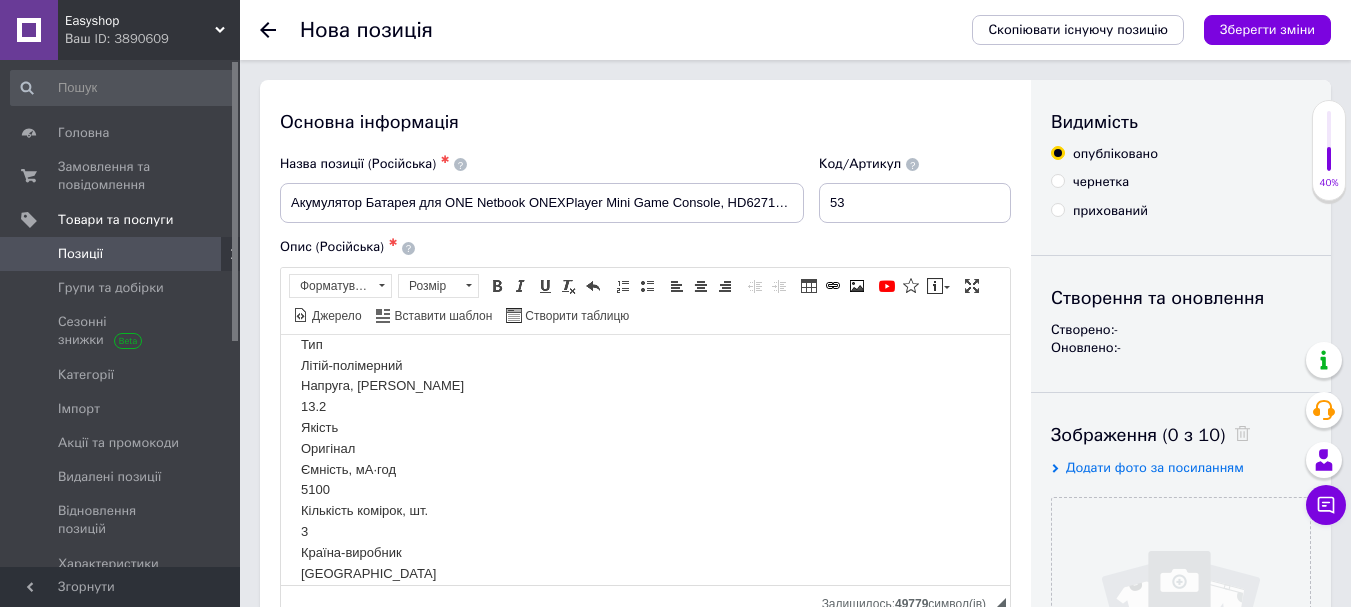 scroll, scrollTop: 0, scrollLeft: 0, axis: both 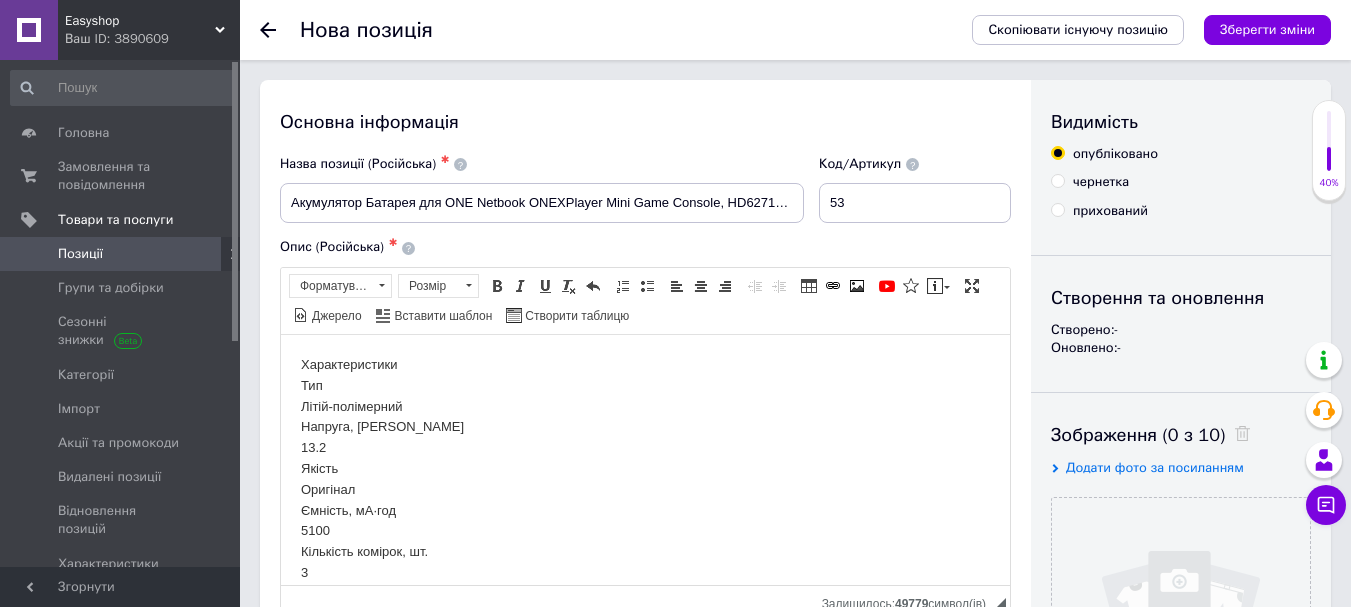 click on "Характеристики Тип Літій-полімерний Напруга, В 13.2 Якість Оригінал Ємність, мА·год 5100 Кількість комірок, шт. 3 Країна-виробник Китай Підходить для ONE Netbook, ONEXPlayer Mini Game Console, HD627138. Гарантія 1 місяць" at bounding box center (645, 531) 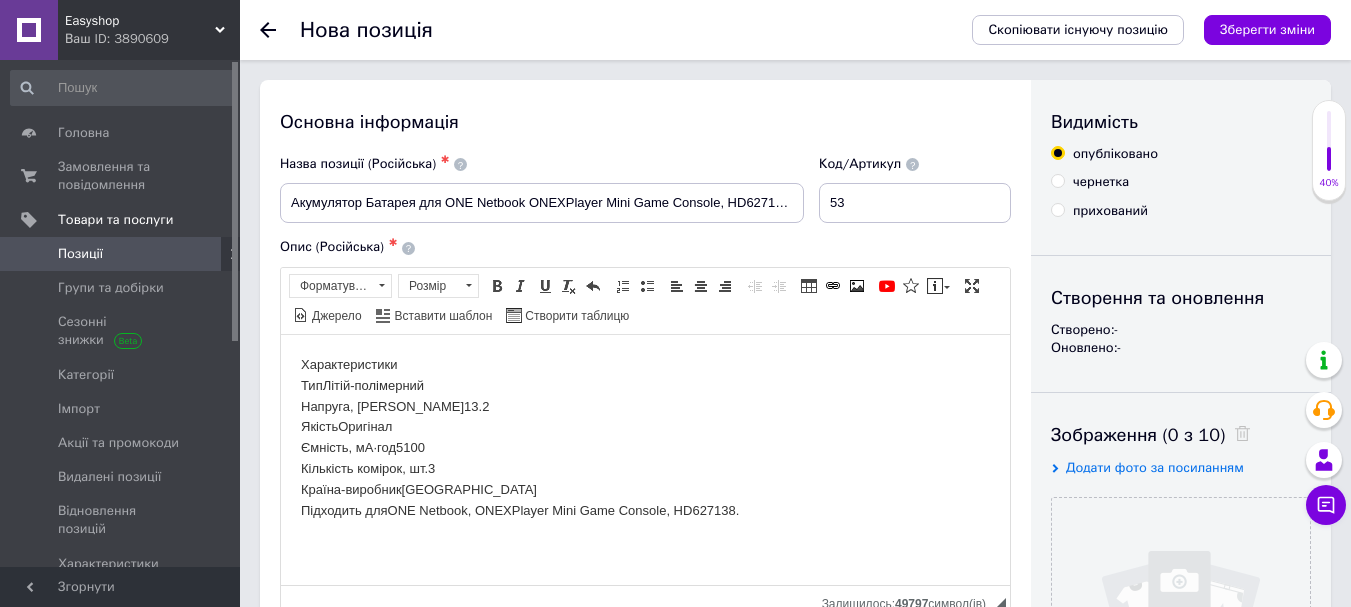 scroll, scrollTop: 500, scrollLeft: 0, axis: vertical 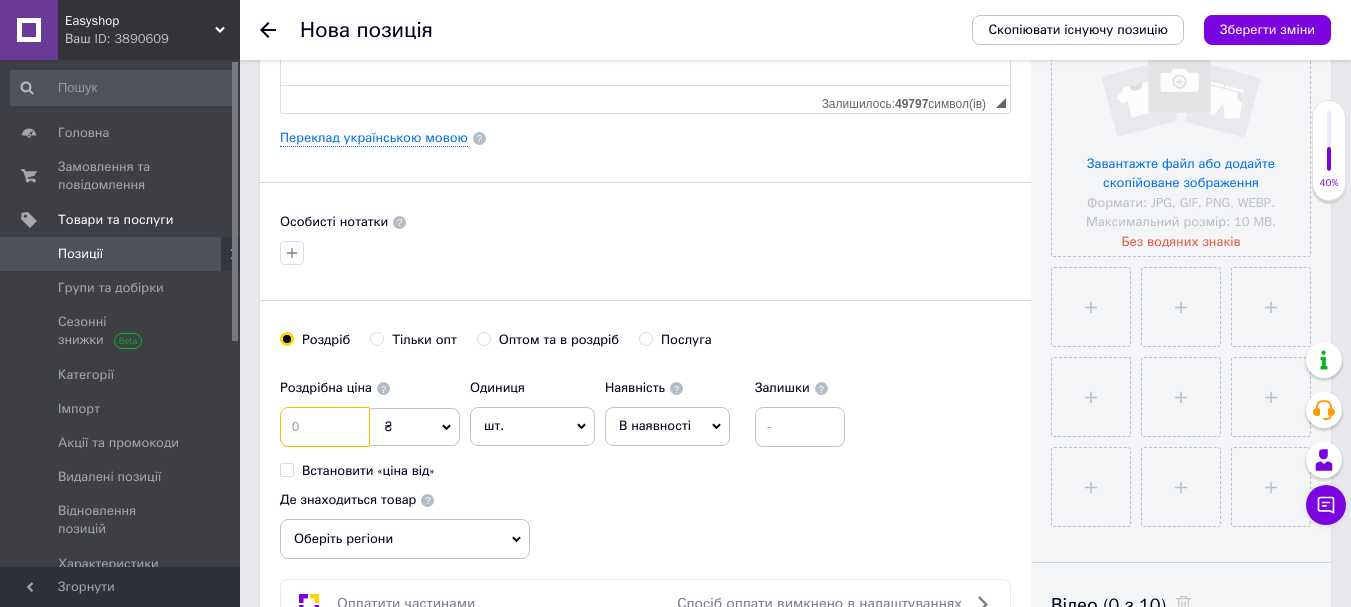 click at bounding box center (325, 427) 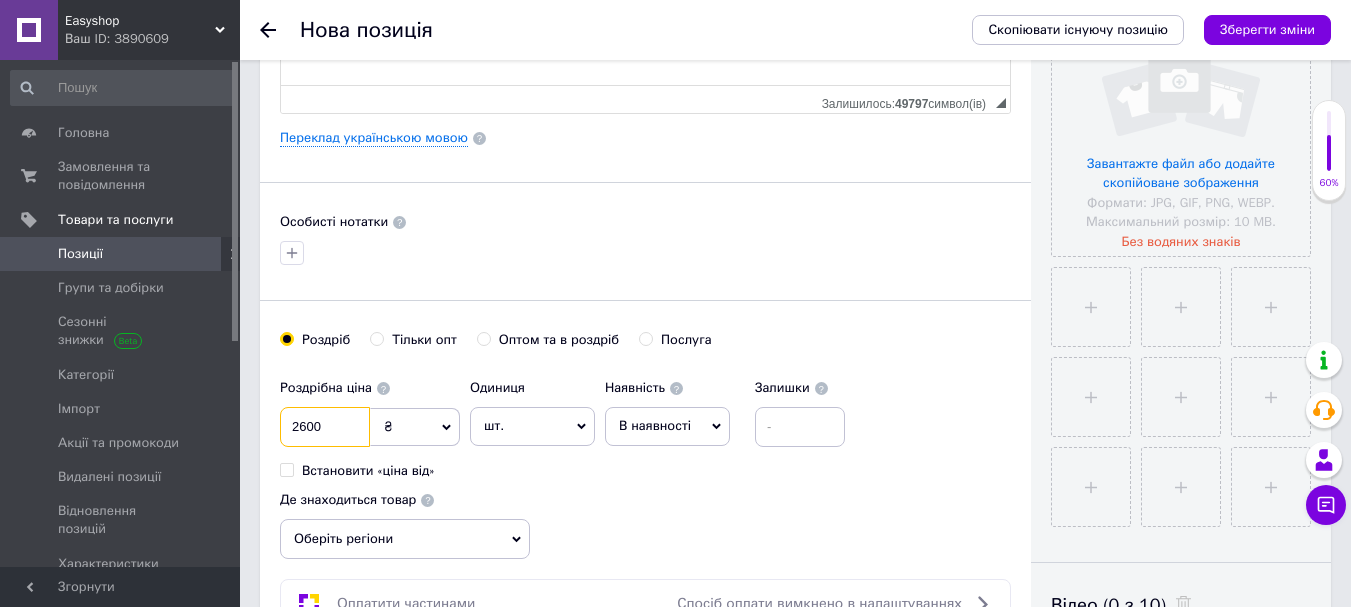 type on "2600" 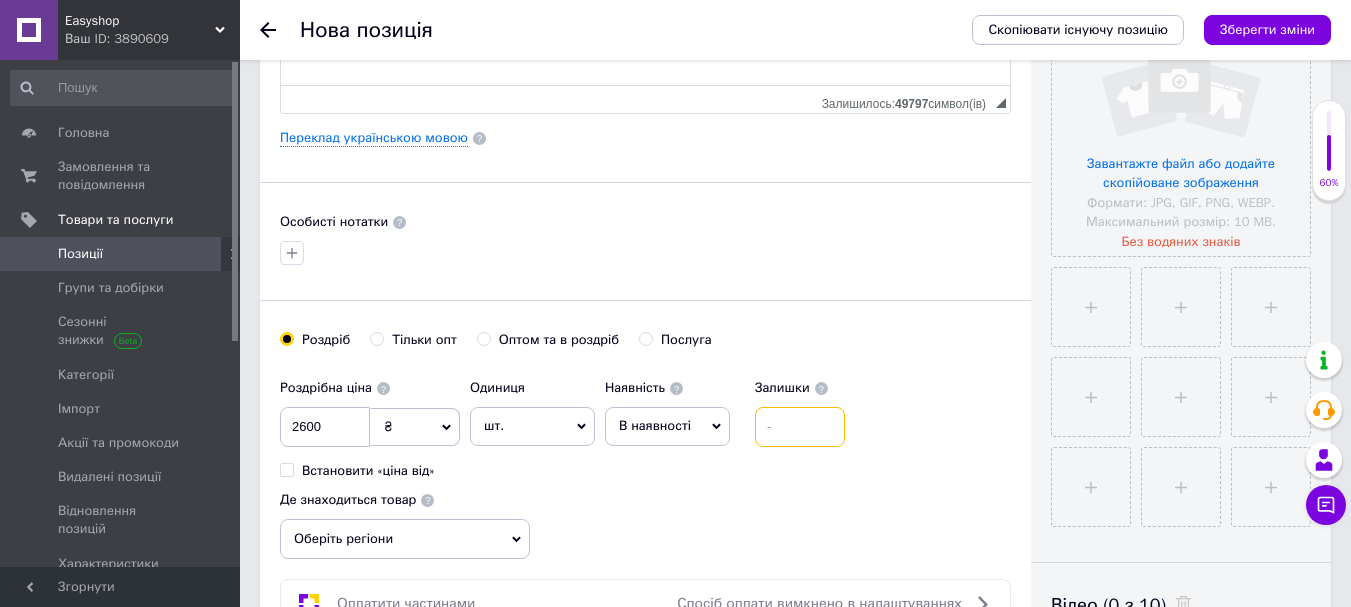 click at bounding box center (800, 427) 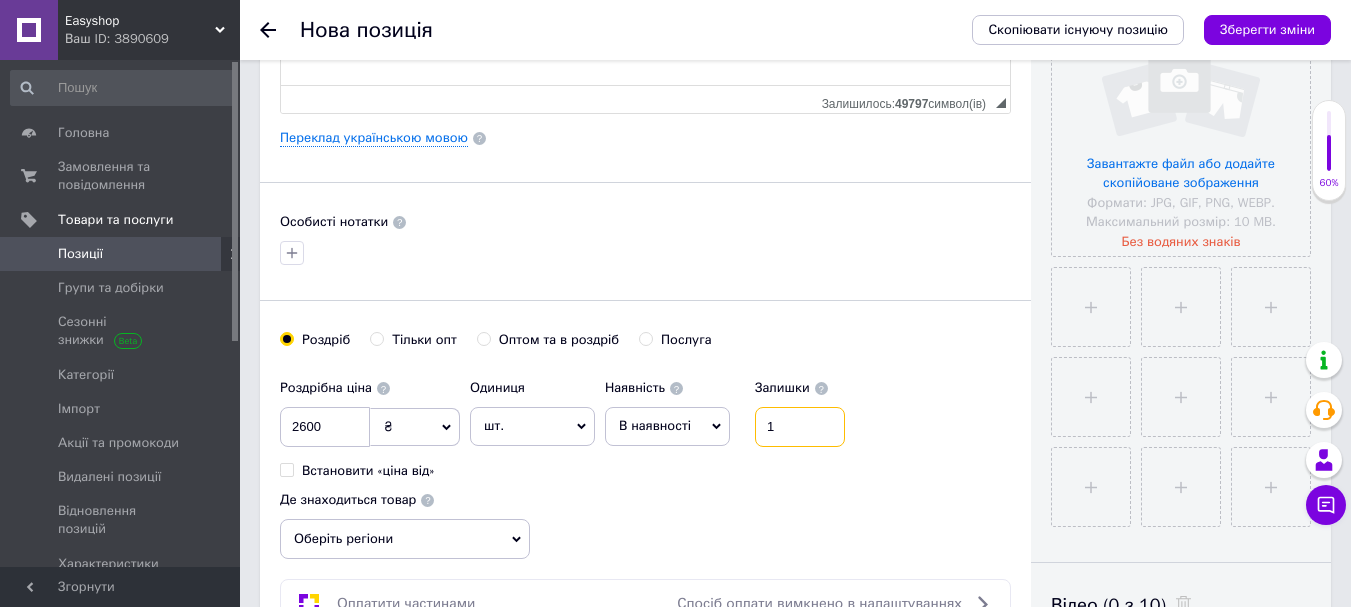 type on "1" 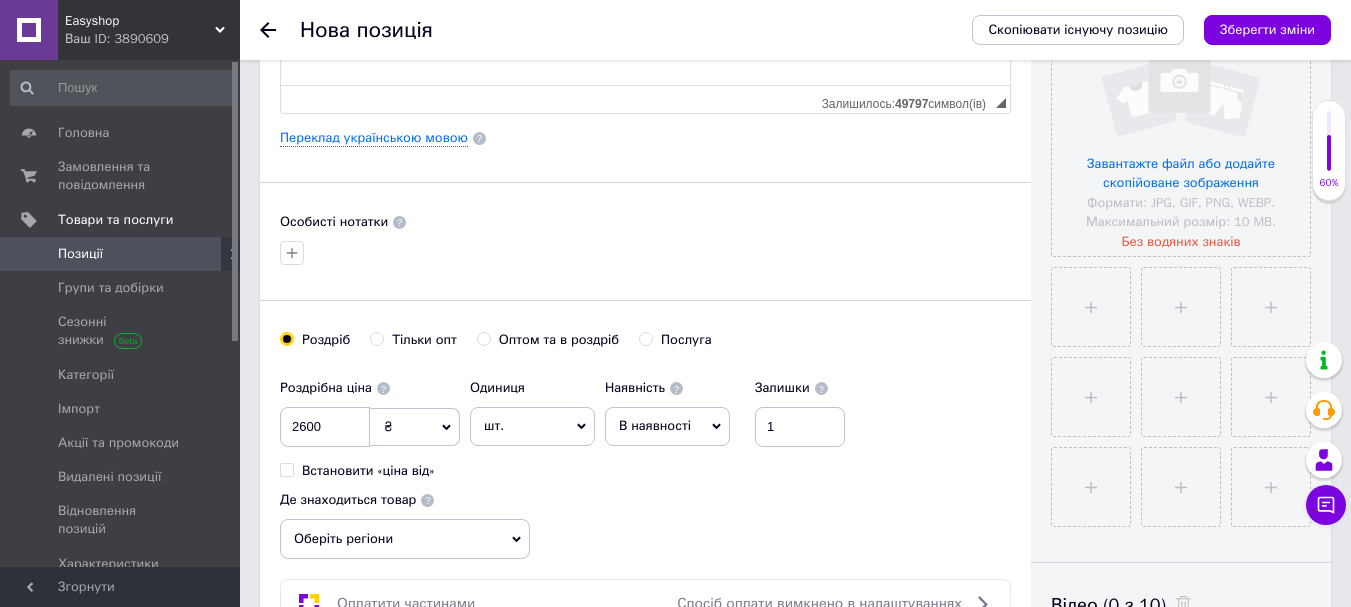 click on "Основна інформація Назва позиції (Російська) ✱ Акумулятор Батарея для ONE Netbook ONEXPlayer Mini Game Console, HD627138 5100mah 58.91Wh ORIGINAL Код/Артикул 53 Опис (Російська) ✱ Характеристики
Тип Літій-полімерний
Напруга, В 13.2
Якість Оригінал
Ємність, мА·год 5100
Кількість комірок, шт. 3
Країна-виробник Китай
Підходить для ONE Netbook, ONEXPlayer Mini Game Console, HD627138. Розширений текстовий редактор, 53A9BA8C-CCAC-4CE9-BC51-B1A74BE21871 Панель інструментів редактора Форматування Форматування Розмір Розмір   Жирний  Сполучення клавіш Ctrl+B   Курсив  Сполучення клавіш Ctrl+I   Підкреслений  Сполучення клавіш Ctrl+U           $" at bounding box center (645, 138) 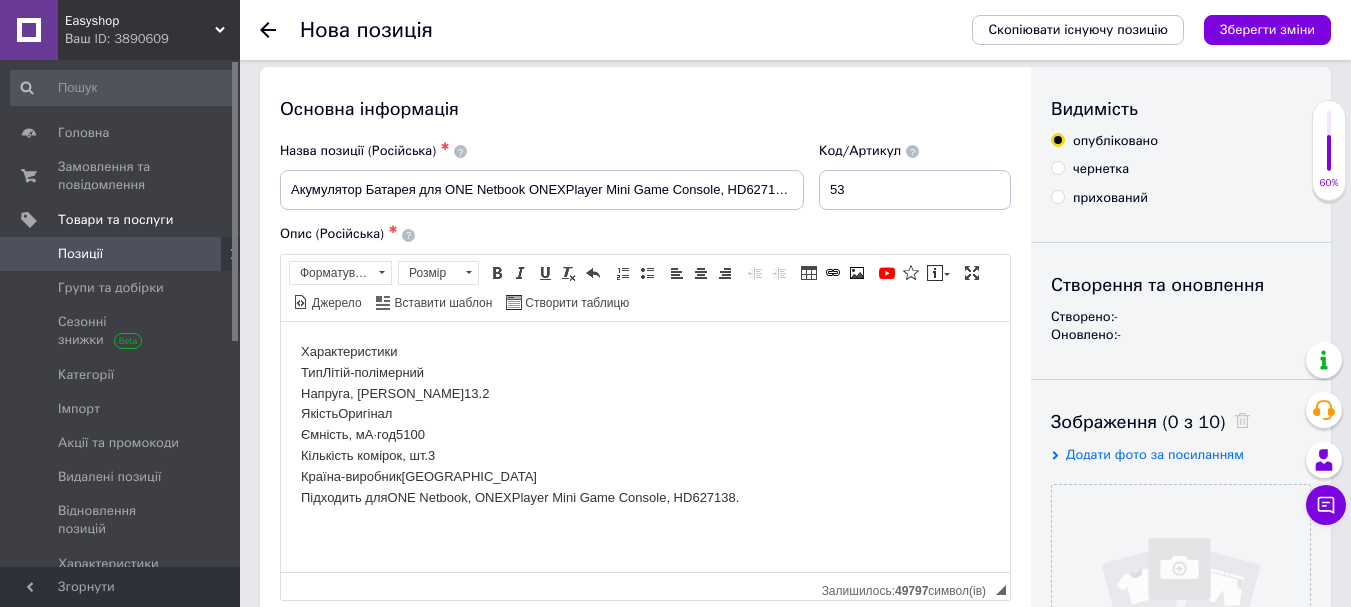 scroll, scrollTop: 0, scrollLeft: 0, axis: both 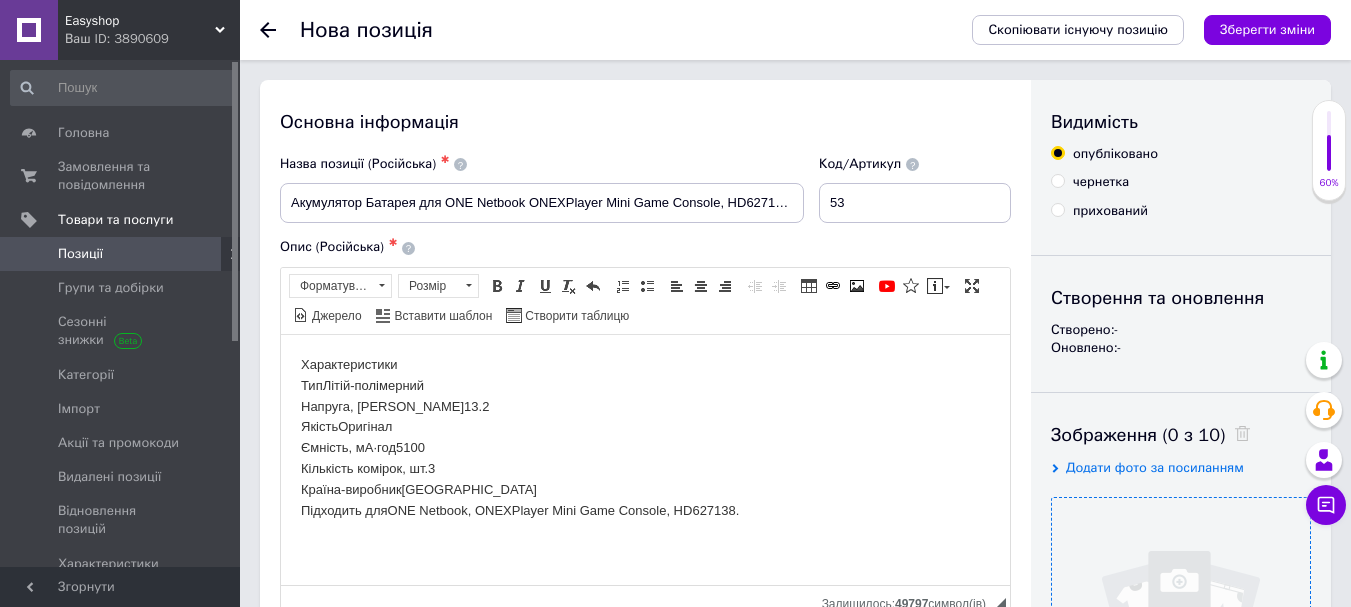 click at bounding box center [1181, 627] 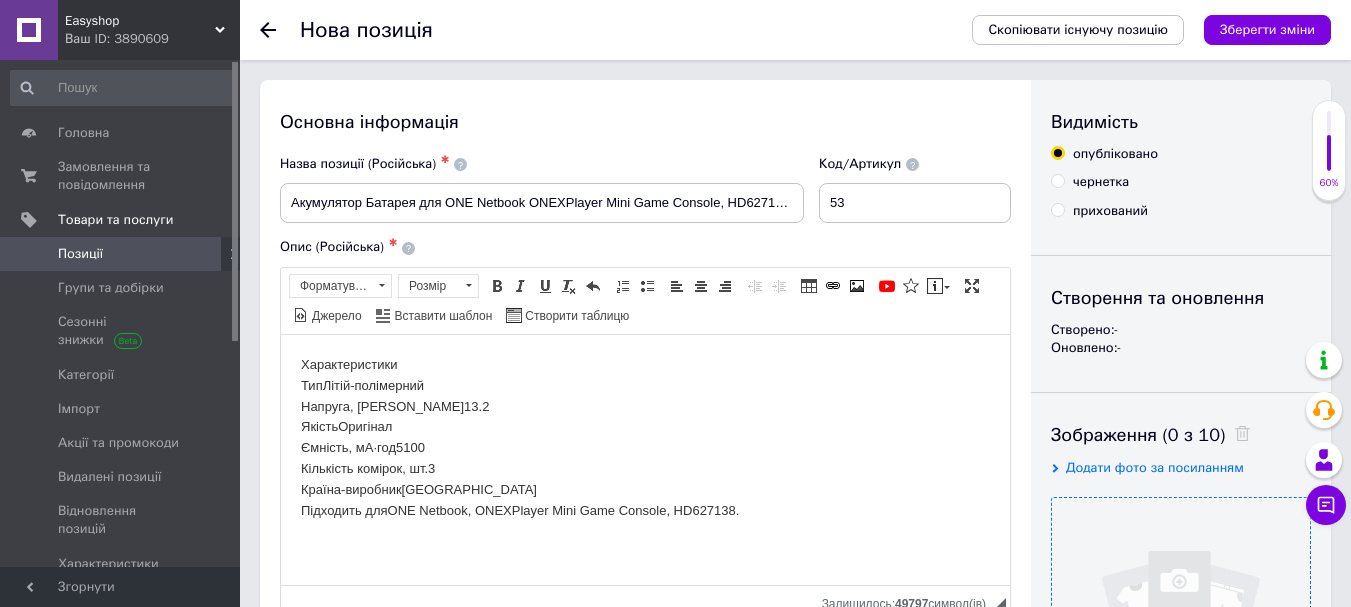 click at bounding box center [1181, 627] 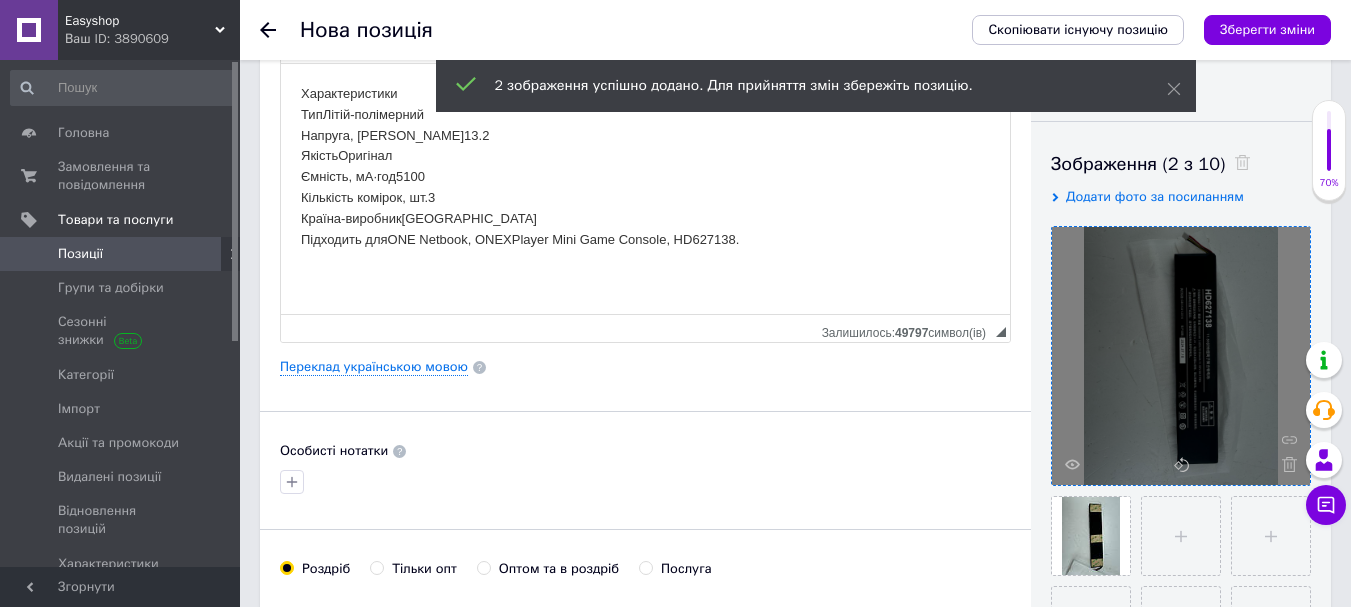 scroll, scrollTop: 300, scrollLeft: 0, axis: vertical 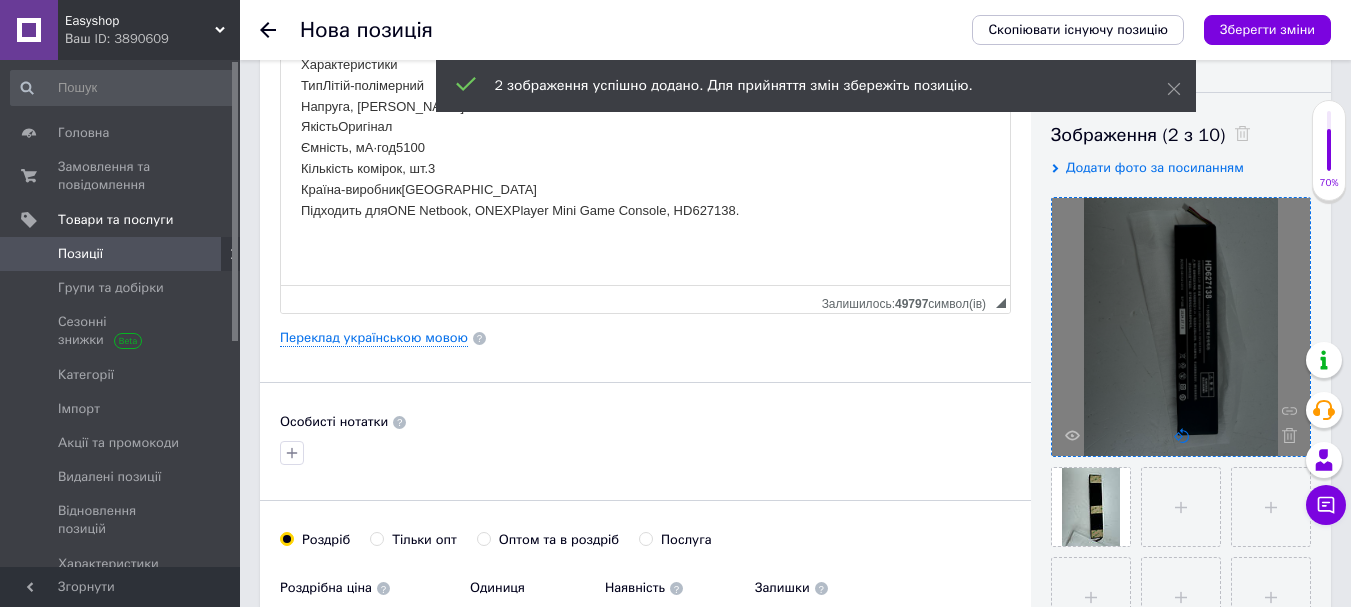 click 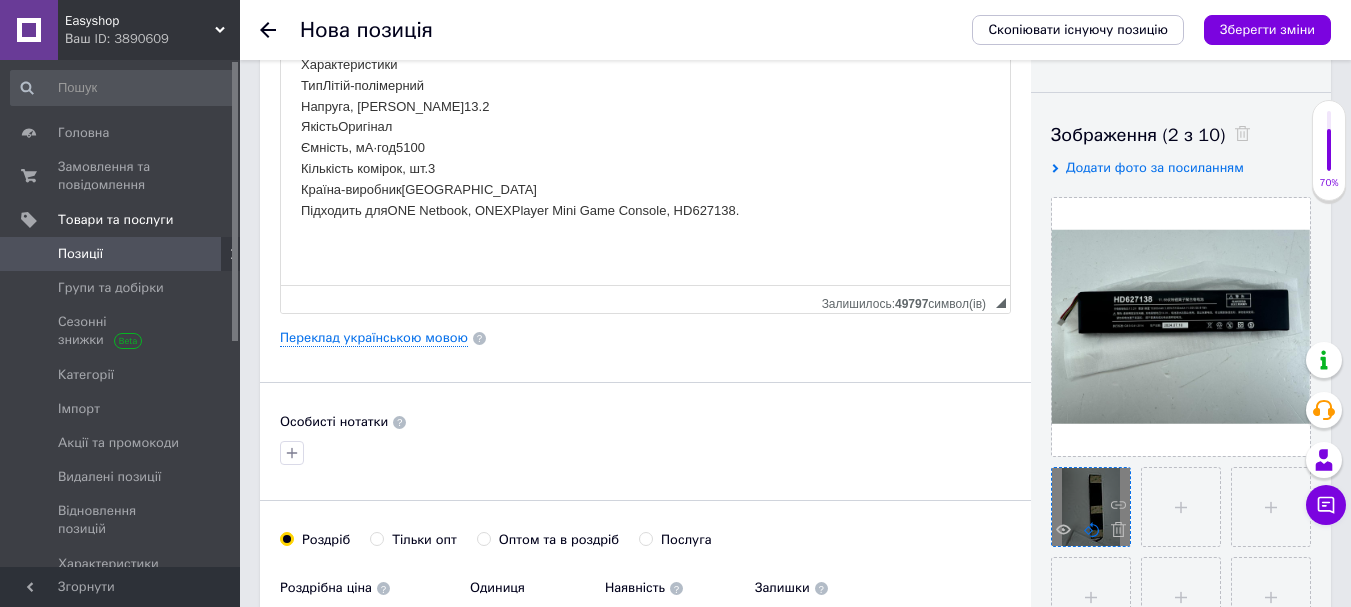 click 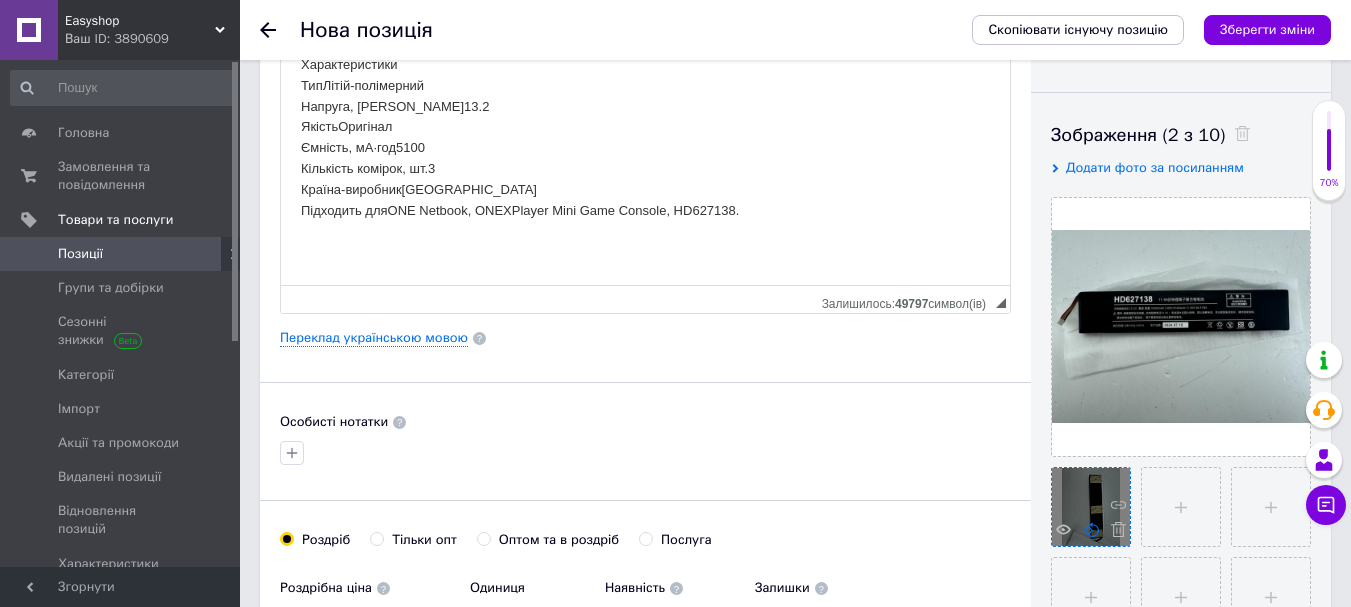 click 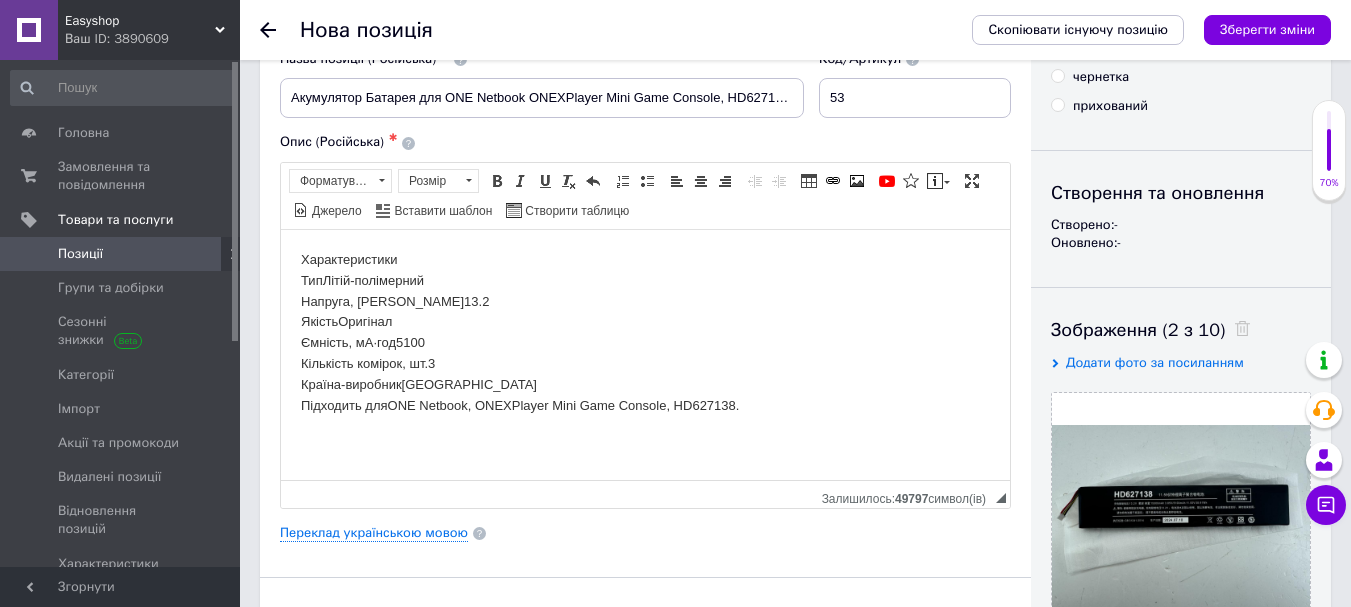 scroll, scrollTop: 0, scrollLeft: 0, axis: both 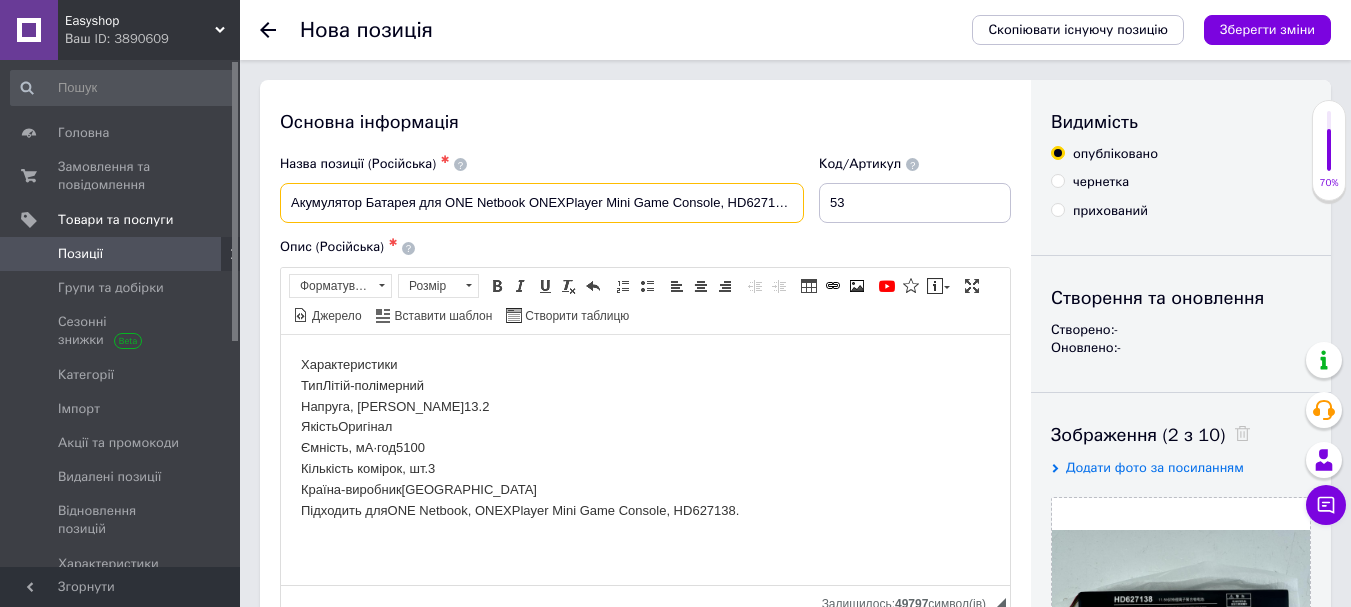 drag, startPoint x: 289, startPoint y: 200, endPoint x: 603, endPoint y: 200, distance: 314 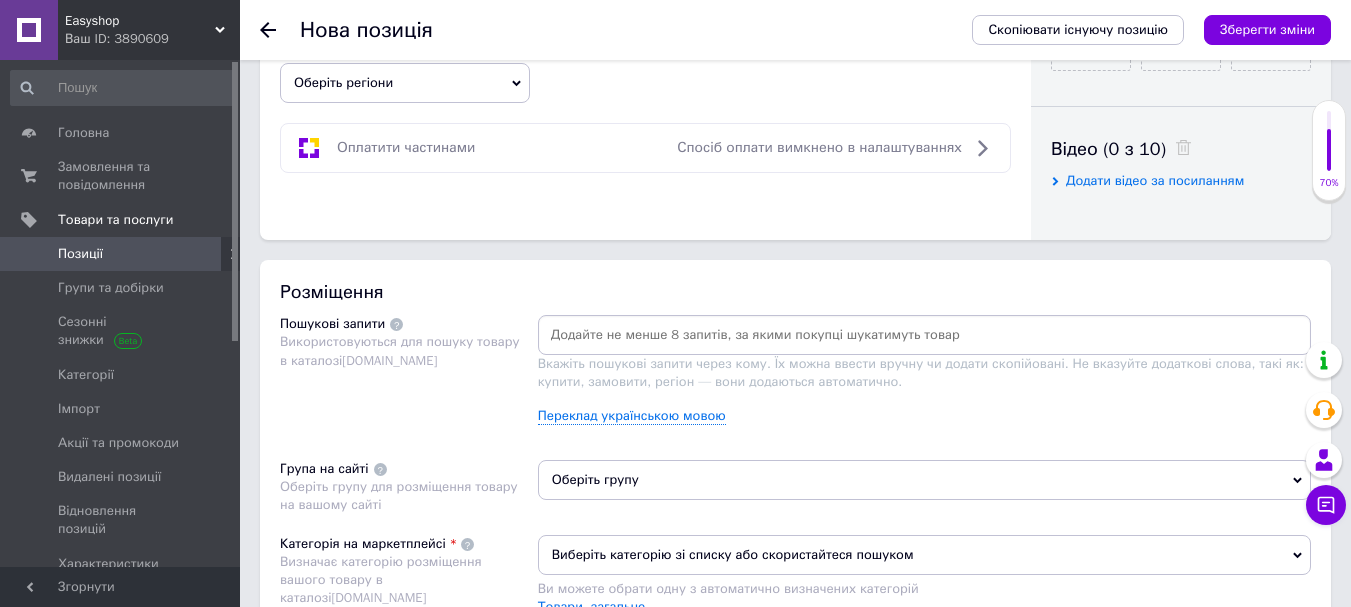 scroll, scrollTop: 1100, scrollLeft: 0, axis: vertical 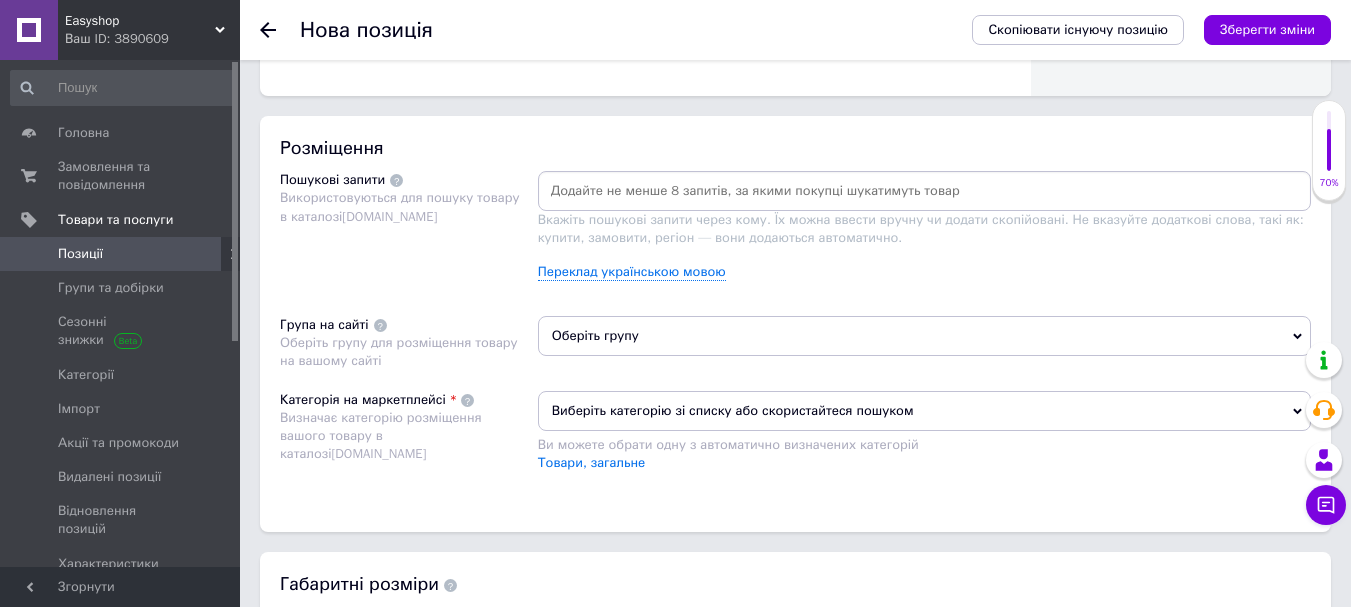 click at bounding box center [924, 191] 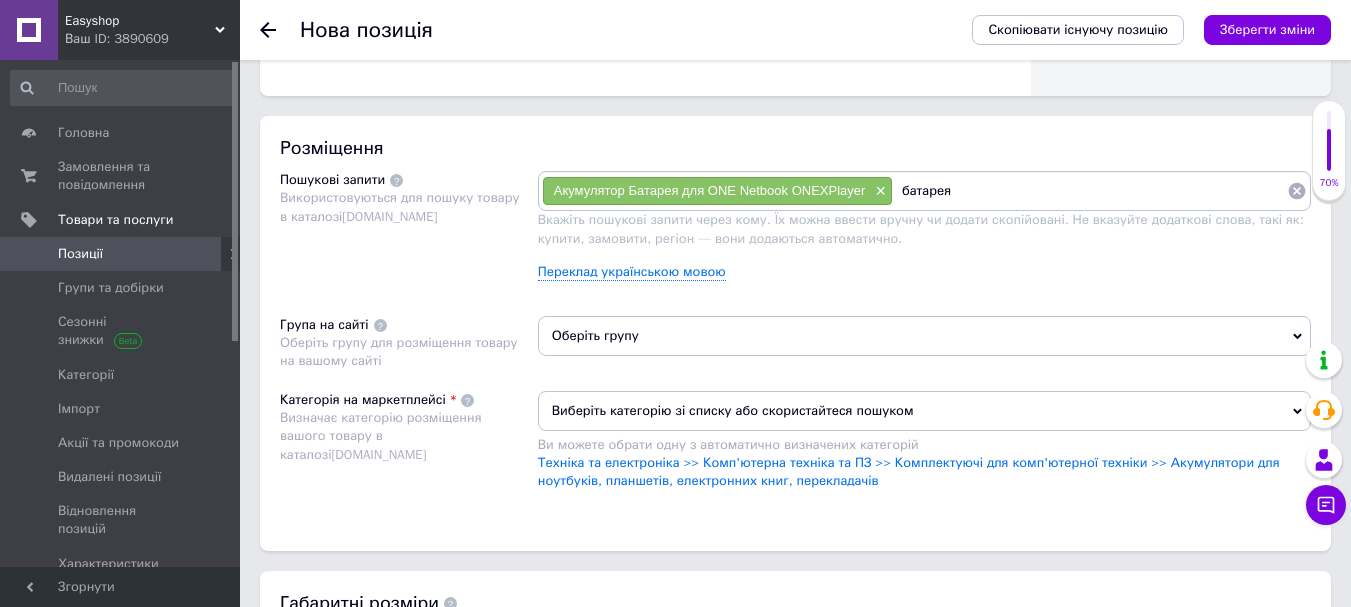 paste on "Акумулятор Батарея для ONE Netbook ONEXPlayer" 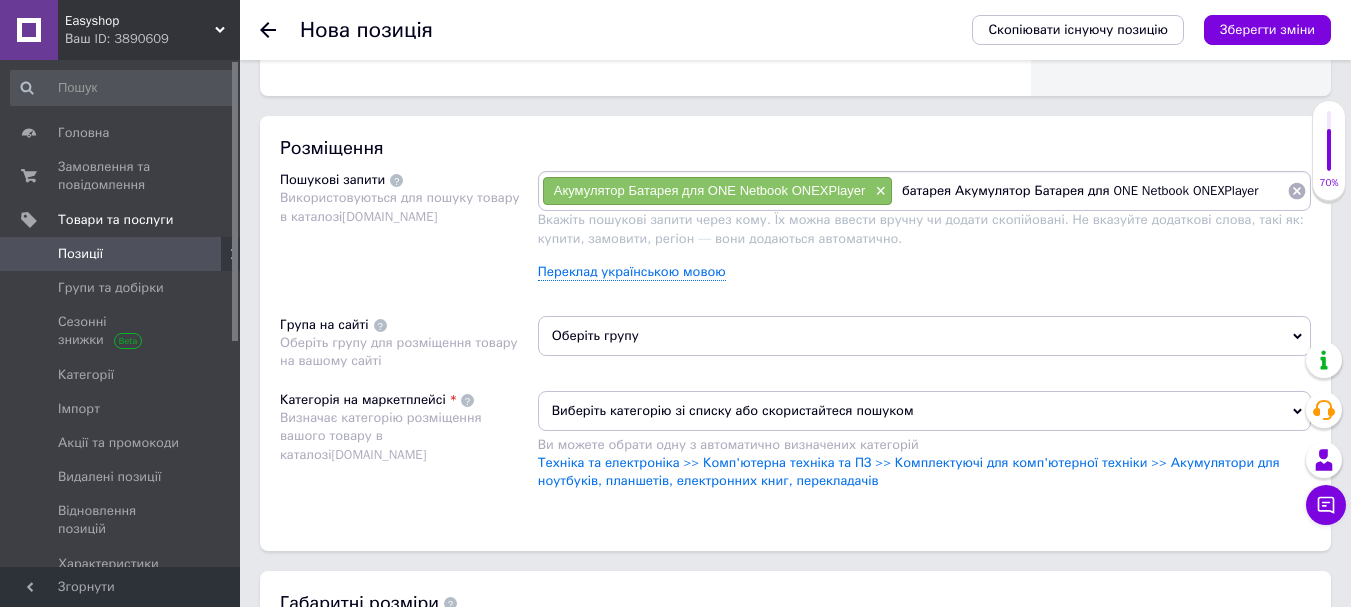 drag, startPoint x: 955, startPoint y: 193, endPoint x: 1179, endPoint y: 196, distance: 224.0201 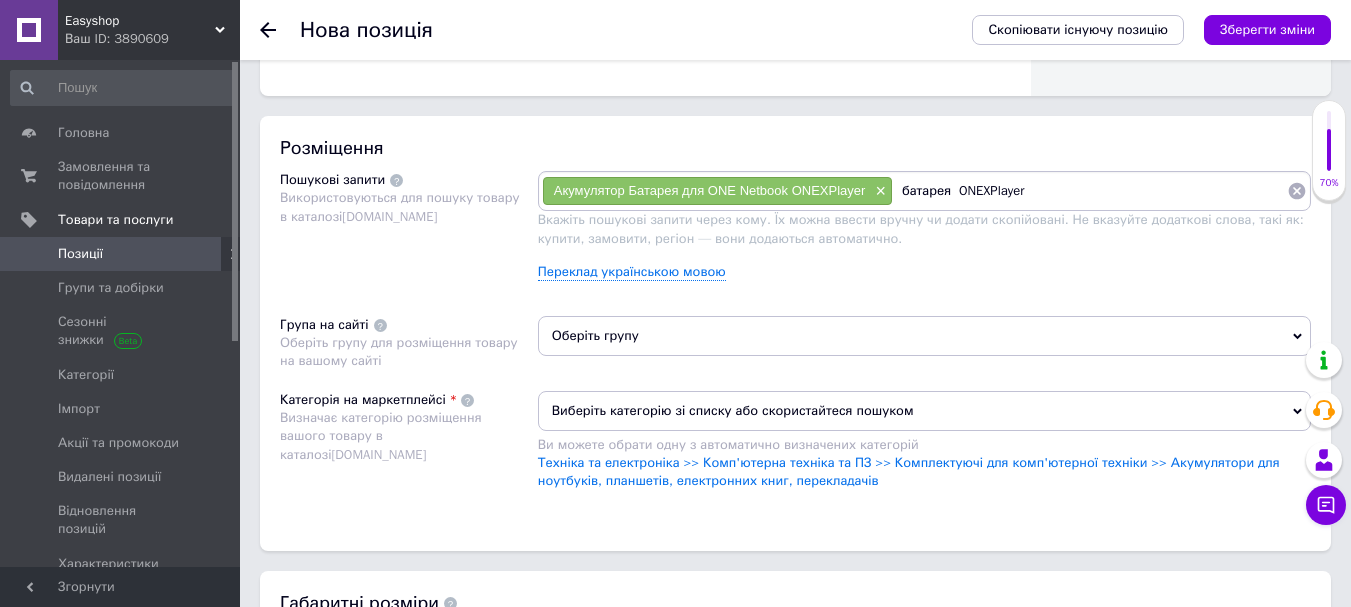 type on "батарея ONEXPlayer" 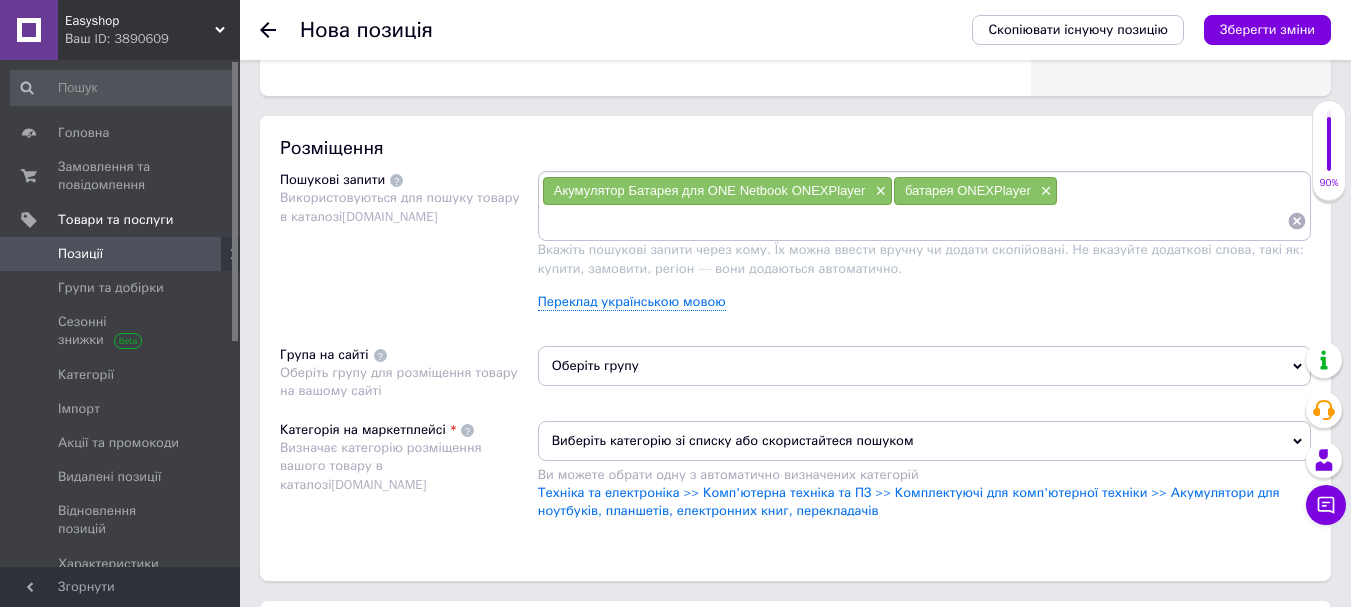 paste on "Акумулятор Батарея для ONE Netbook ONEXPlayer" 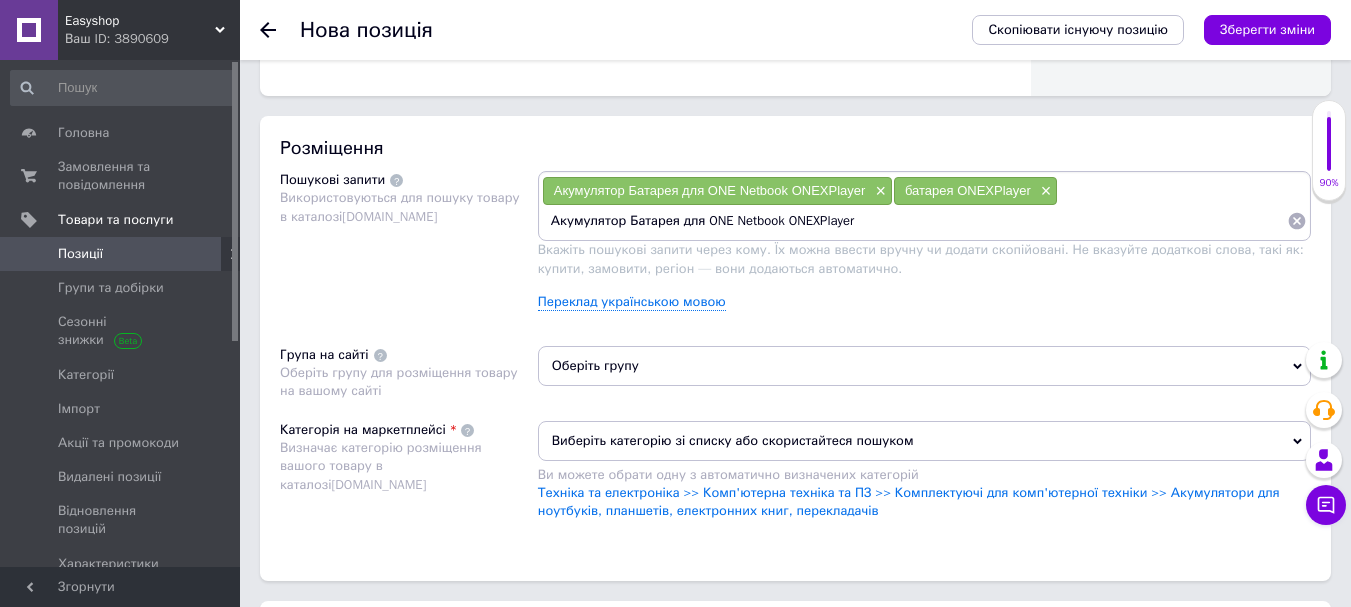 drag, startPoint x: 628, startPoint y: 220, endPoint x: 700, endPoint y: 223, distance: 72.06247 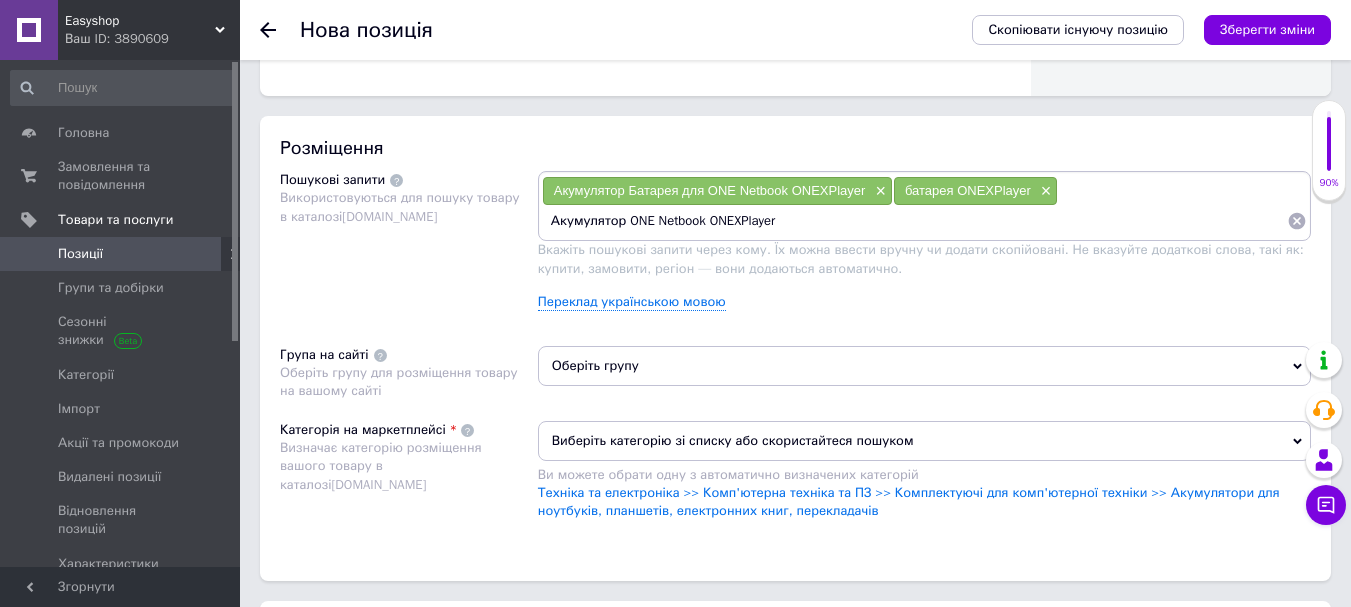 drag, startPoint x: 703, startPoint y: 220, endPoint x: 844, endPoint y: 234, distance: 141.69333 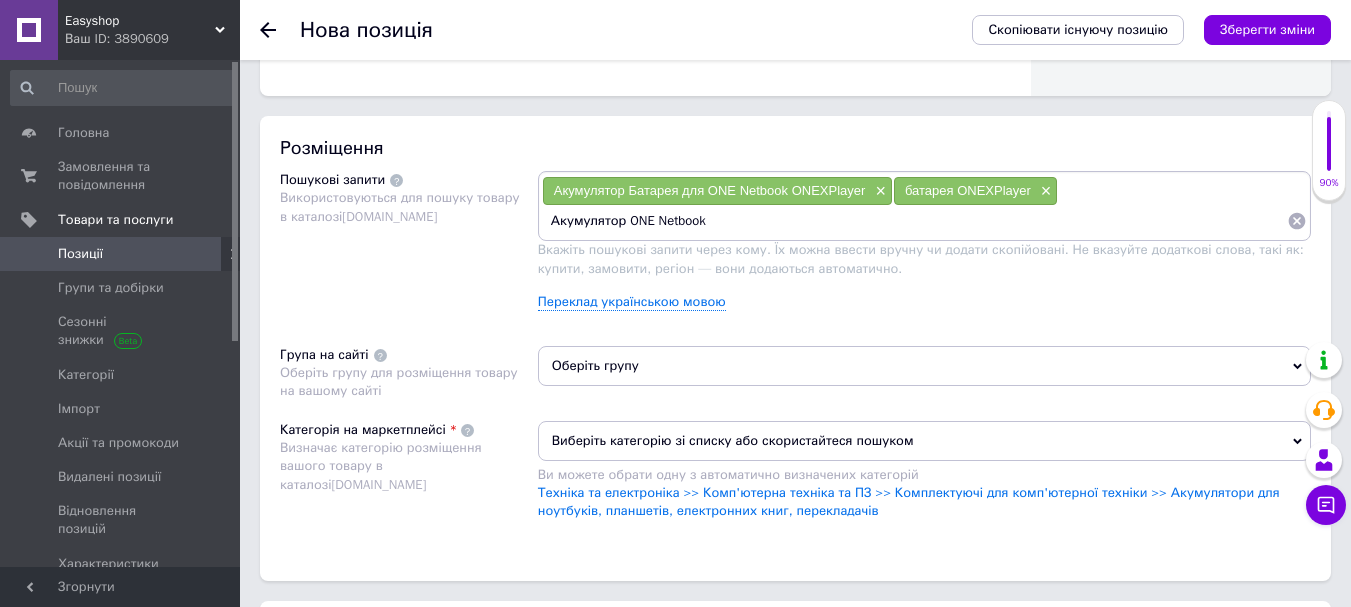 type 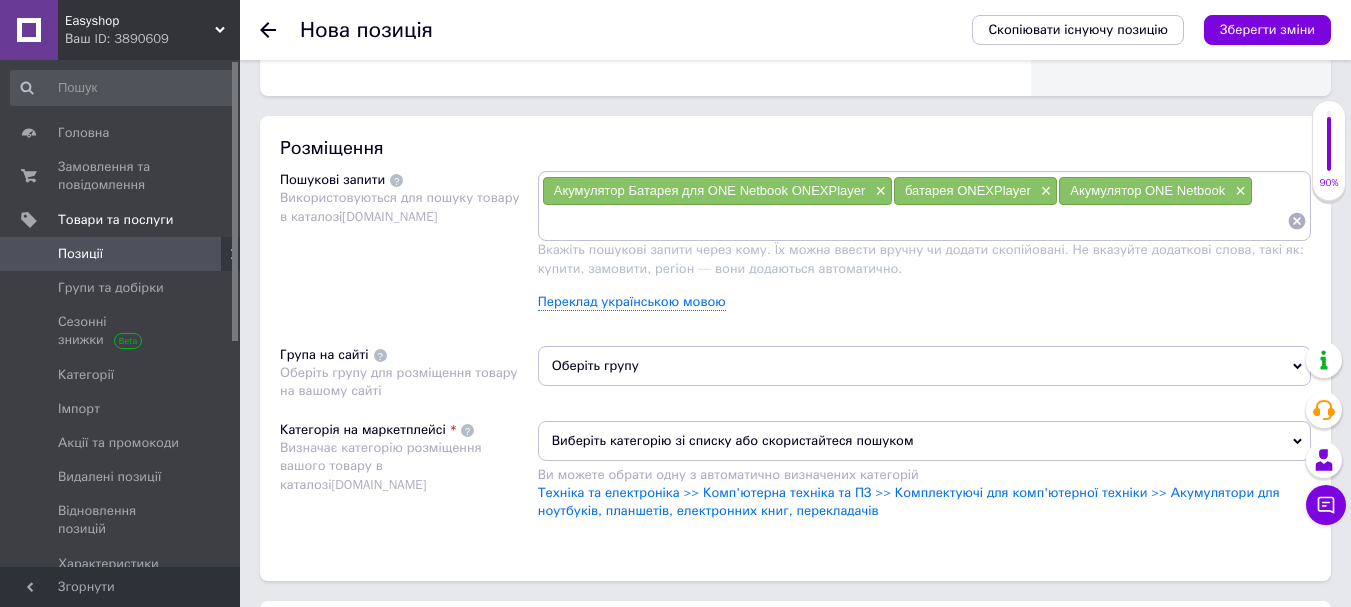 click on "Оберіть групу" at bounding box center [924, 366] 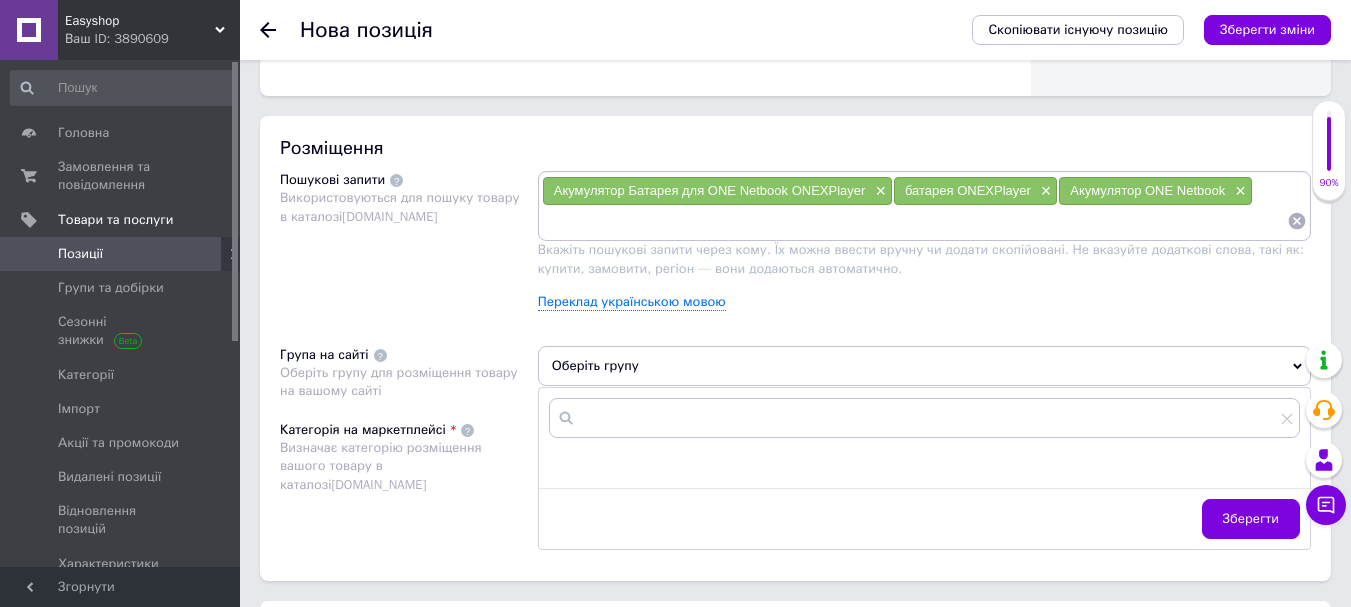 click on "Оберіть групу" at bounding box center (924, 366) 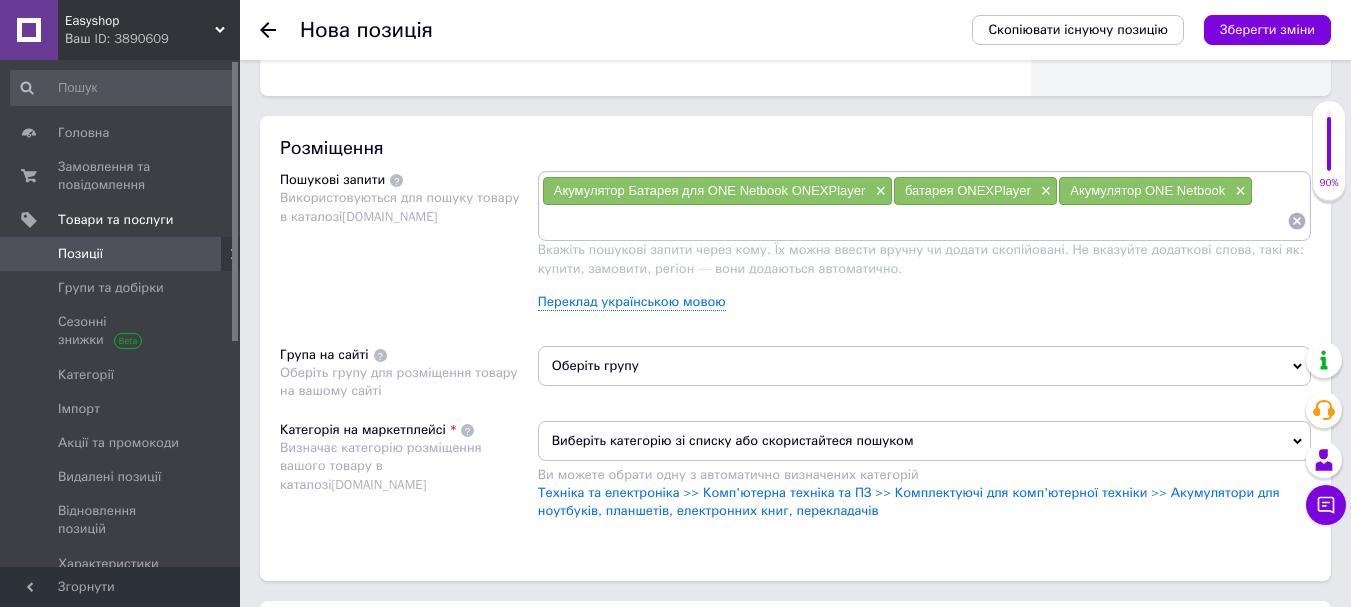 click on "Виберіть категорію зі списку або скористайтеся пошуком" at bounding box center [924, 441] 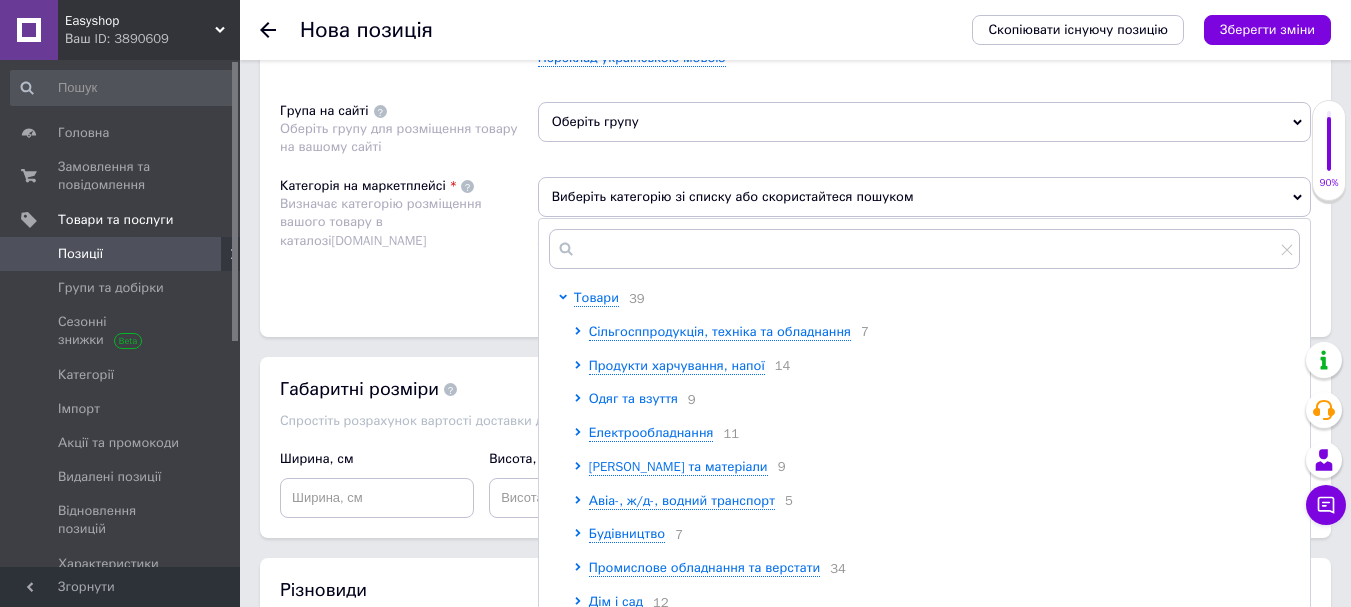 scroll, scrollTop: 1400, scrollLeft: 0, axis: vertical 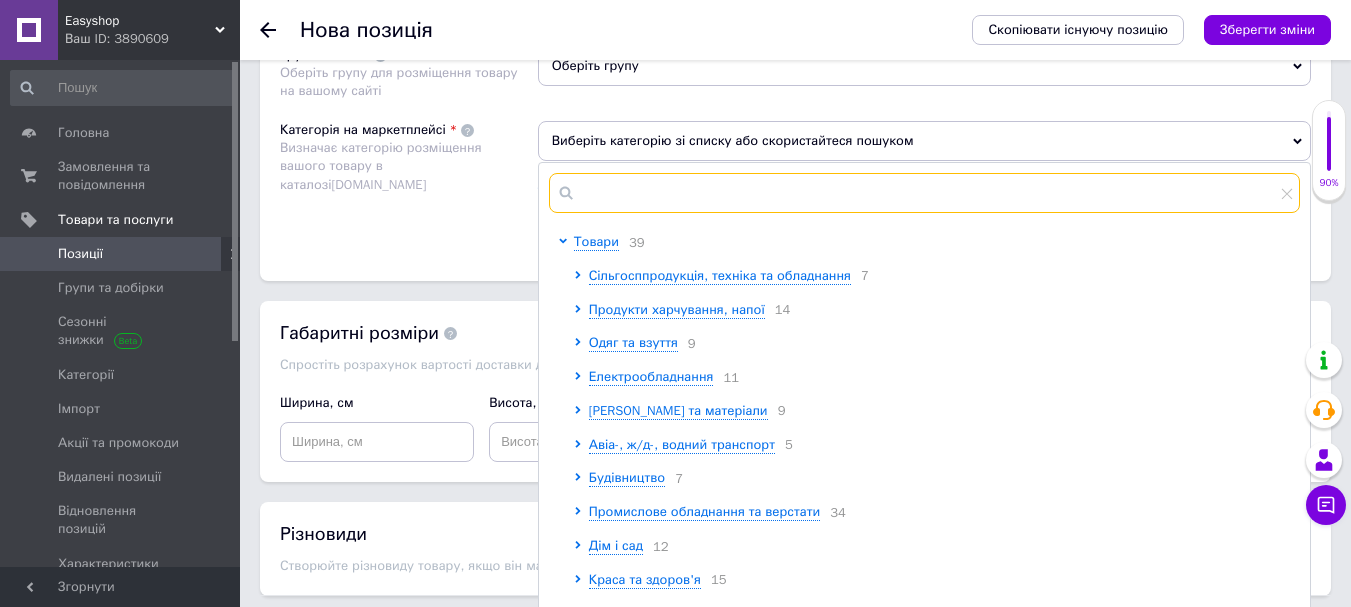 click at bounding box center [924, 193] 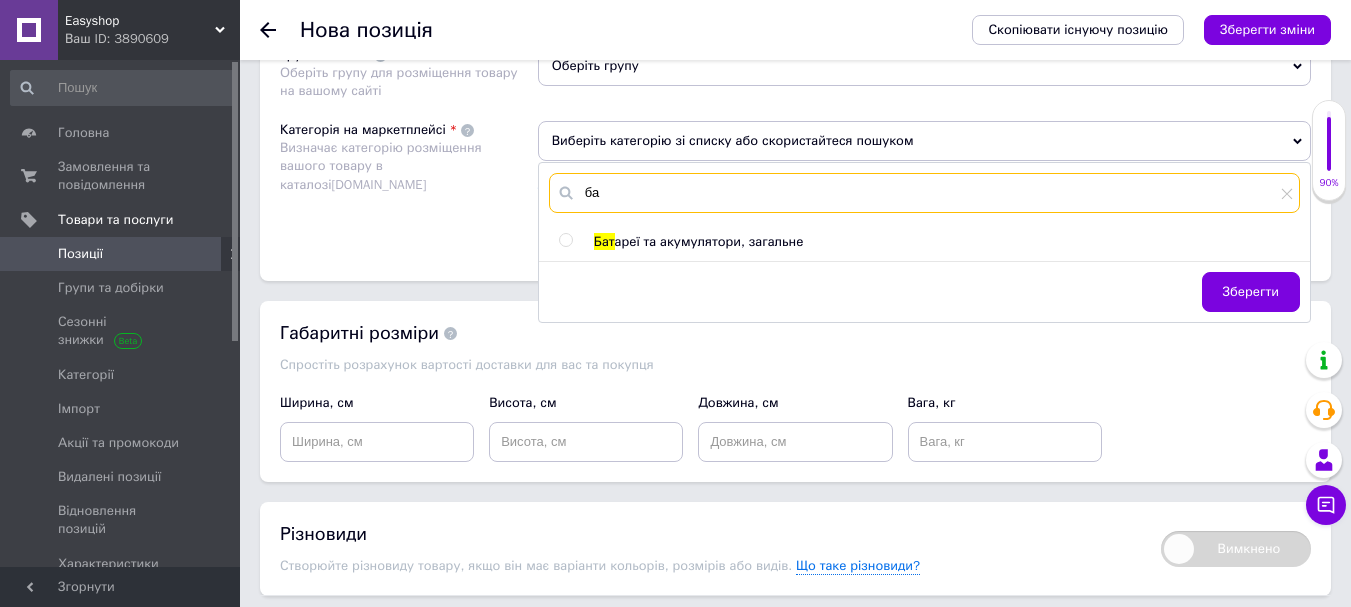 type on "б" 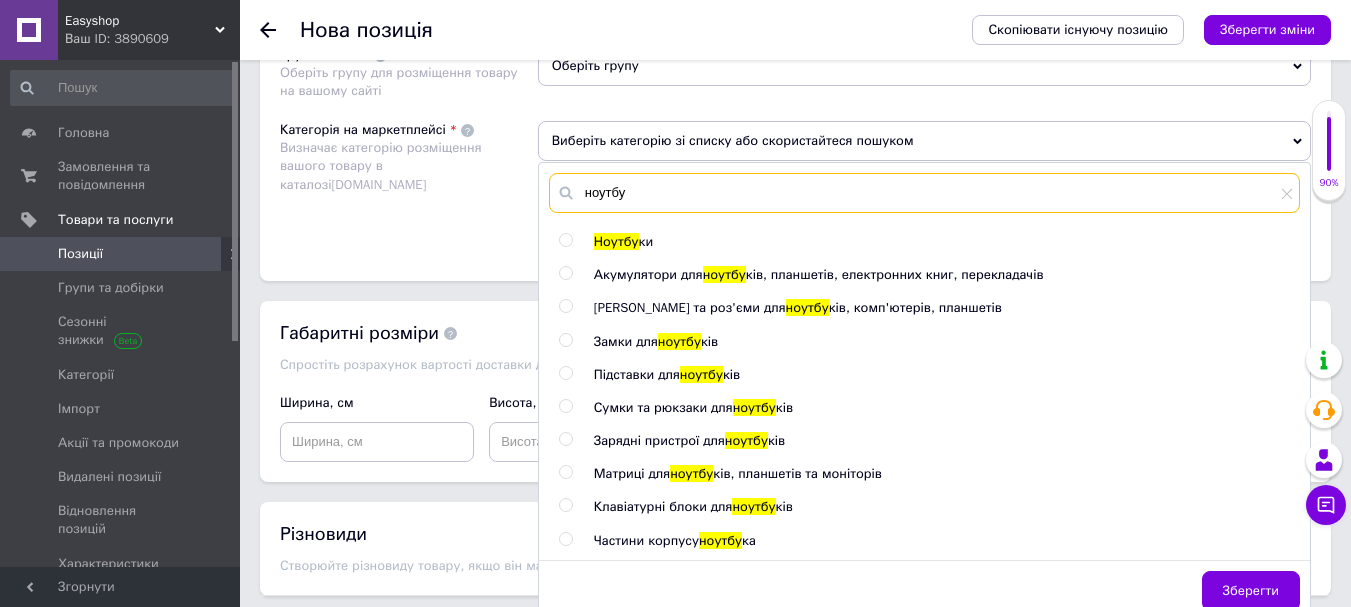 type on "ноутбу" 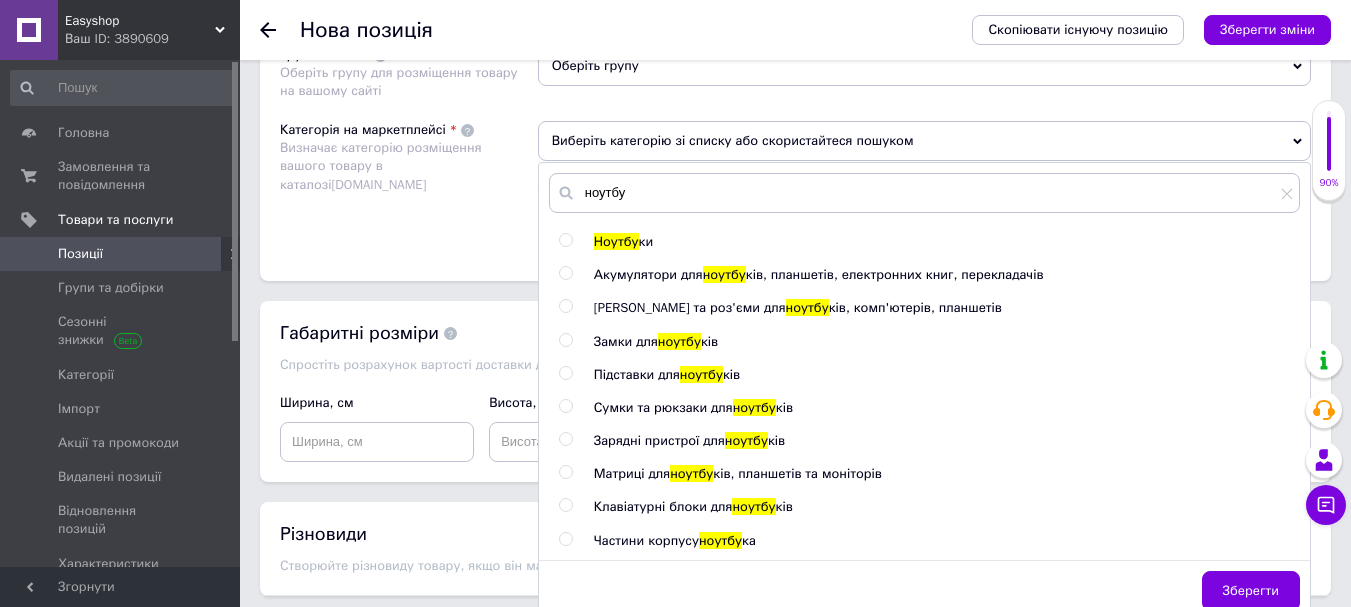 click on "Акумулятори для" at bounding box center (648, 274) 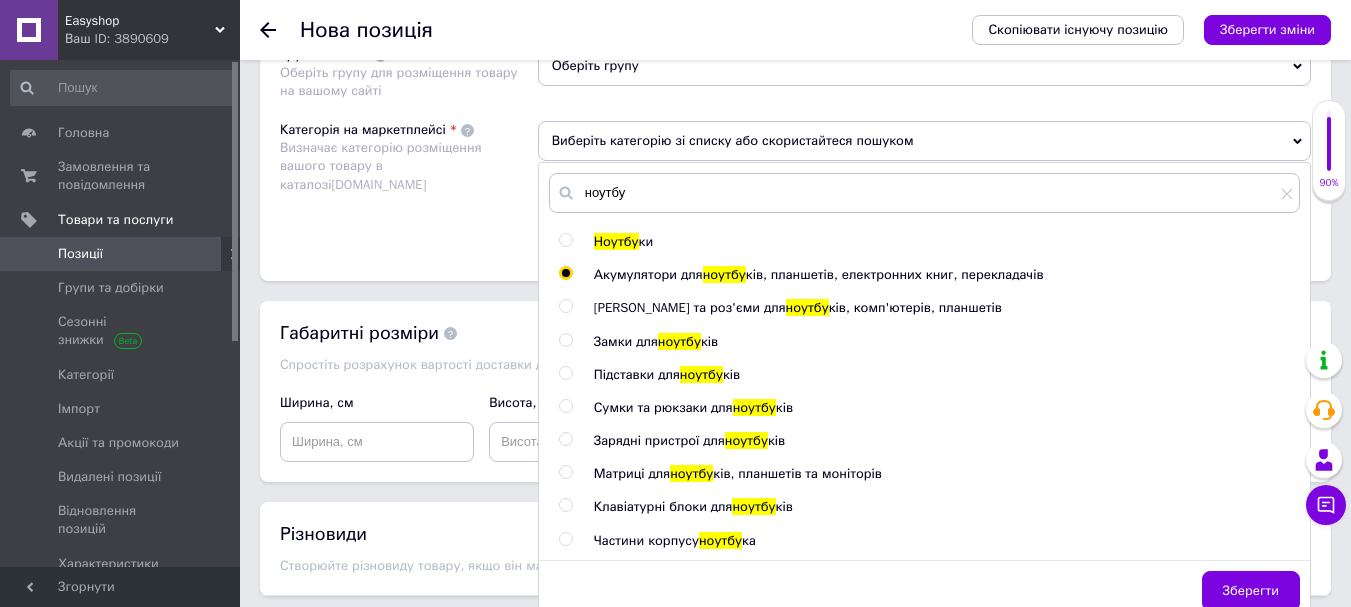 radio on "true" 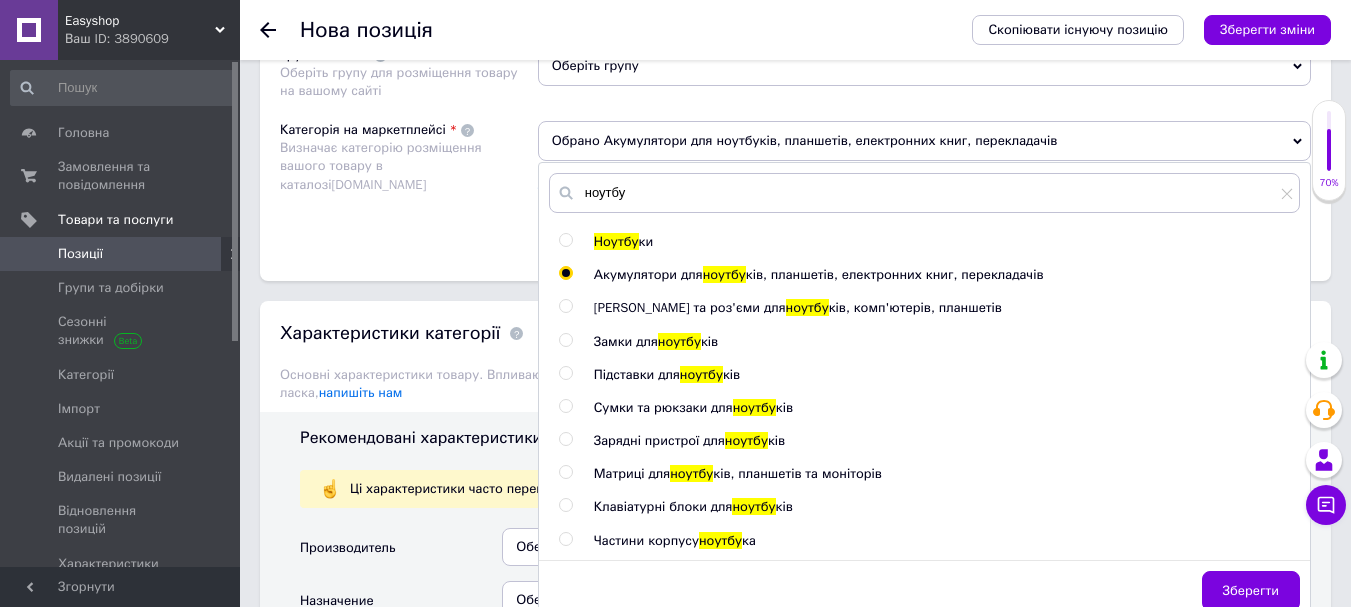 click on "Розміщення Пошукові запити Використовуються для пошуку товару в каталозі  [DOMAIN_NAME] Акумулятор Батарея для ONE Netbook ONEXPlayer × батарея ONEXPlayer × Акумулятор ONE Netbook × Вкажіть пошукові запити через кому. Їх можна ввести вручну чи додати скопійовані. Не вказуйте додаткові слова, такі як: купити, замовити, регіон — вони додаються автоматично. Переклад українською мовою Група на сайті Оберіть групу для розміщення товару на вашому сайті Оберіть групу Категорія на маркетплейсі Визначає категорію розміщення вашого товару в каталозі  [DOMAIN_NAME] ноутбу Ноутбу ки Акумулятори для" at bounding box center (795, 48) 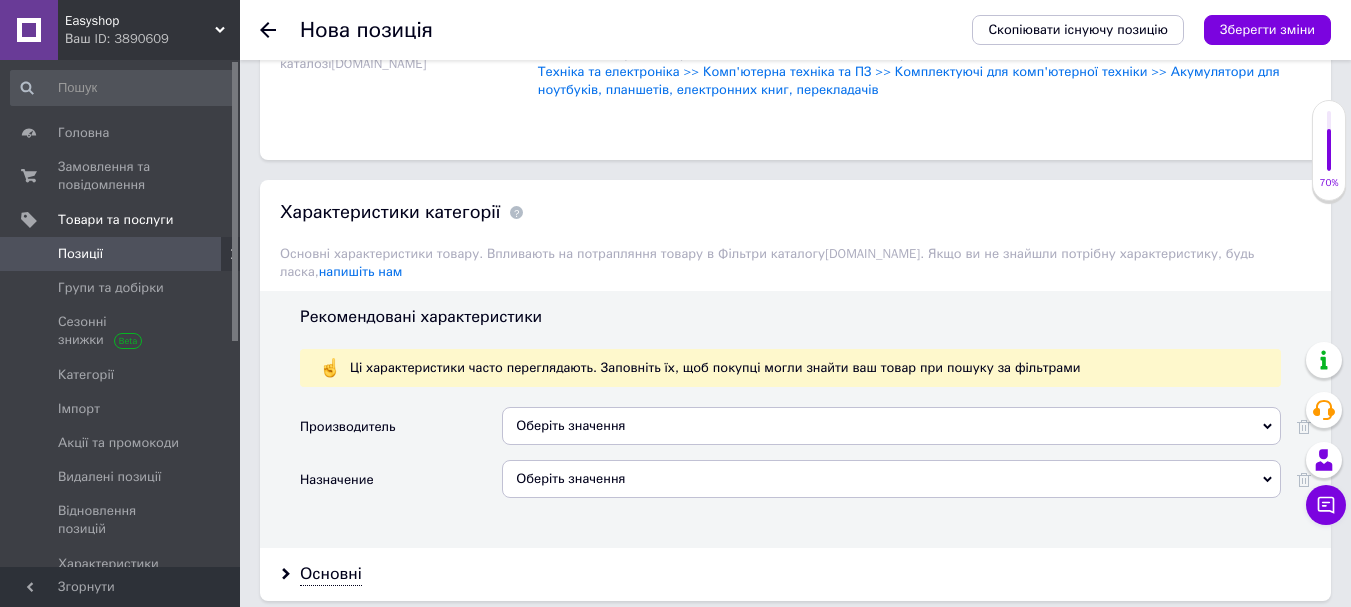 scroll, scrollTop: 1700, scrollLeft: 0, axis: vertical 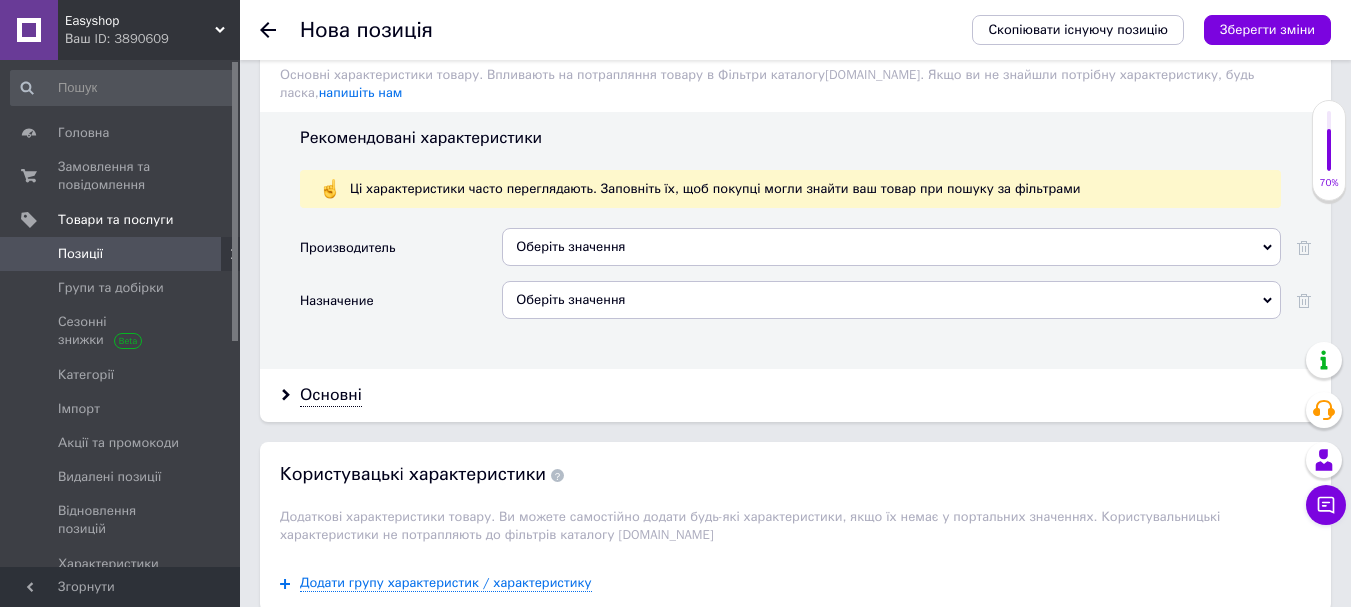 click on "Оберіть значення" at bounding box center [891, 247] 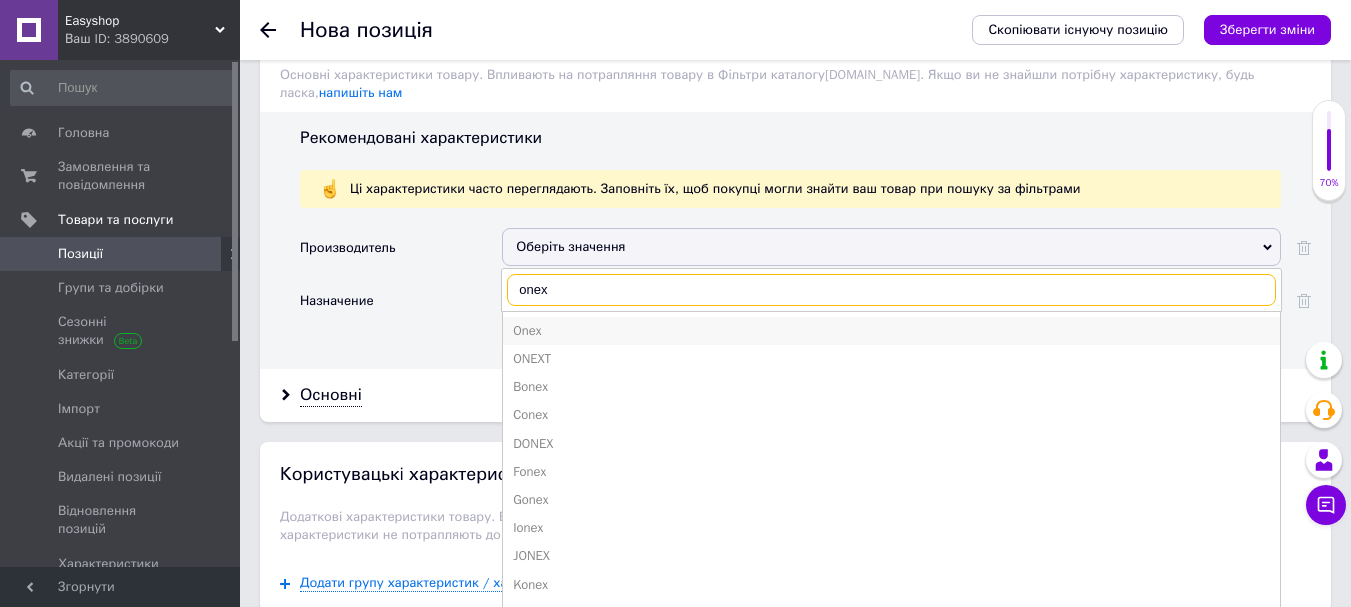 type on "onex" 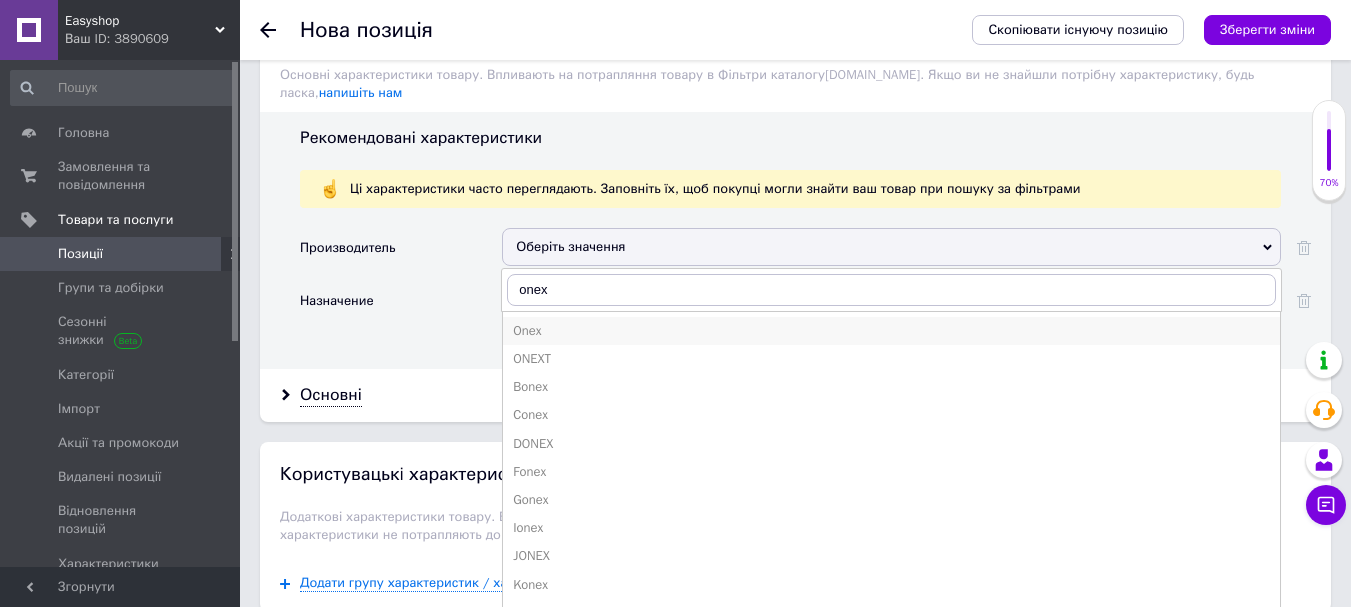 click on "Onex" at bounding box center [891, 331] 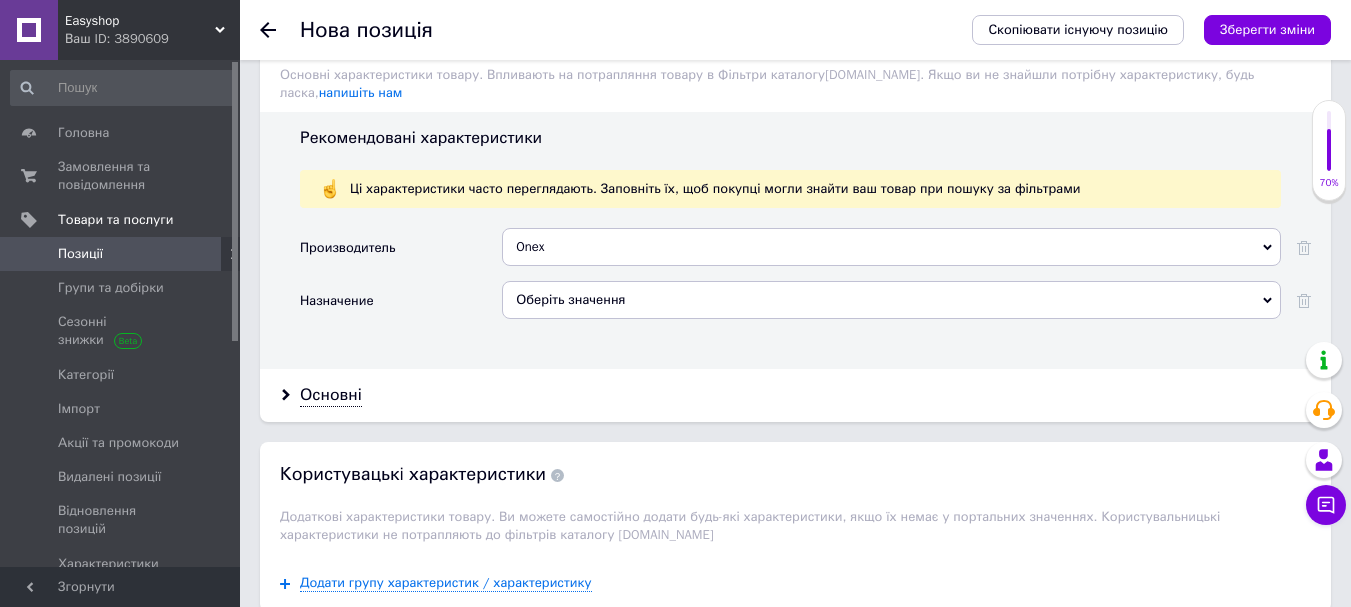 click on "Оберіть значення" at bounding box center [891, 300] 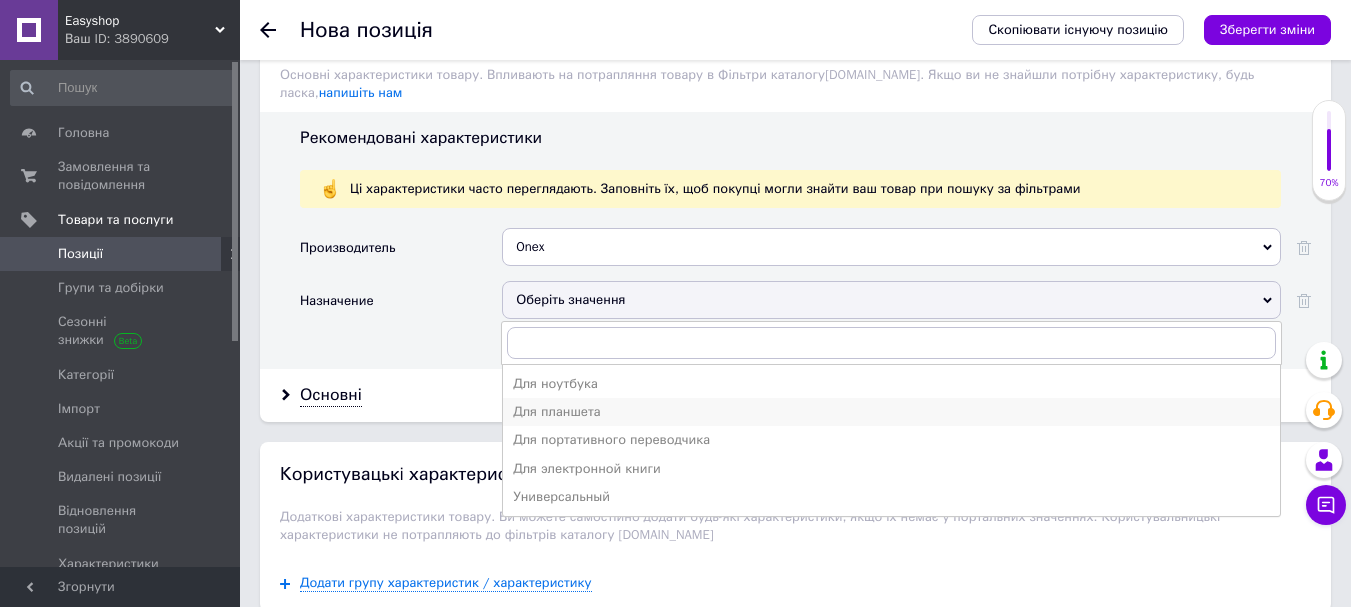 click on "Для планшета" at bounding box center [891, 412] 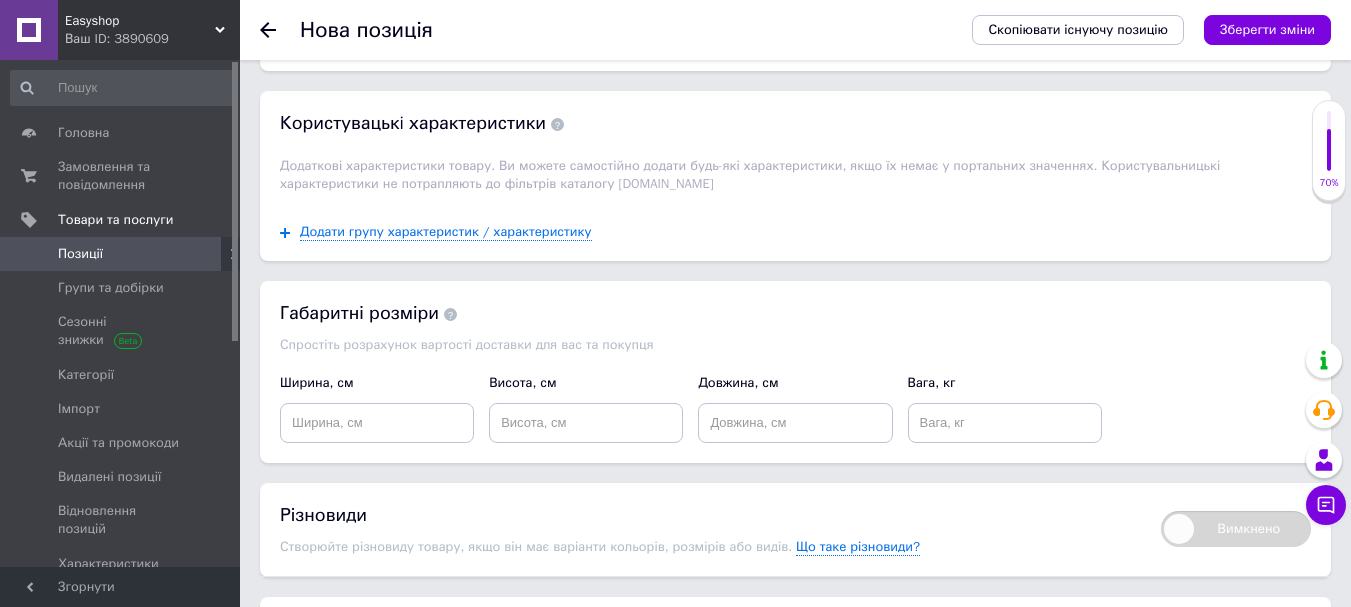 scroll, scrollTop: 2100, scrollLeft: 0, axis: vertical 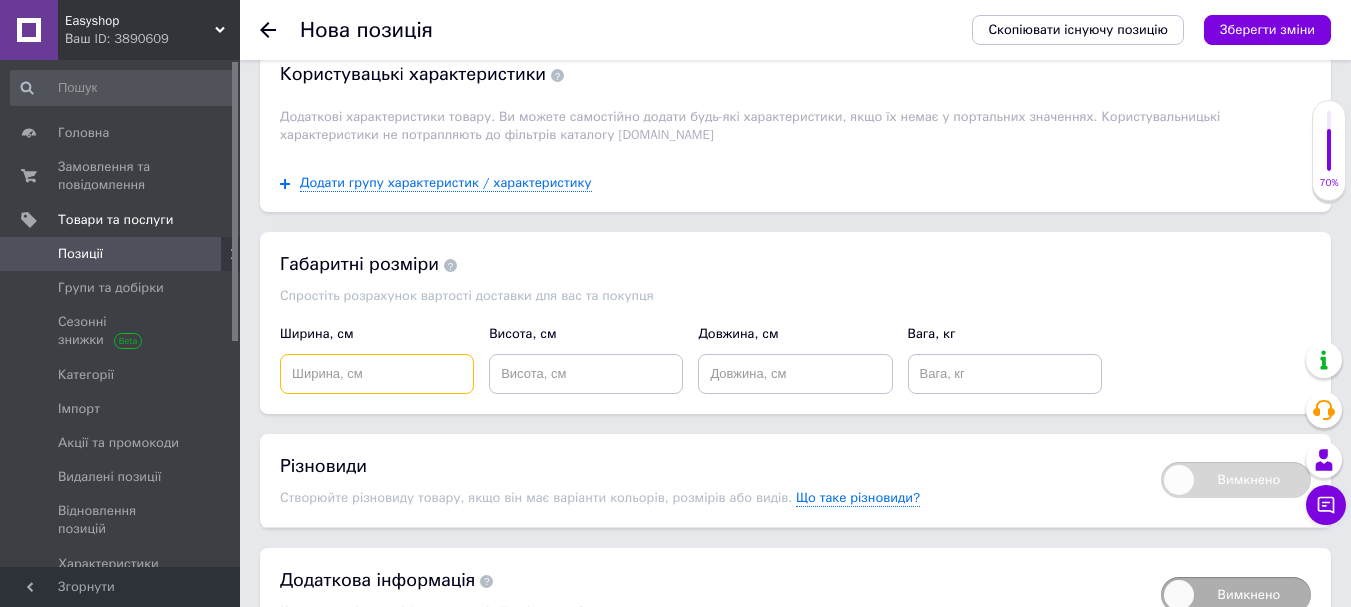 click at bounding box center (377, 374) 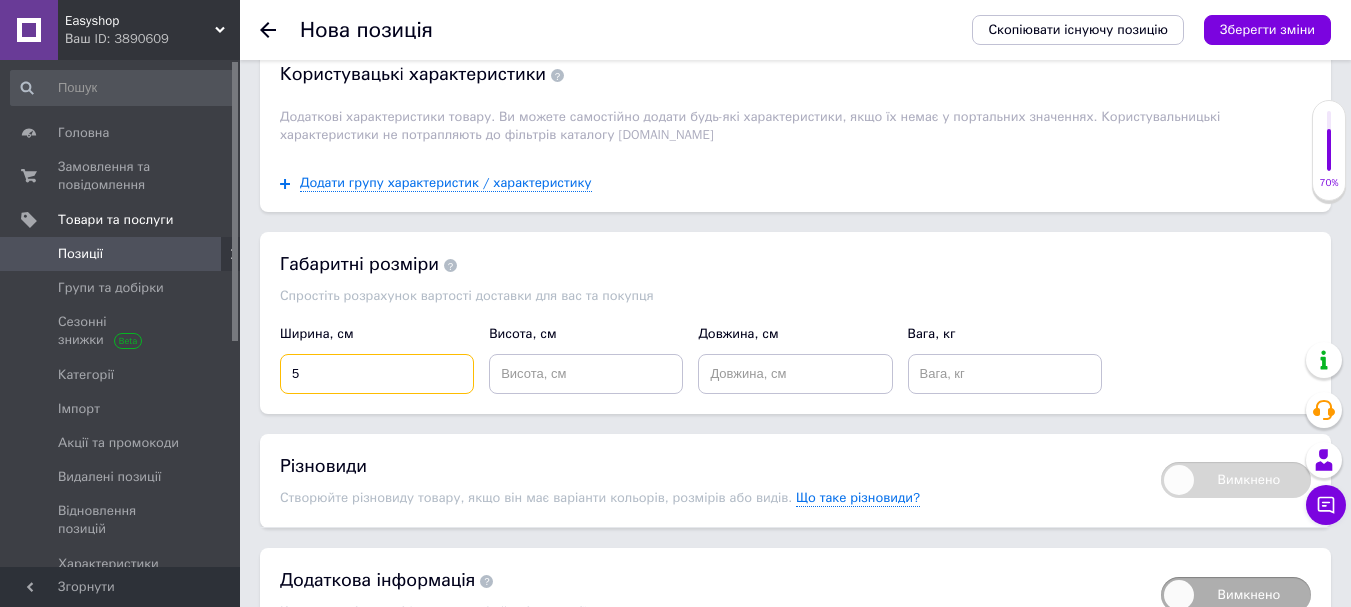 type on "5" 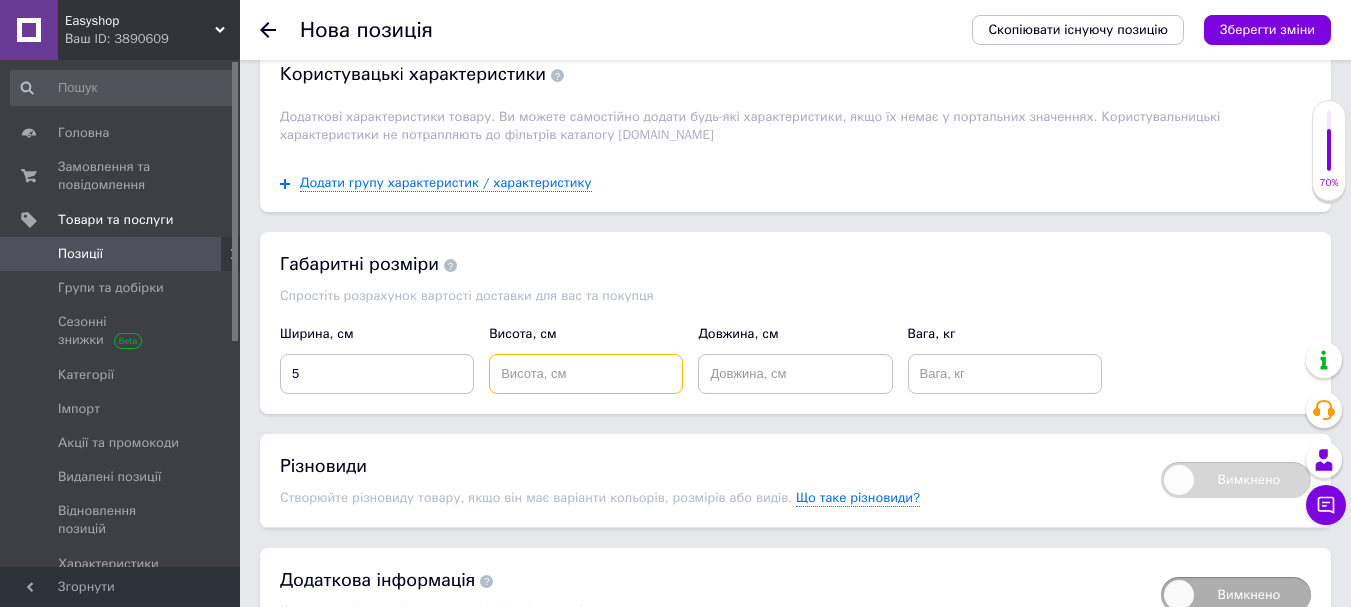 click at bounding box center [586, 374] 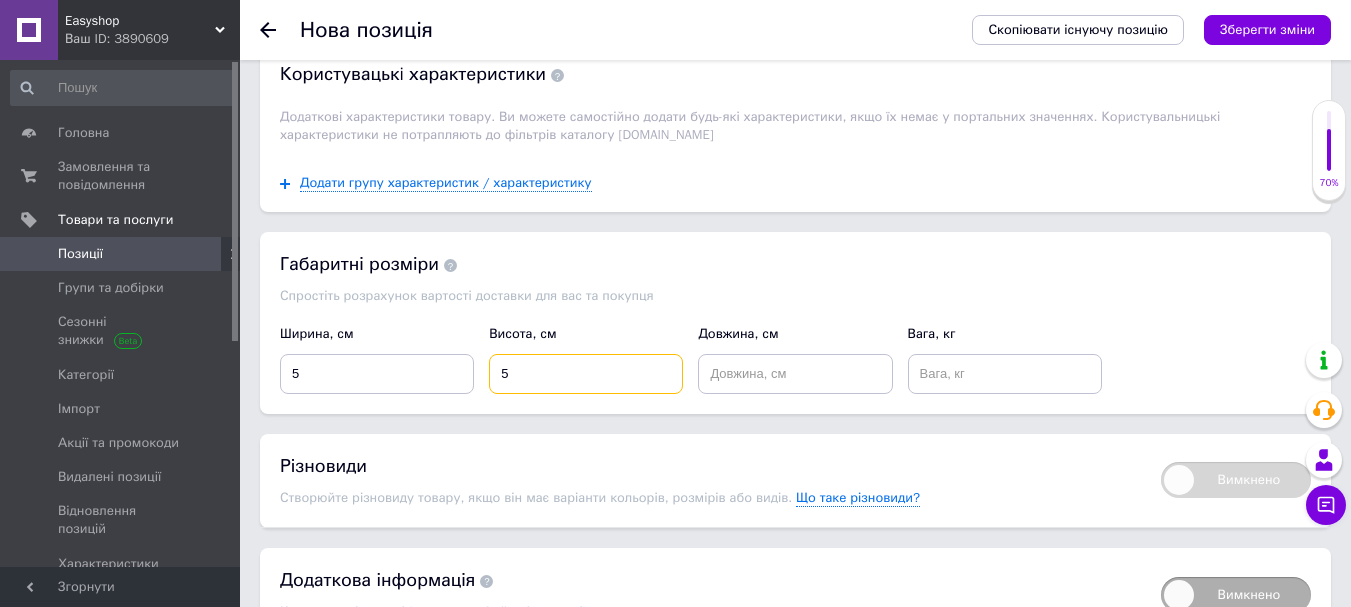 type on "5" 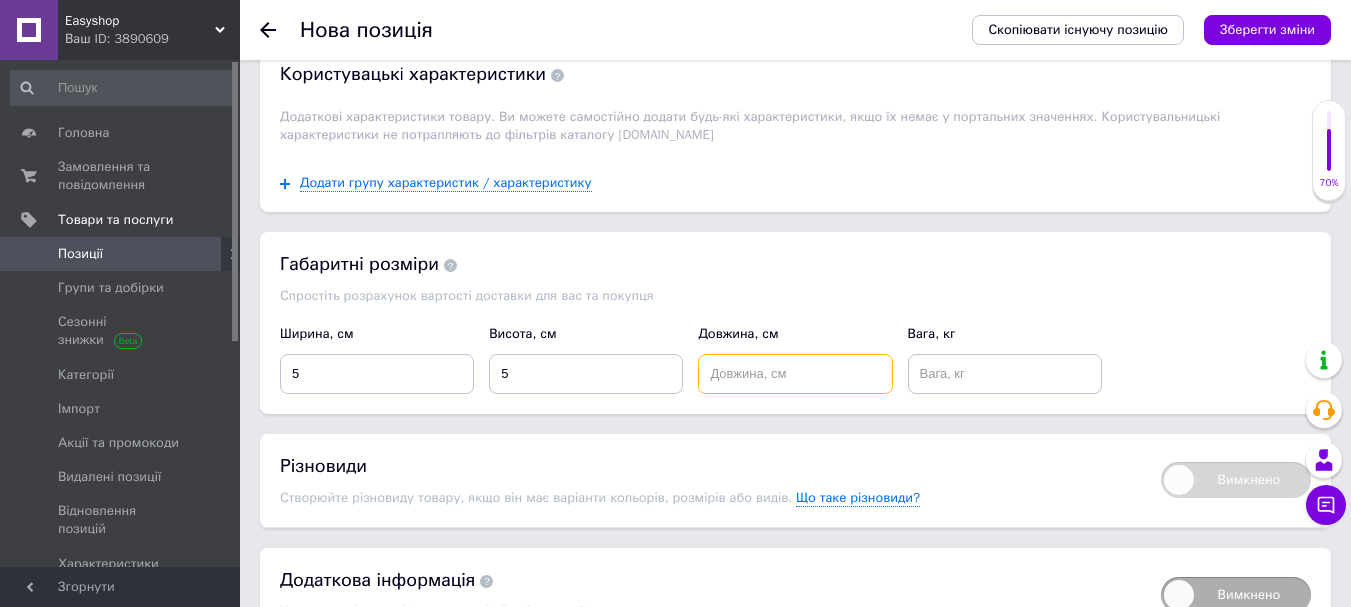 click at bounding box center [795, 374] 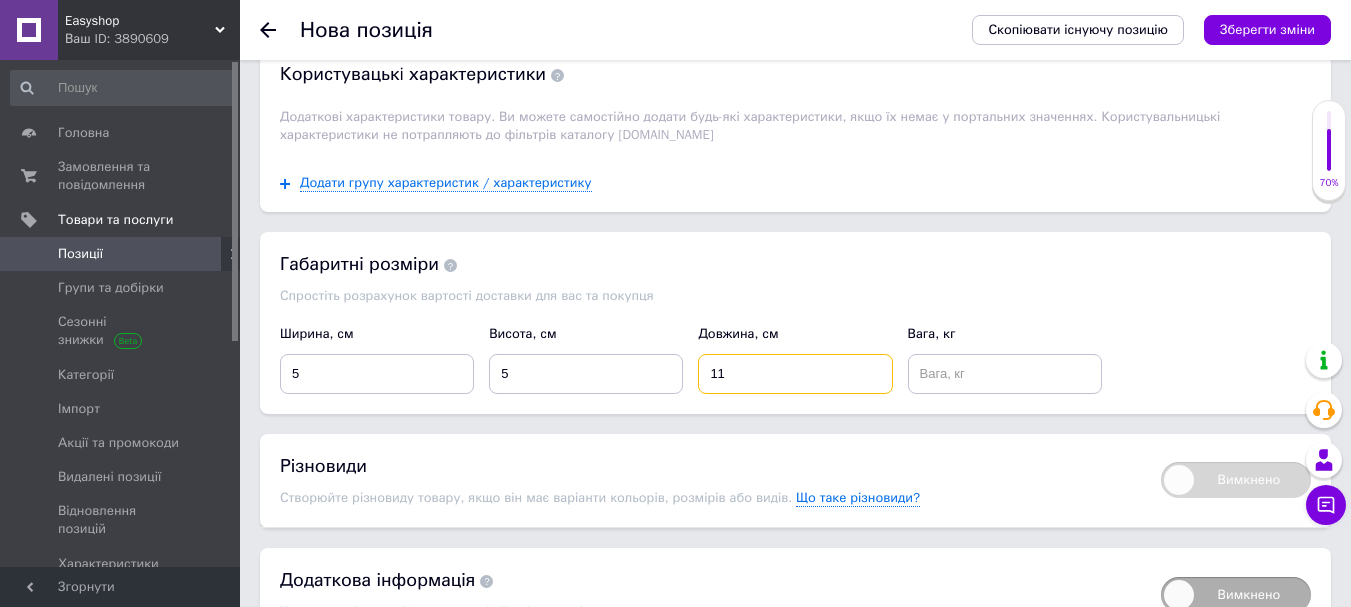 type on "11" 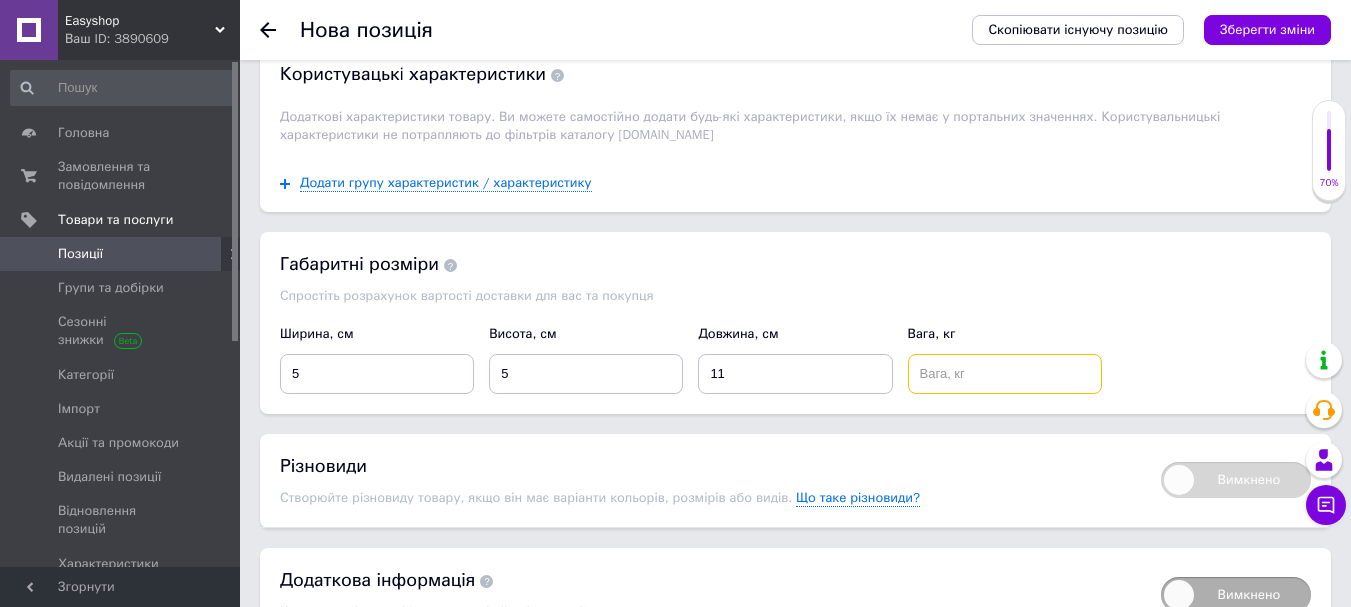 click at bounding box center [1005, 374] 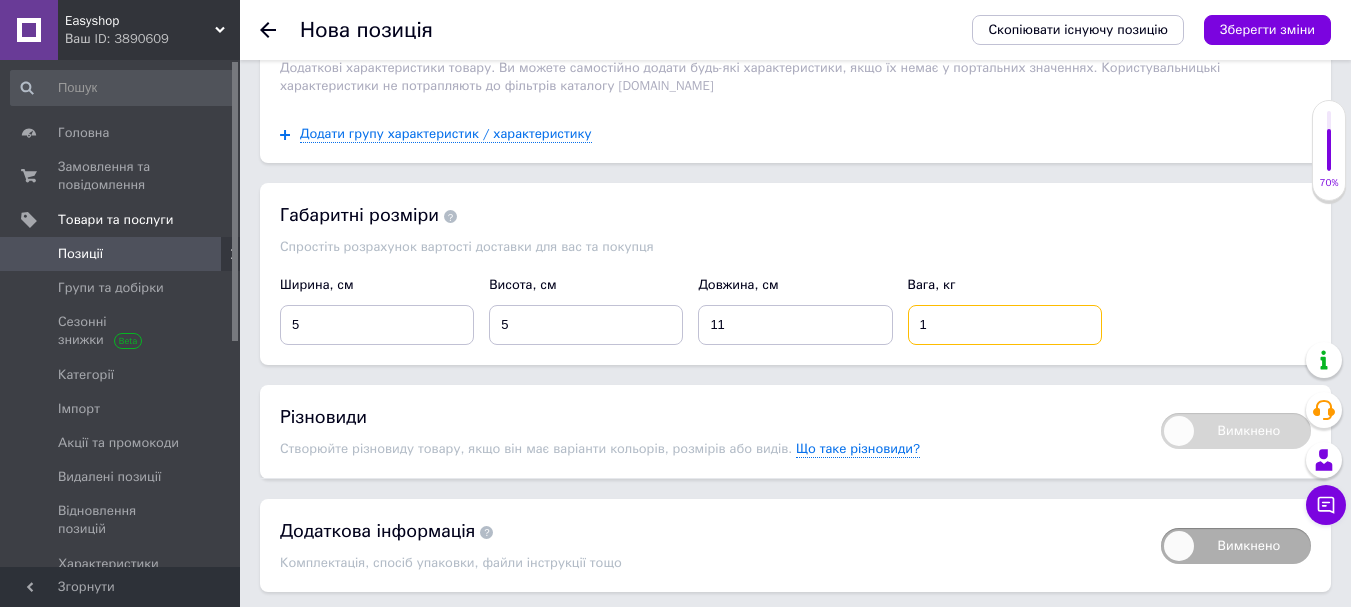 scroll, scrollTop: 2194, scrollLeft: 0, axis: vertical 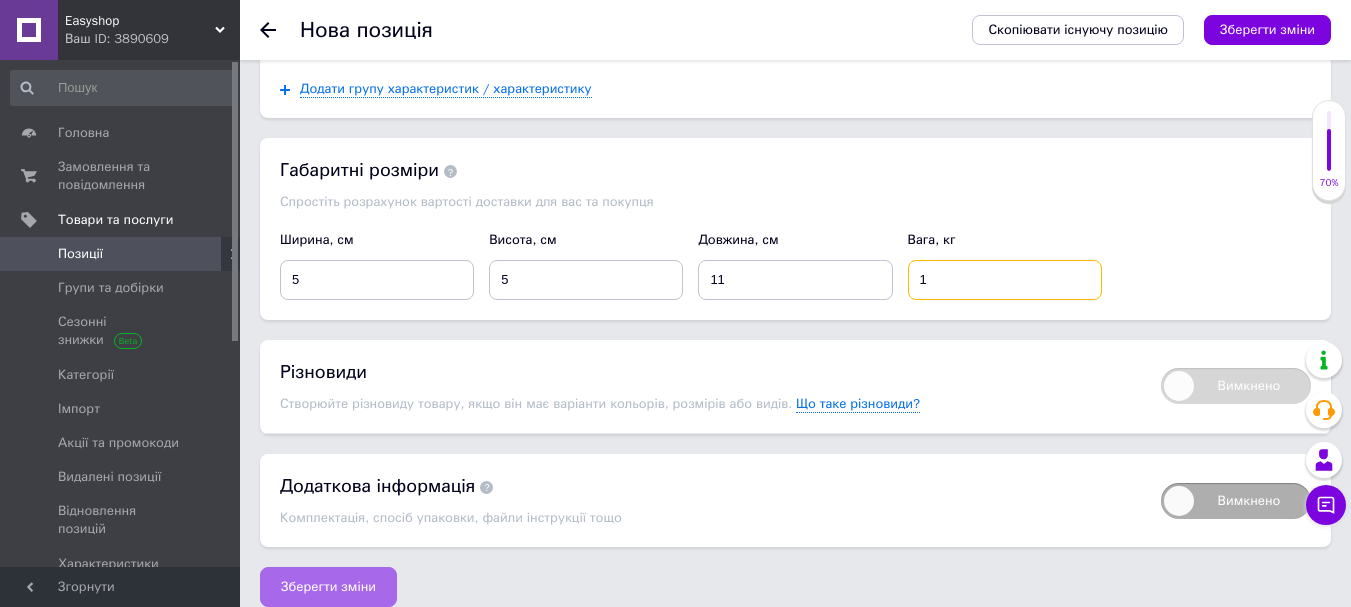 type on "1" 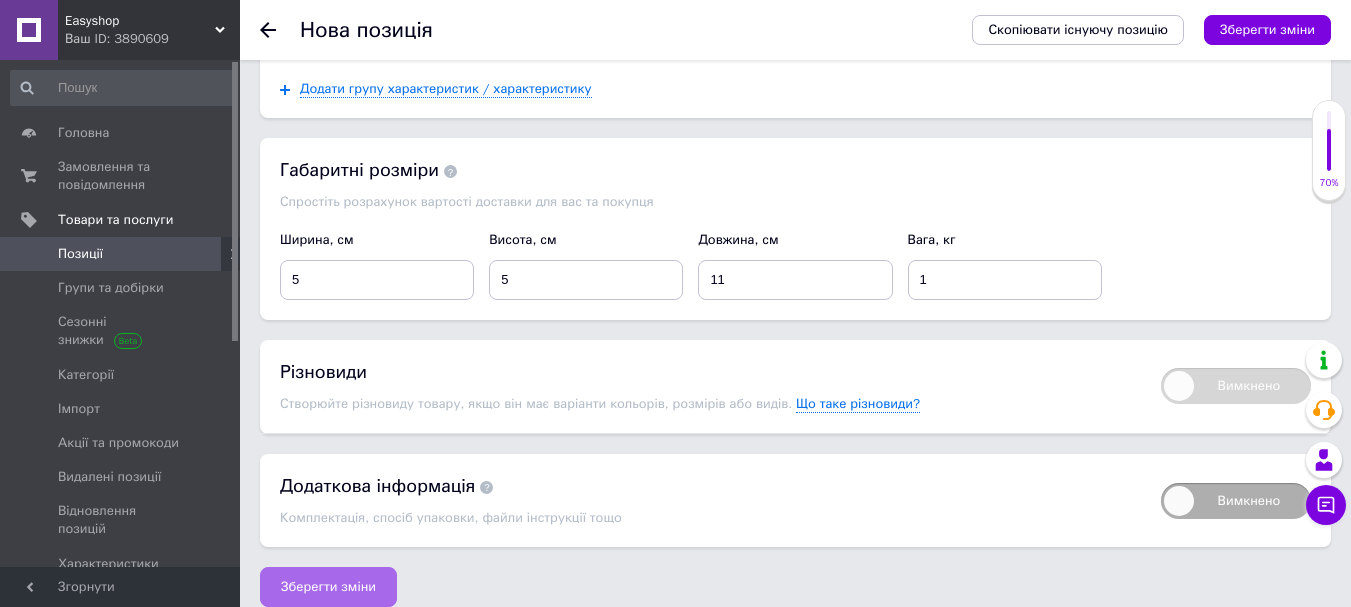 drag, startPoint x: 355, startPoint y: 567, endPoint x: 404, endPoint y: 530, distance: 61.400326 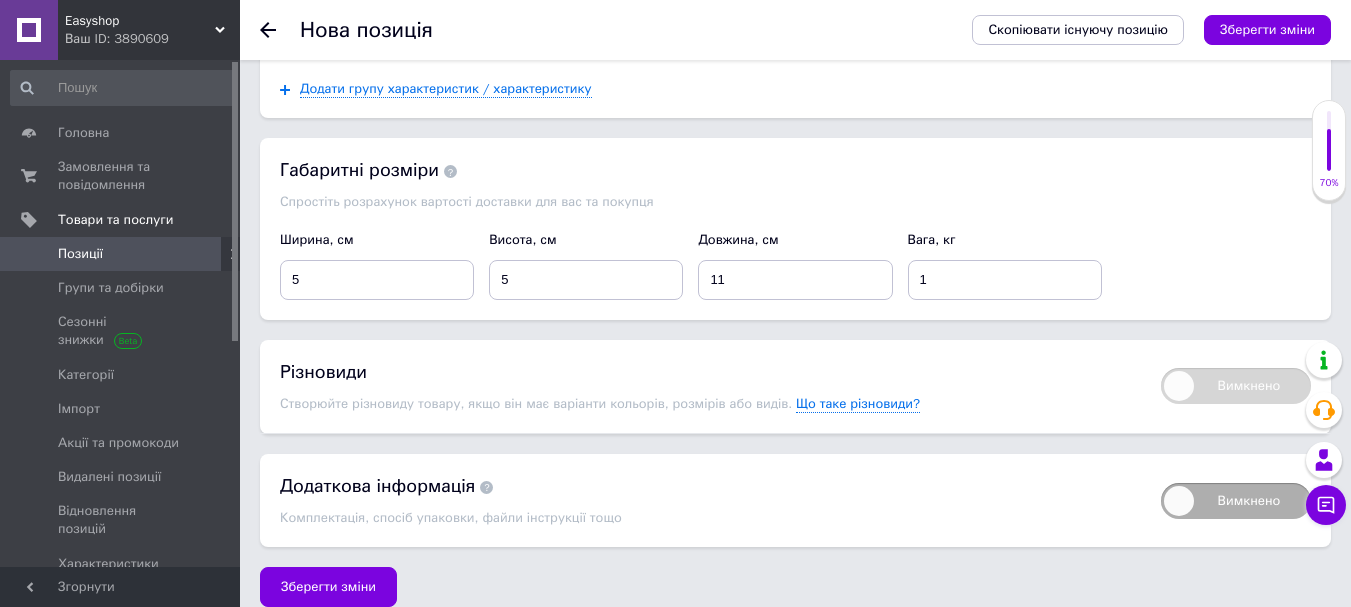 click on "Зберегти зміни" at bounding box center [328, 587] 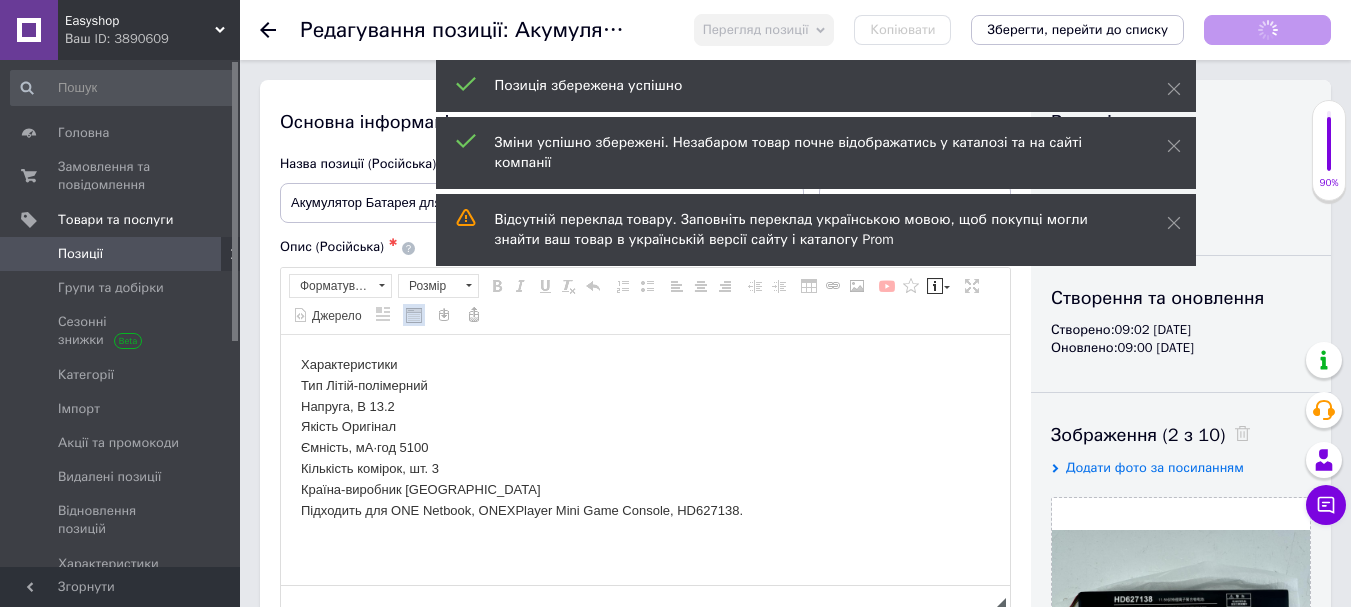 scroll, scrollTop: 0, scrollLeft: 0, axis: both 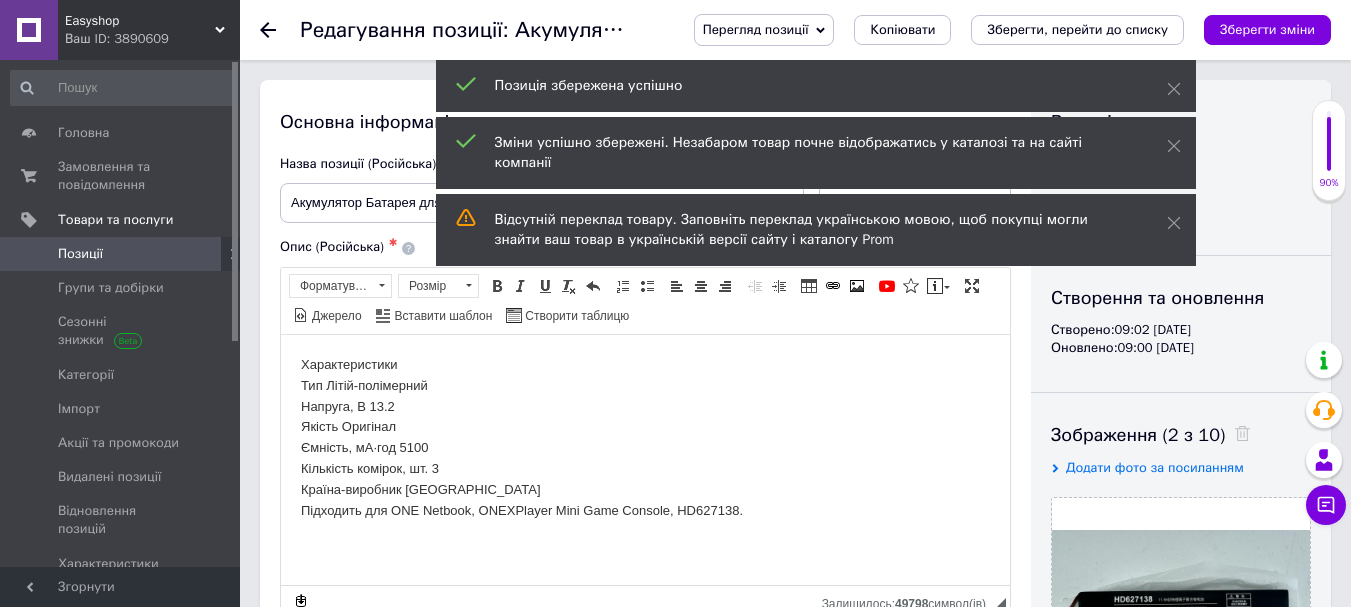 click on "Позиції" at bounding box center (80, 254) 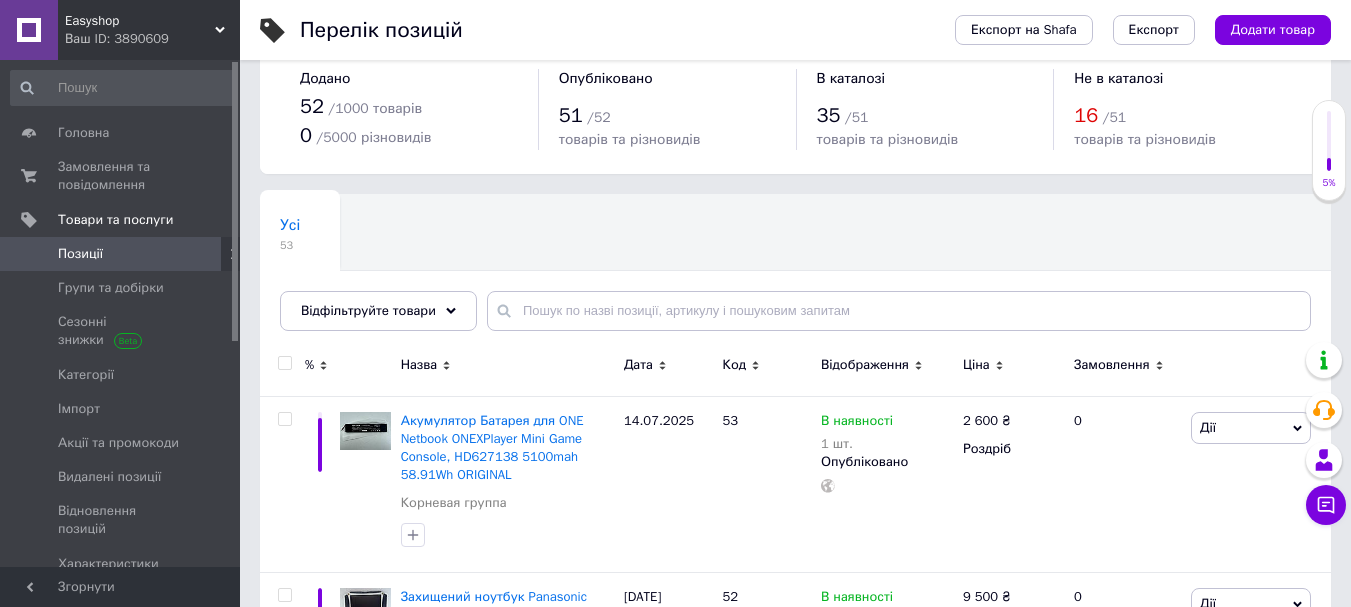 scroll, scrollTop: 0, scrollLeft: 0, axis: both 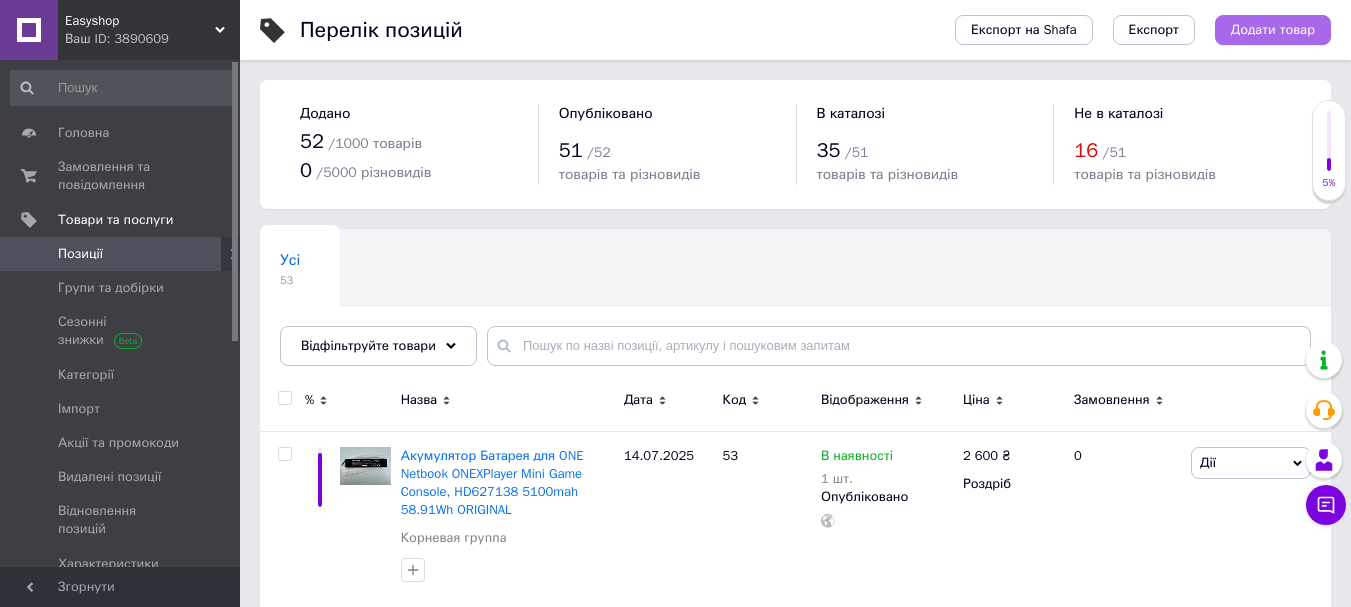 click on "Додати товар" at bounding box center [1273, 30] 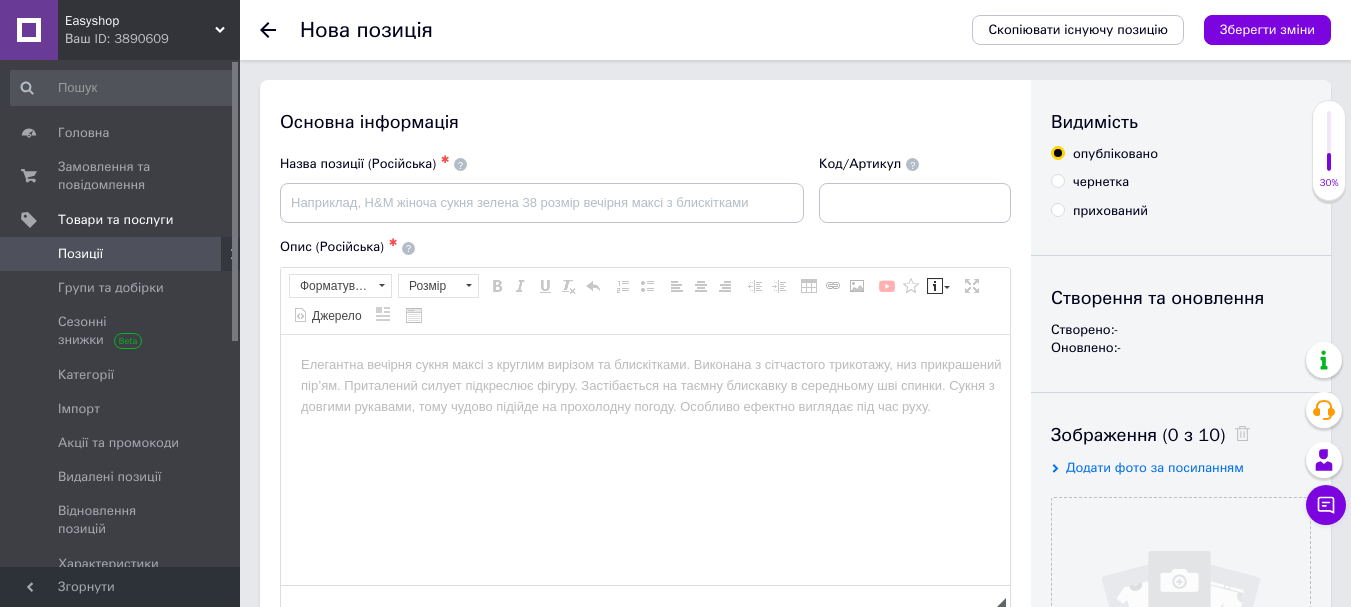 scroll, scrollTop: 0, scrollLeft: 0, axis: both 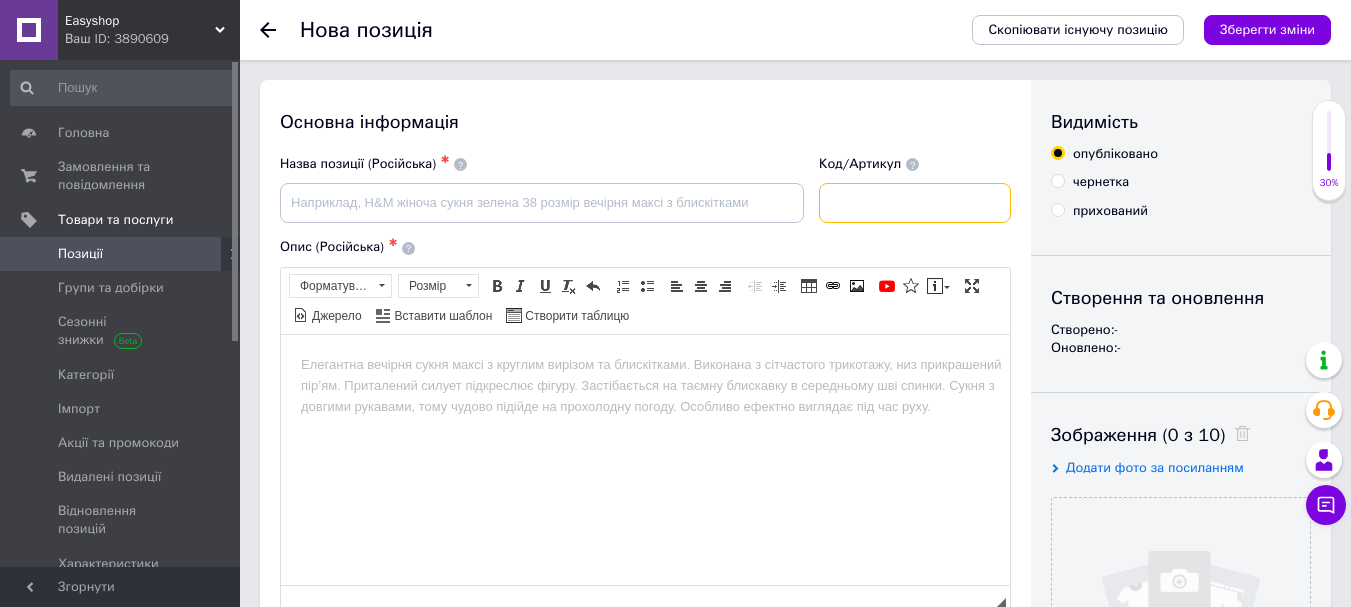click at bounding box center [915, 203] 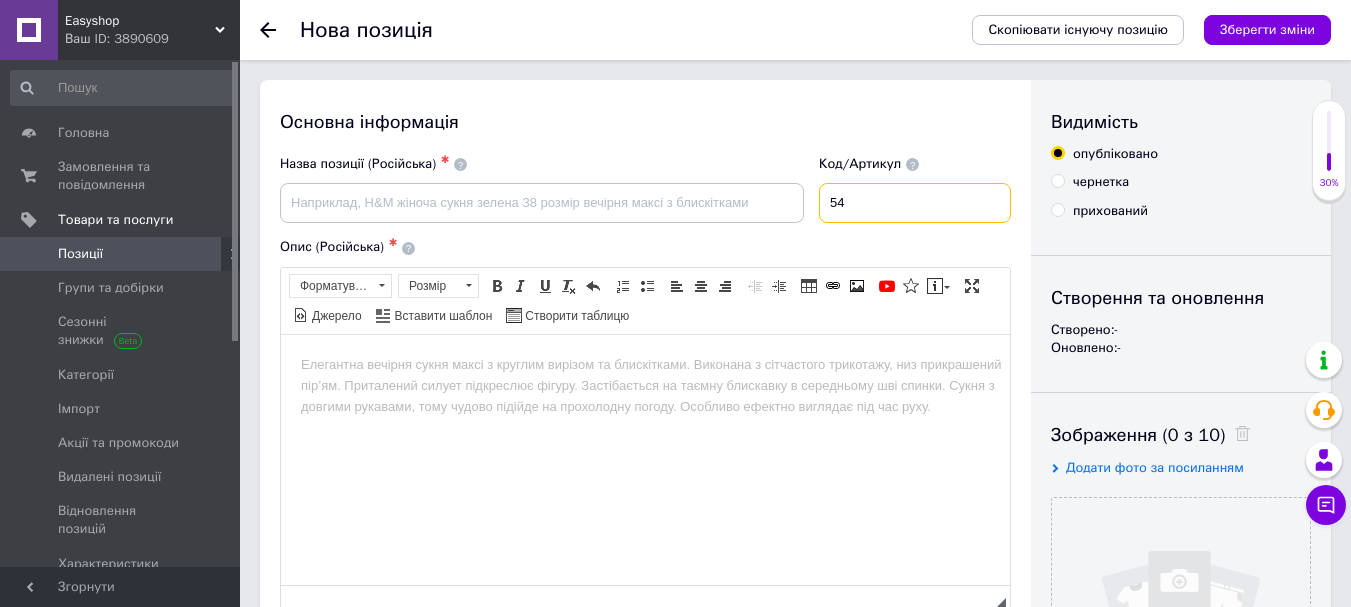 type on "54" 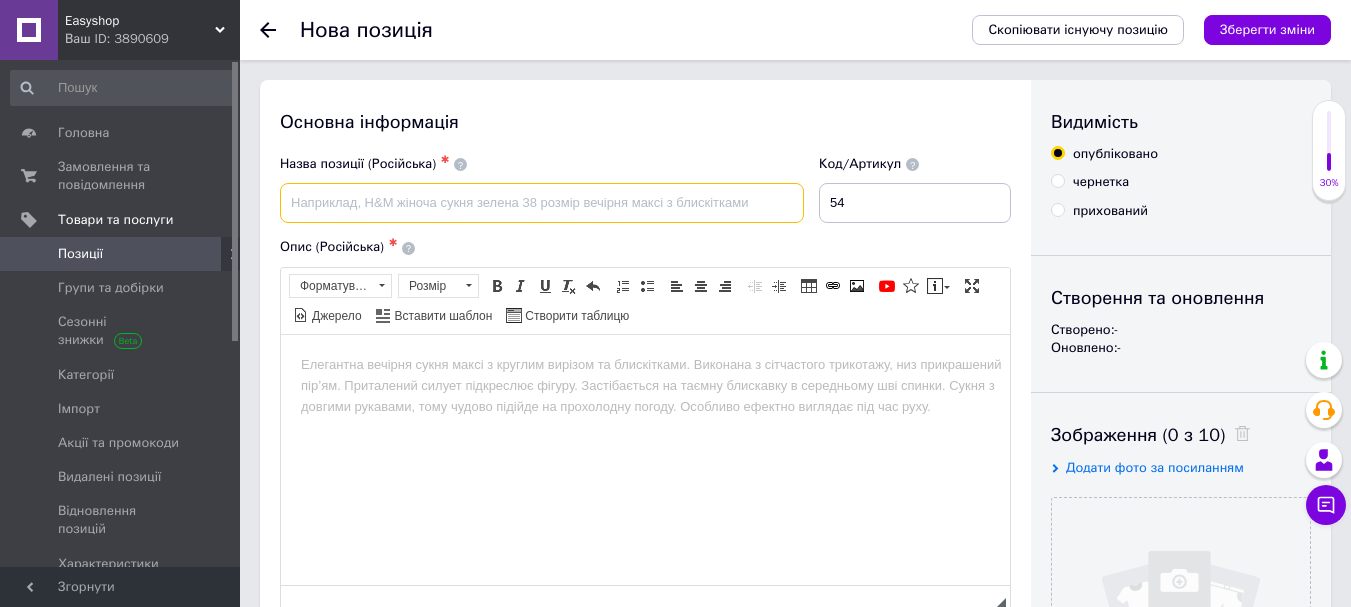 click at bounding box center [542, 203] 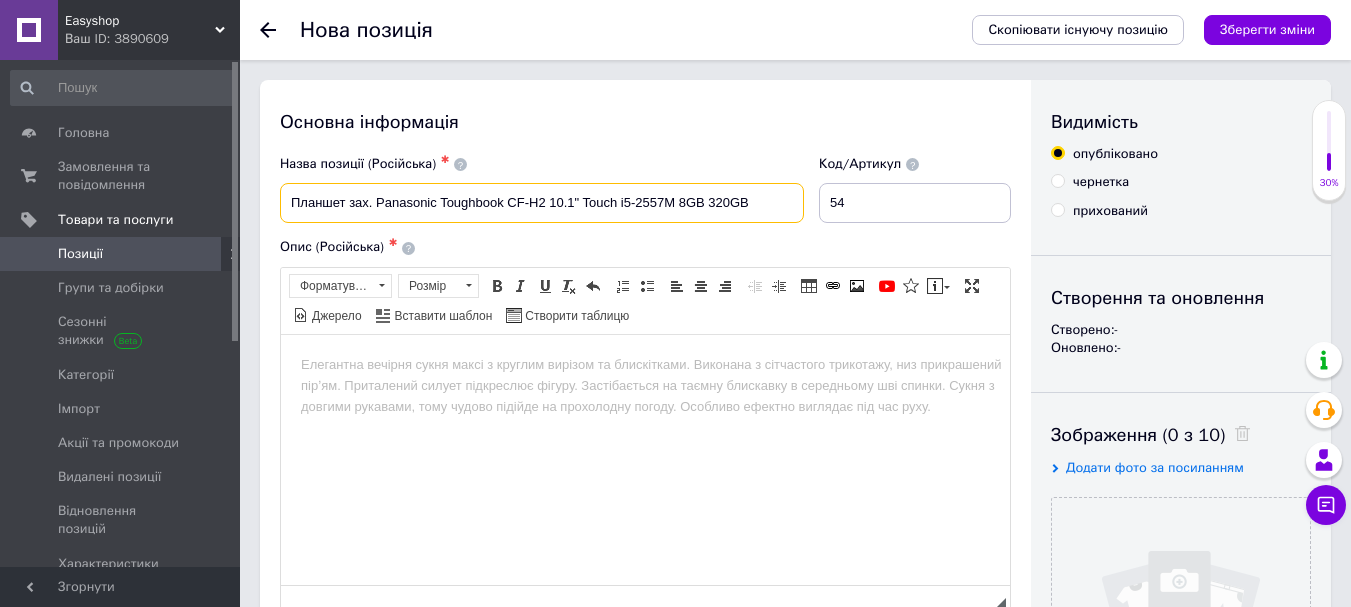 type on "Планшет зах. Panasonic Toughbook CF-H2 10.1" Touch i5-2557M 8GB 320GB" 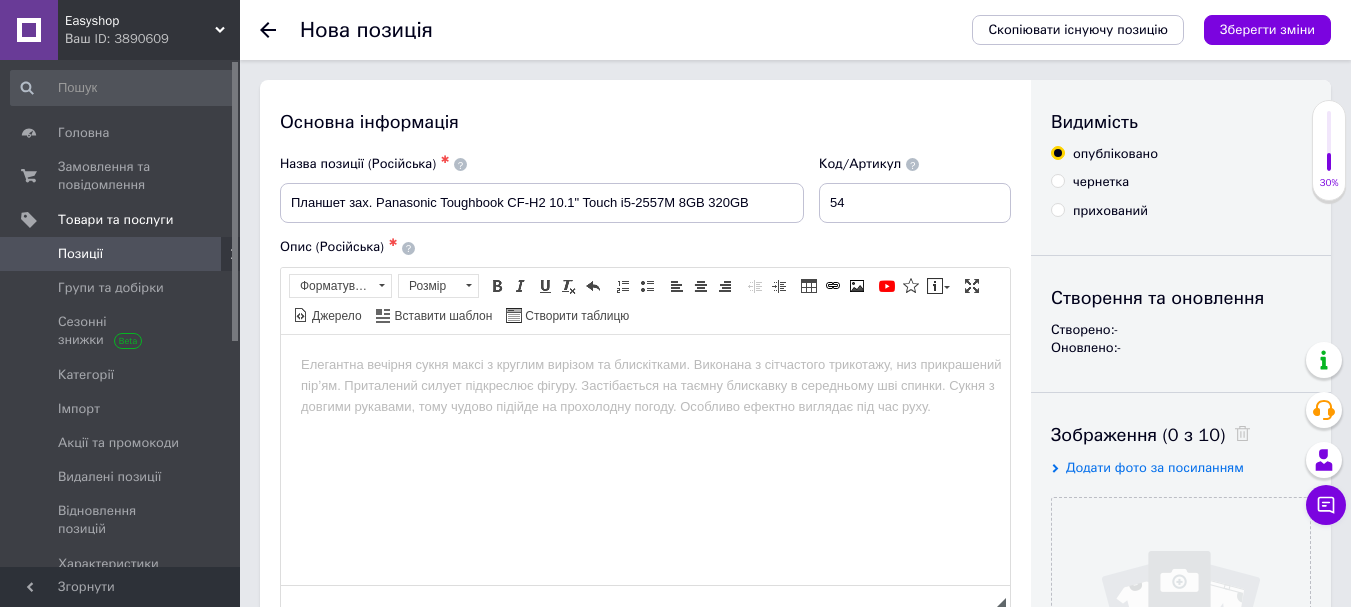 click at bounding box center [645, 364] 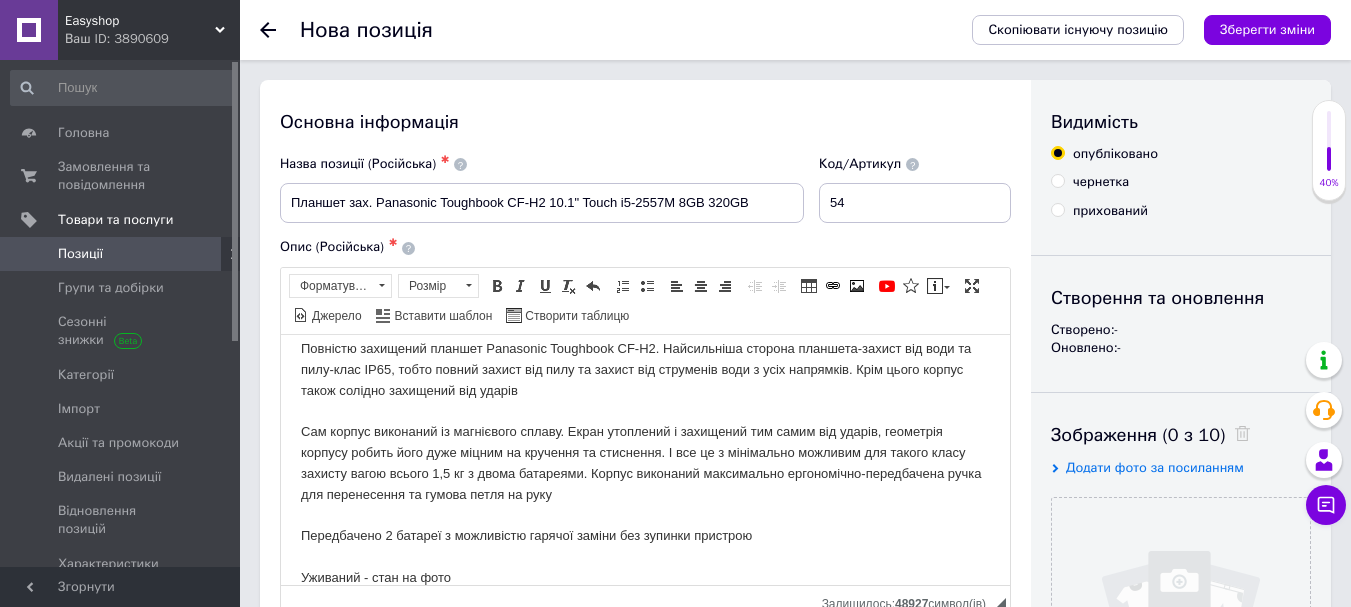 scroll, scrollTop: 0, scrollLeft: 0, axis: both 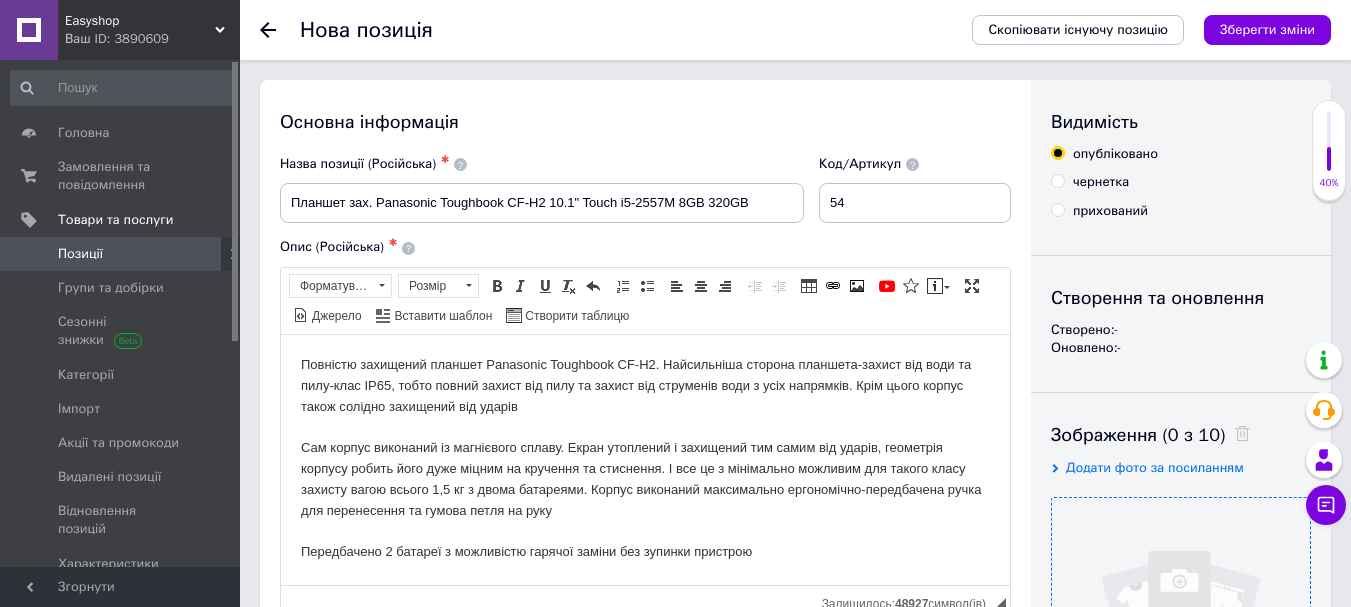 click at bounding box center [1181, 627] 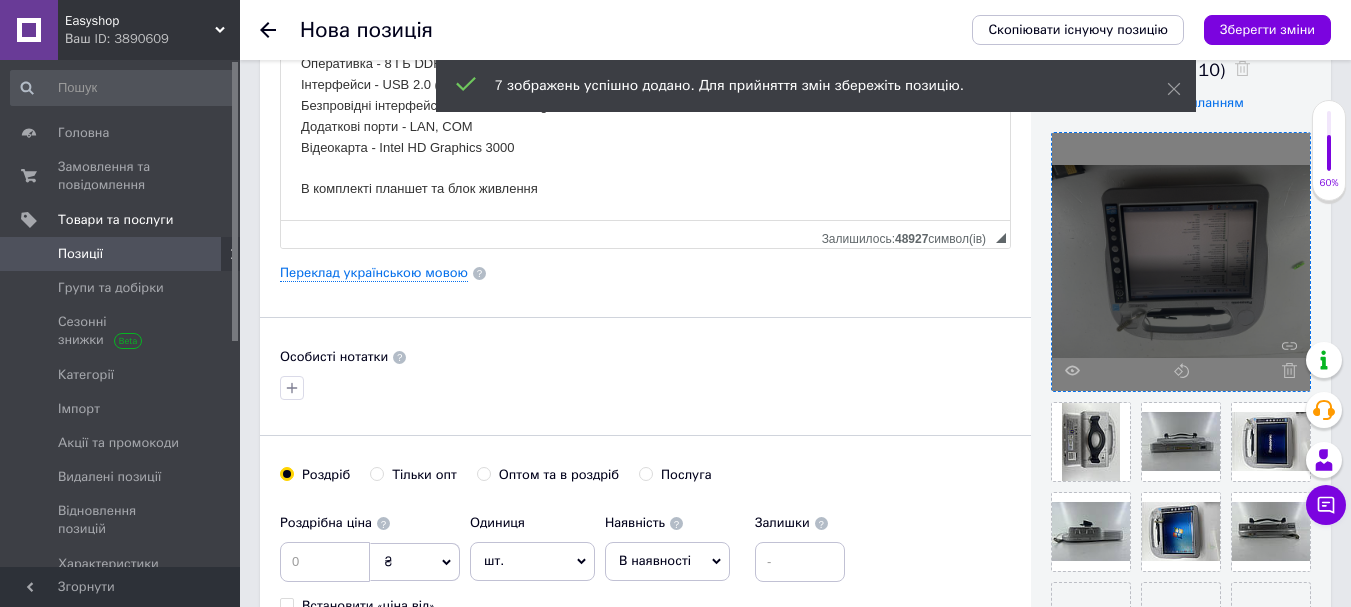 scroll, scrollTop: 400, scrollLeft: 0, axis: vertical 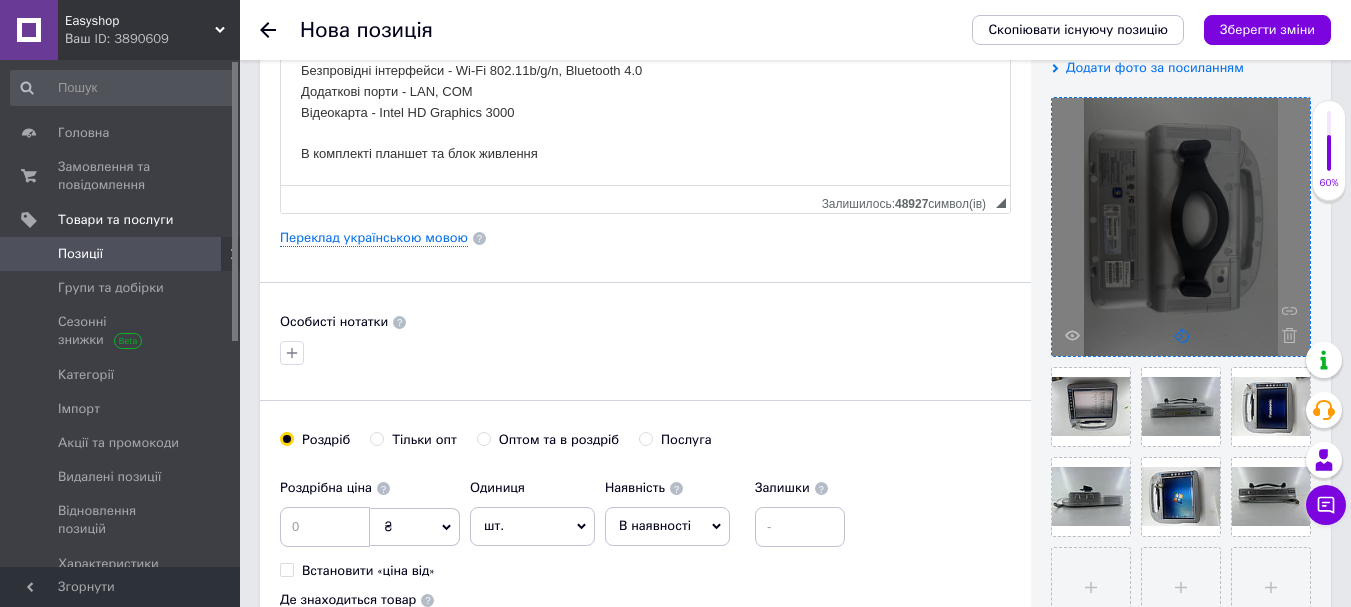 click 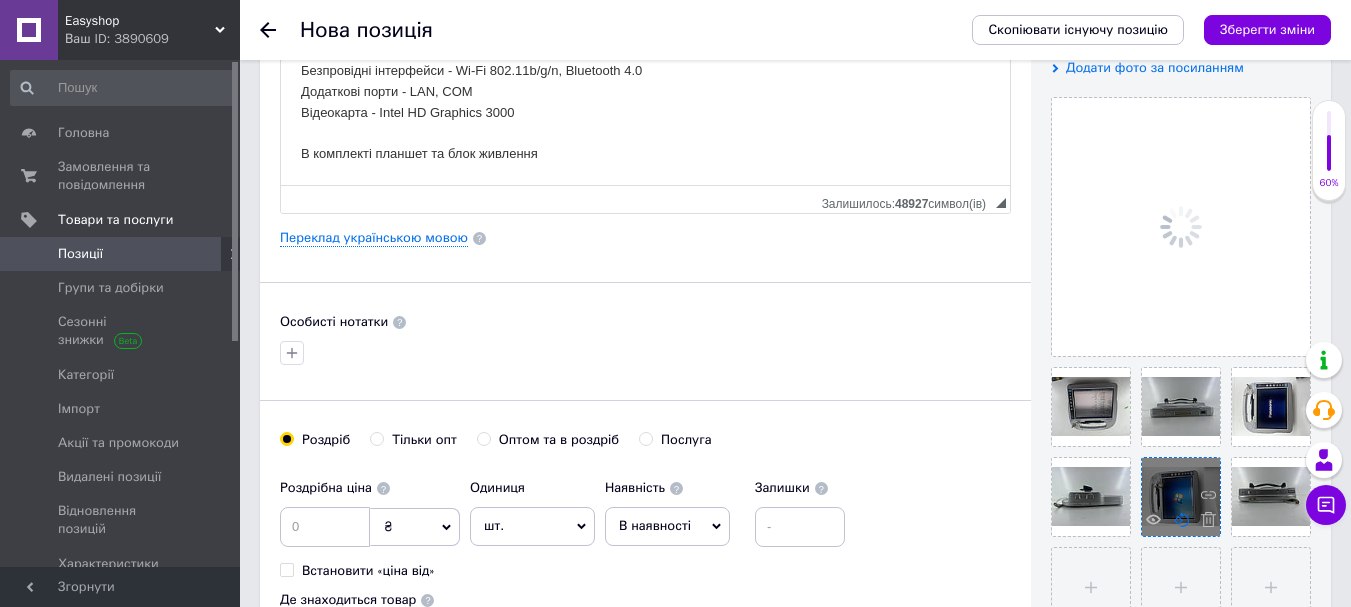 click 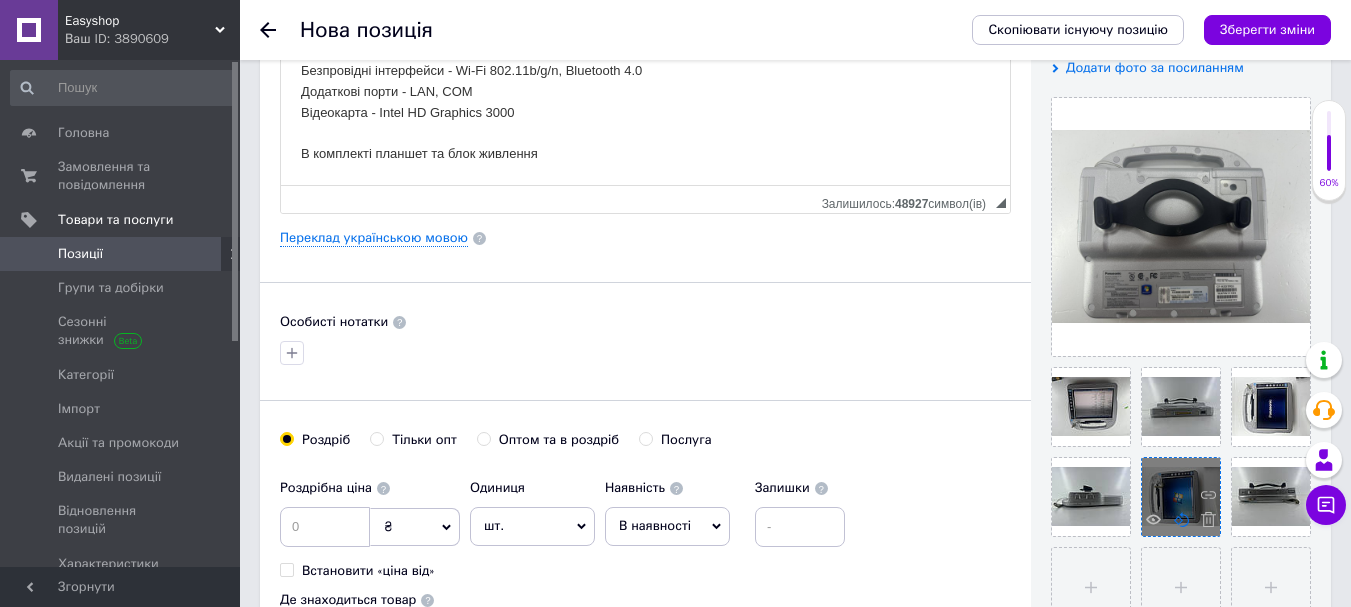 click 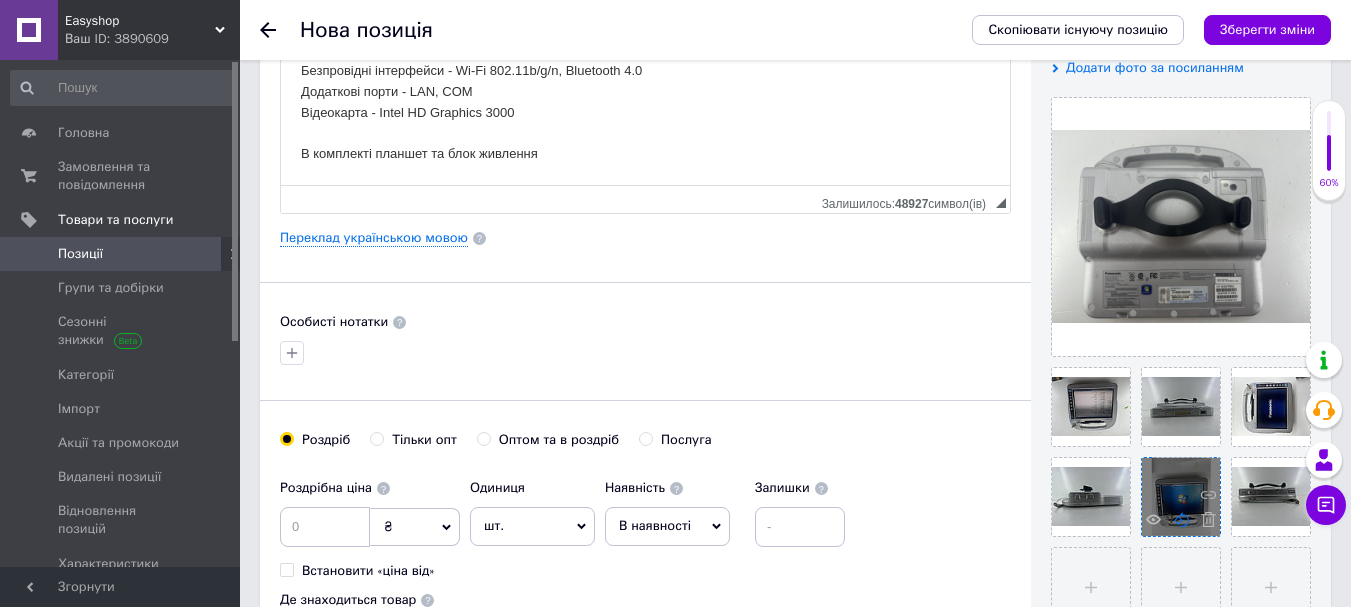click 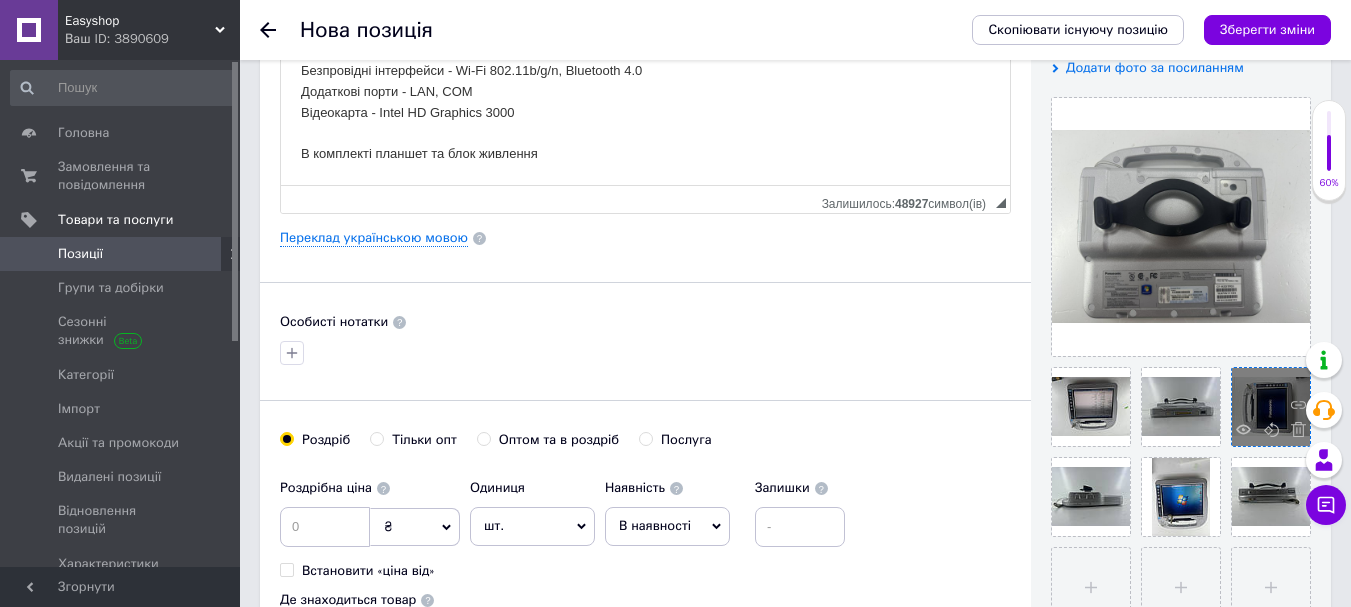 click at bounding box center [1271, 432] 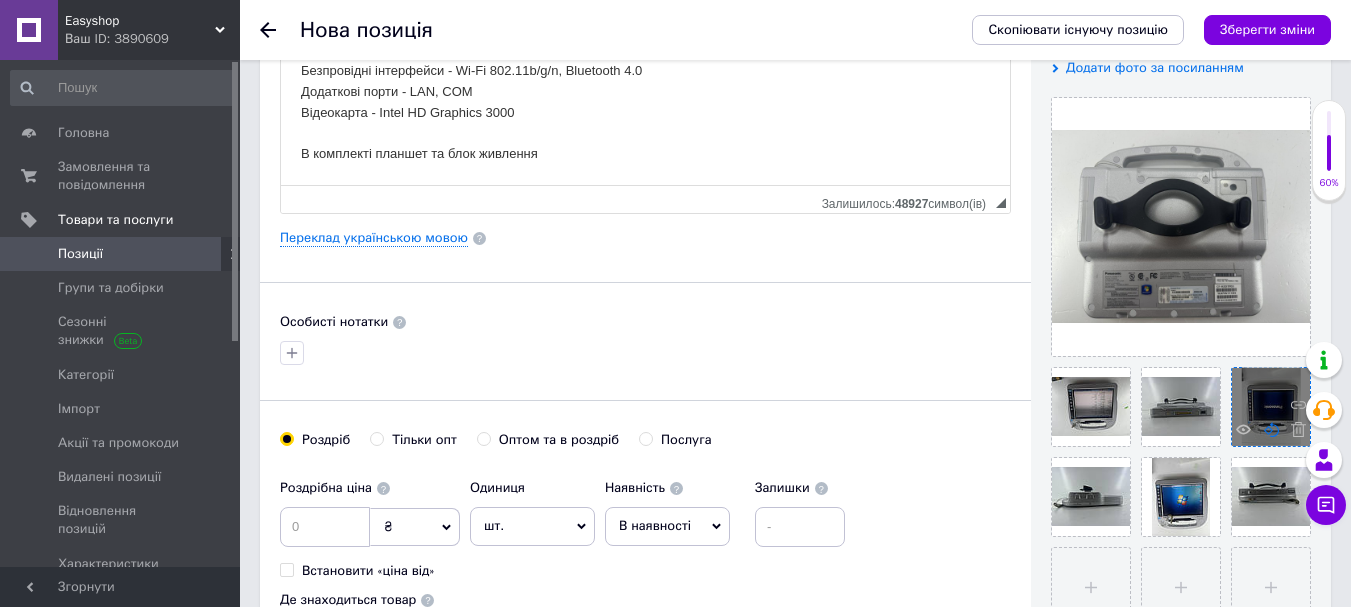 click 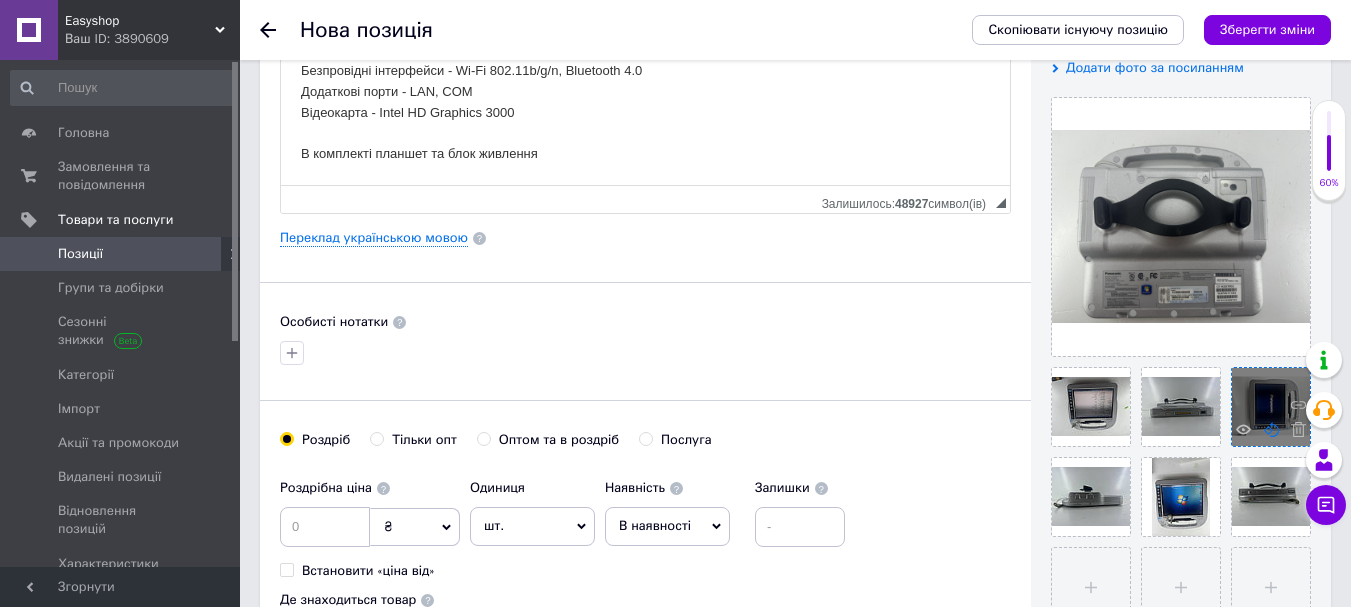 click 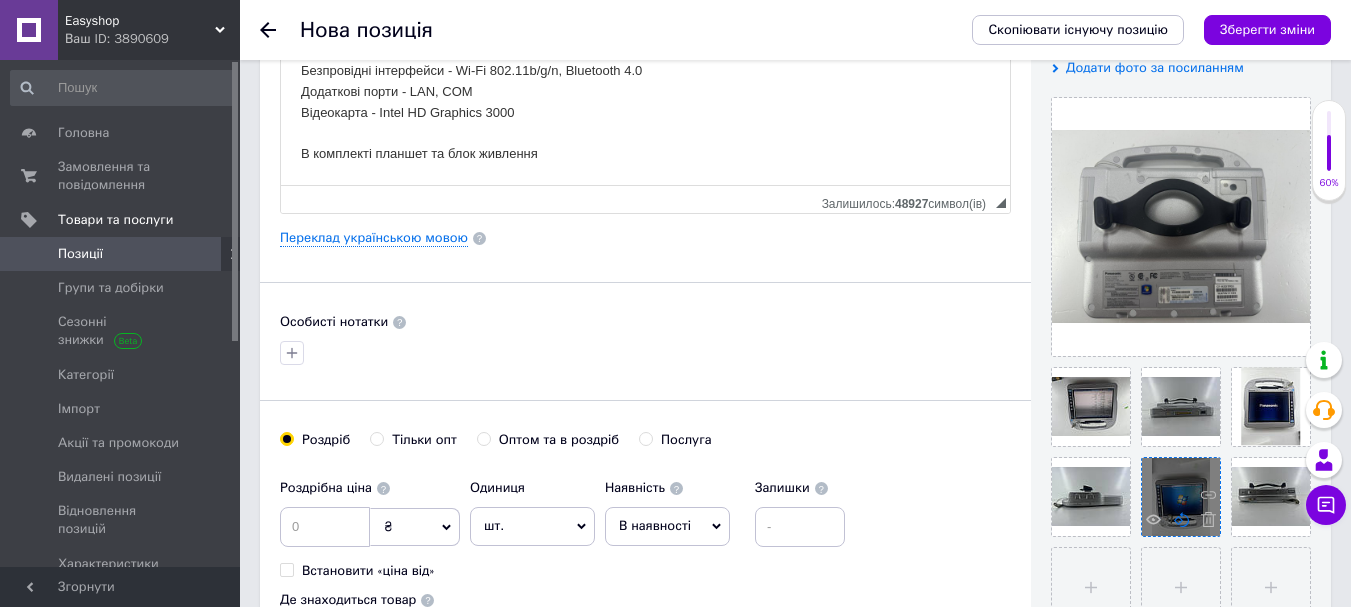 click 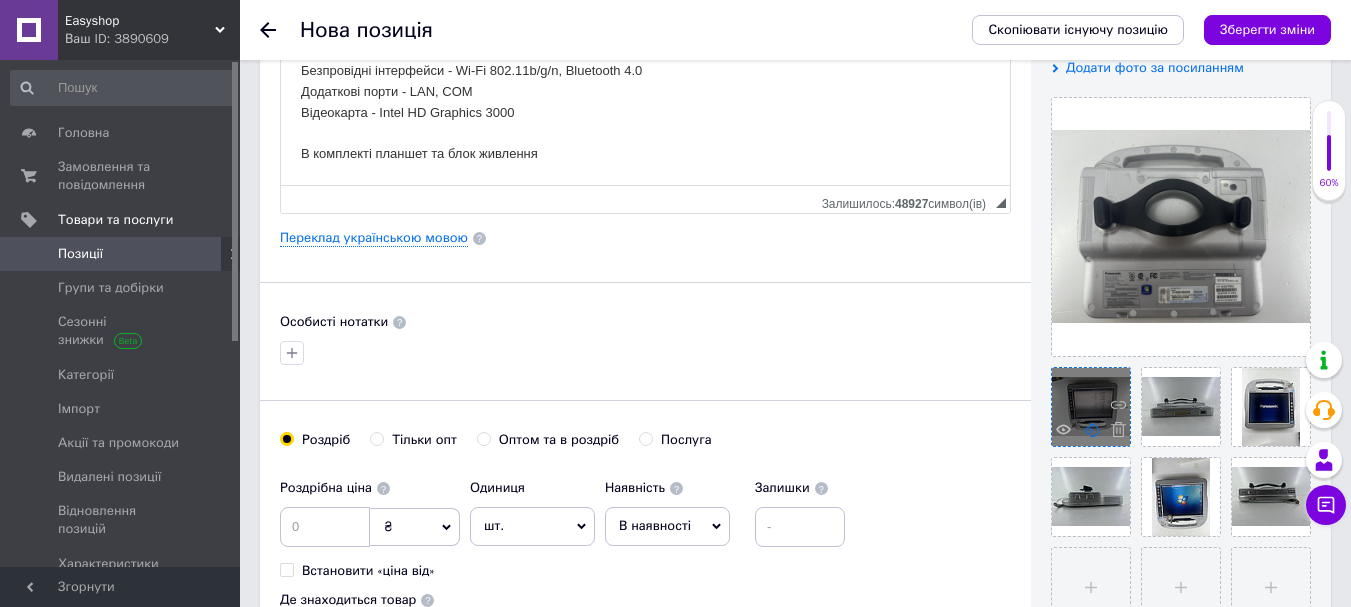 click at bounding box center [1091, 407] 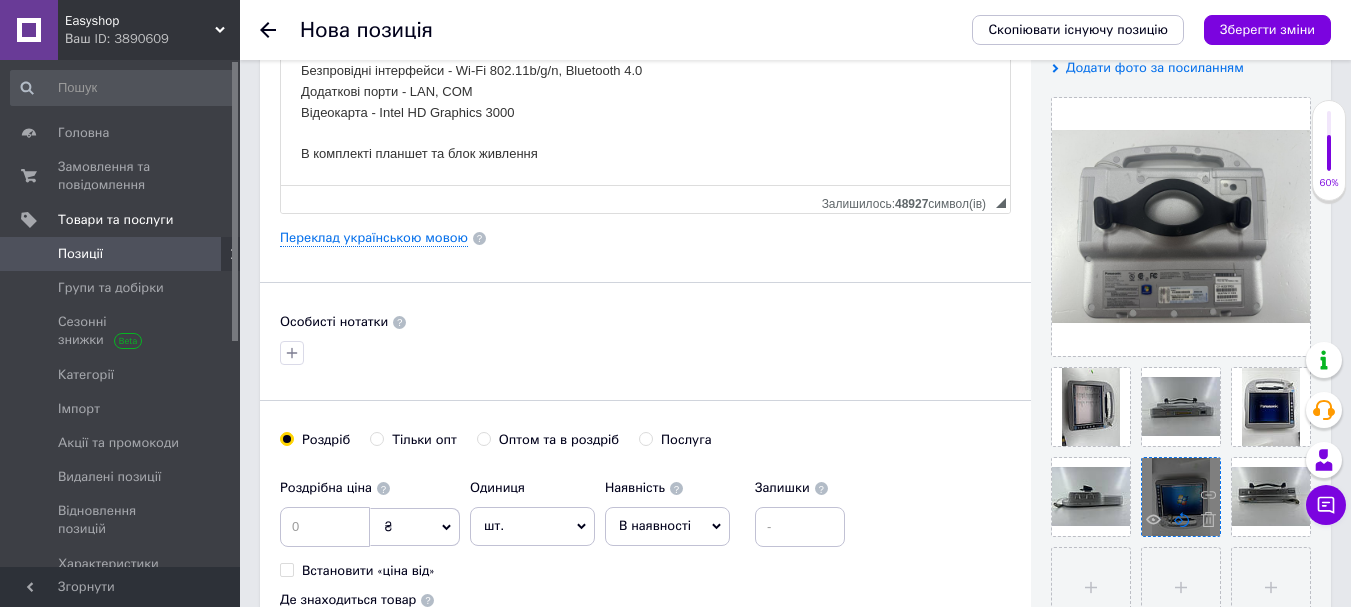 click 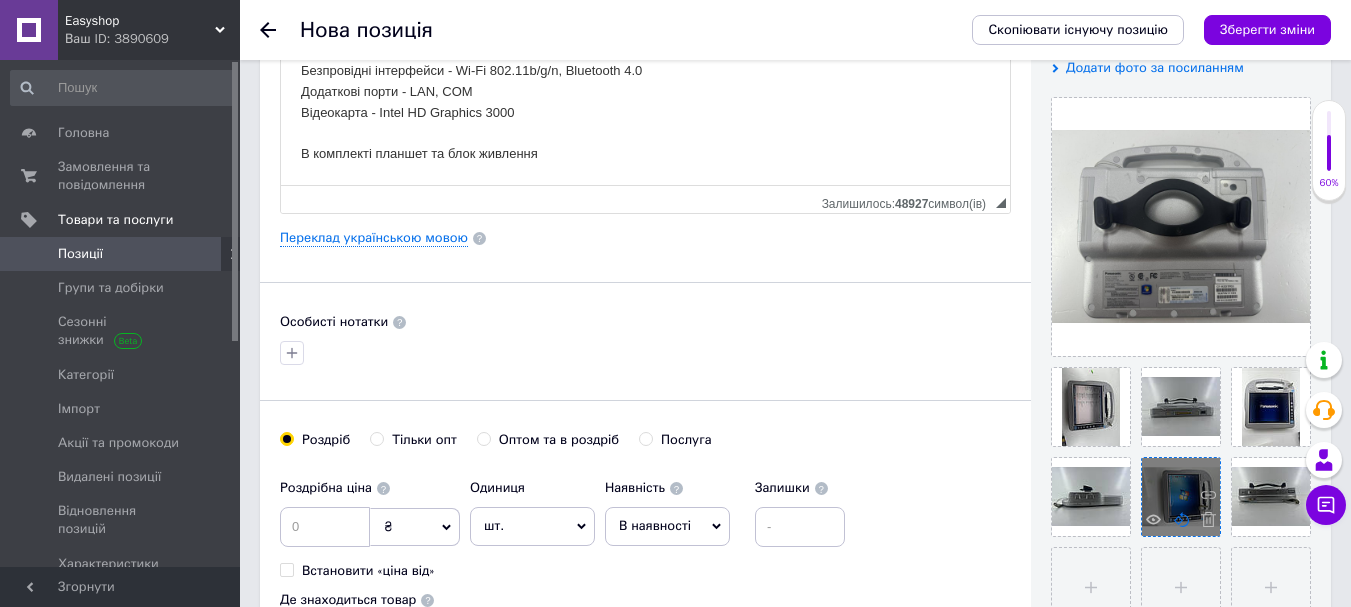 click 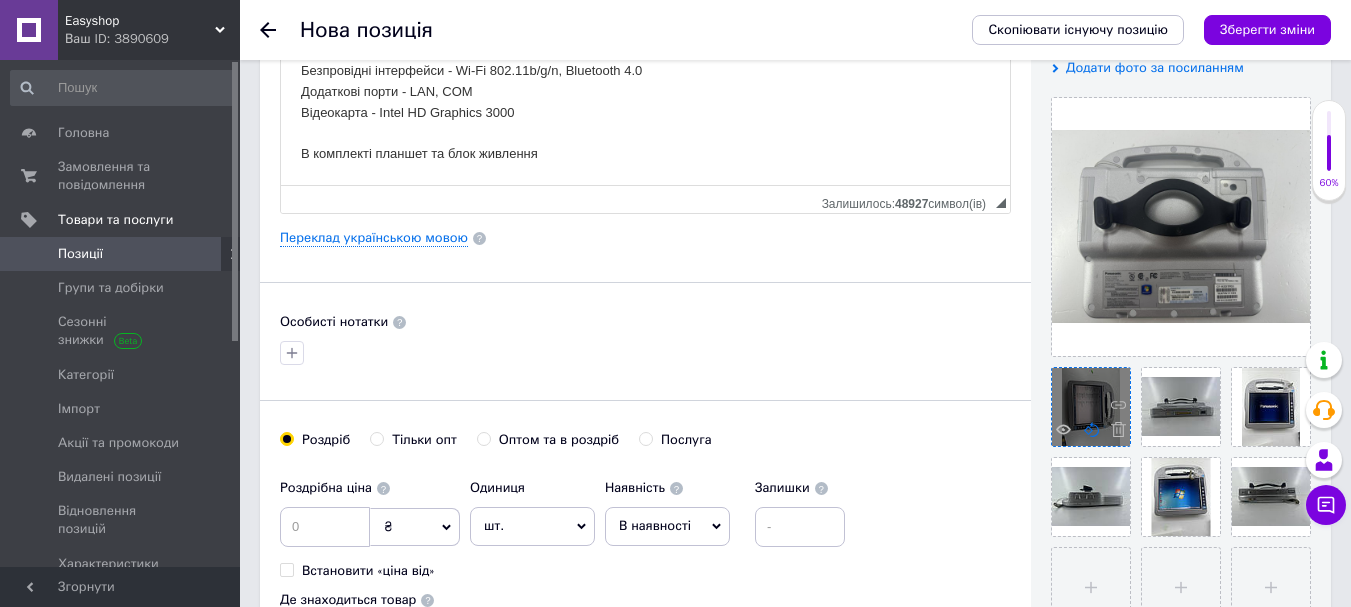 click 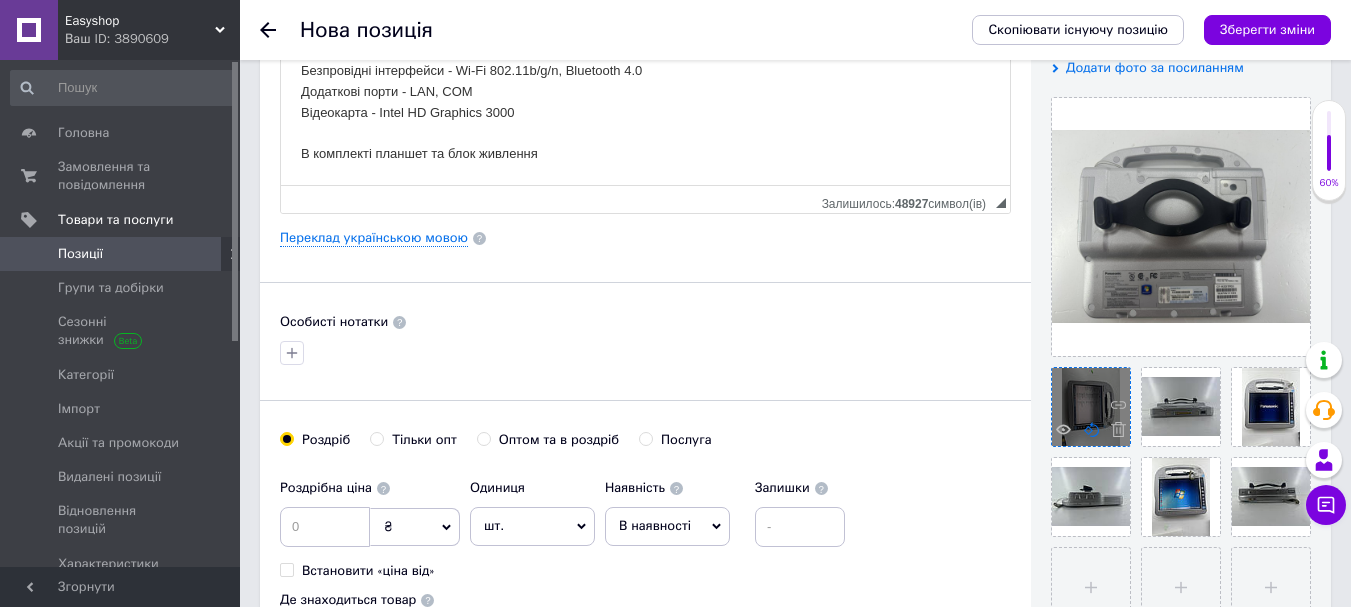 click 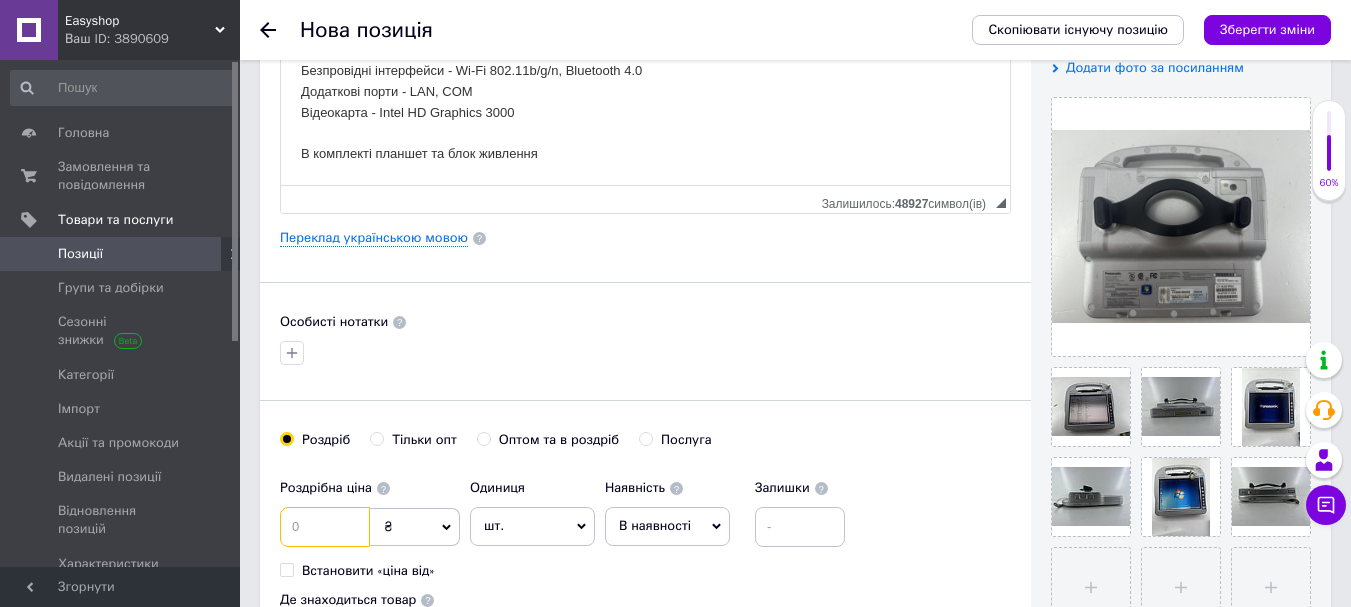 click at bounding box center [325, 527] 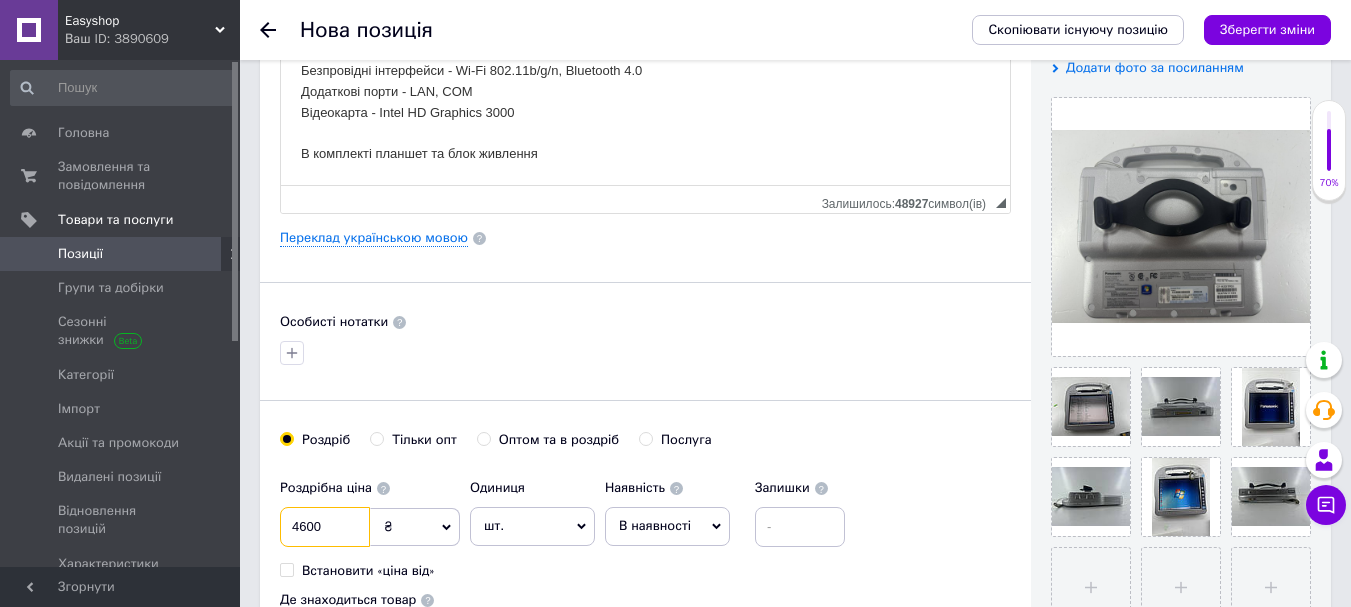 type on "4600" 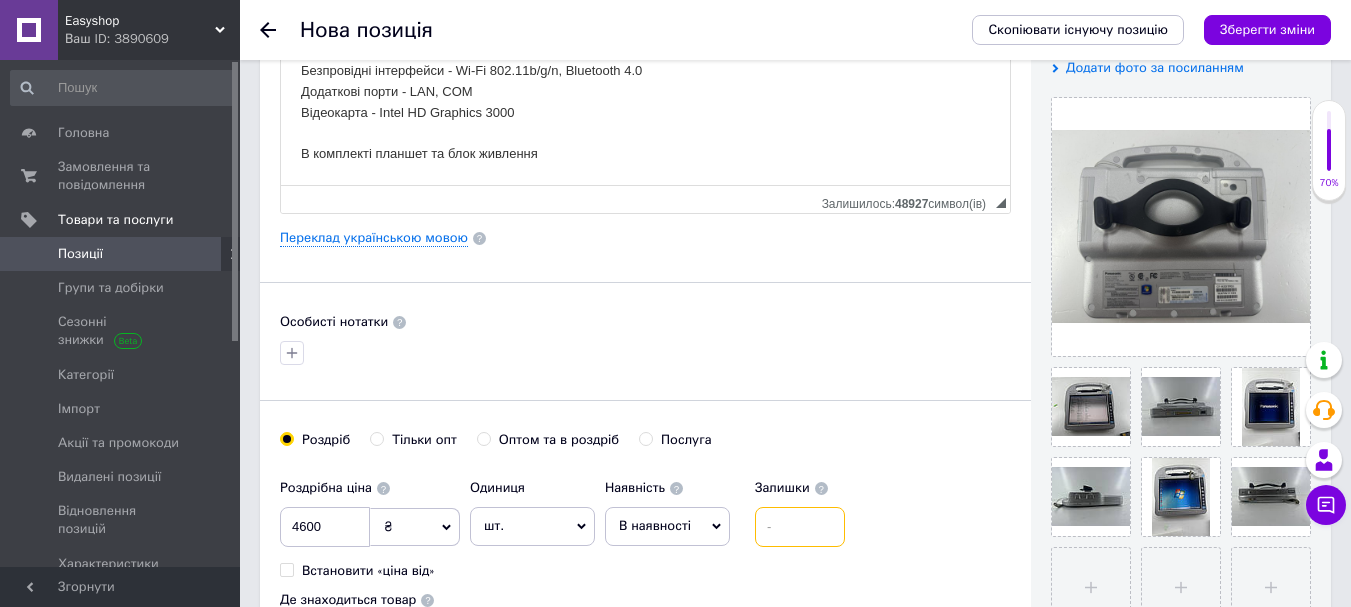 click at bounding box center (800, 527) 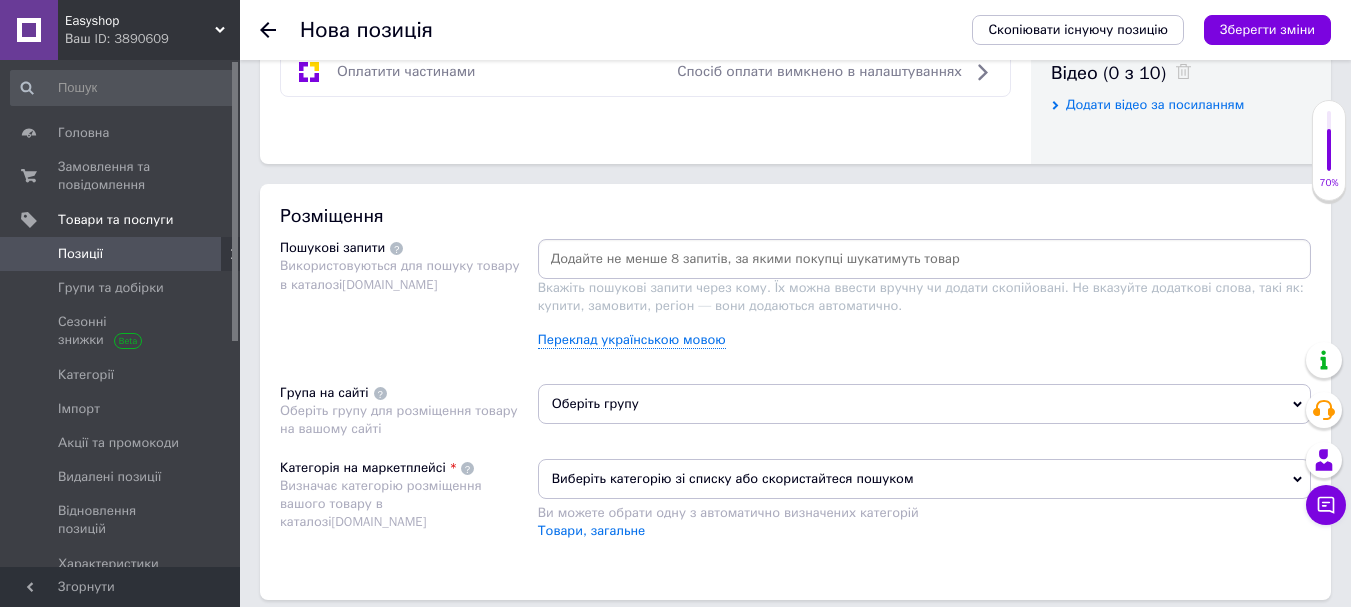 scroll, scrollTop: 1100, scrollLeft: 0, axis: vertical 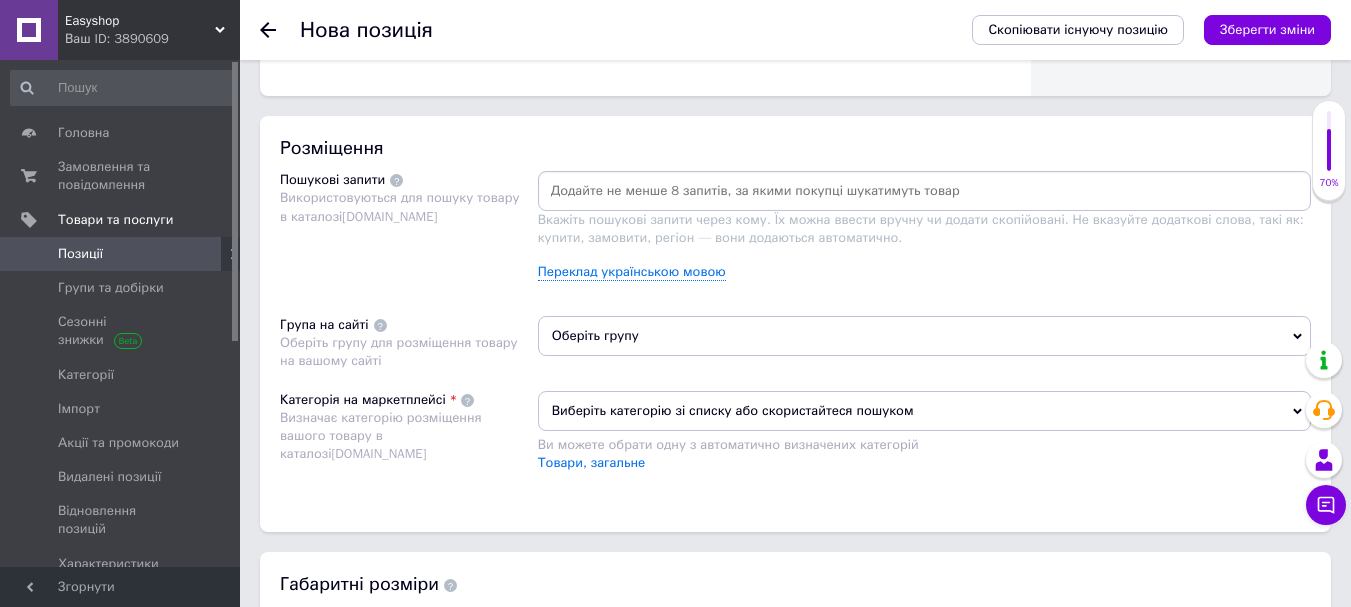 type on "2" 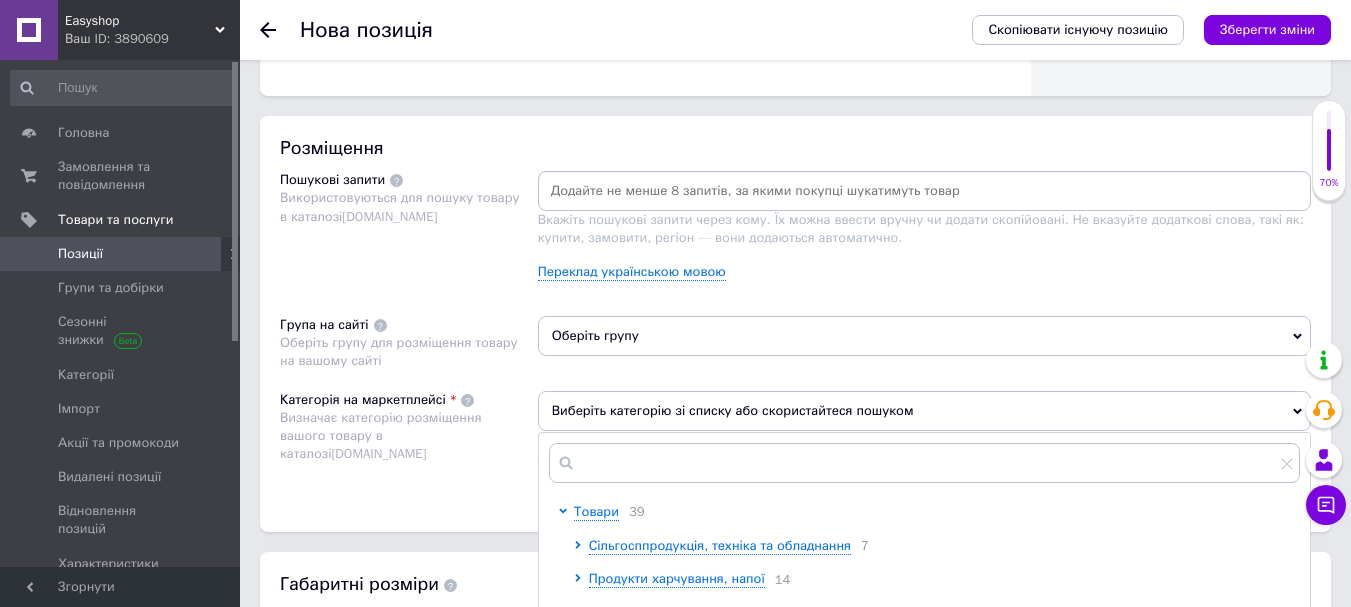 click at bounding box center [924, 191] 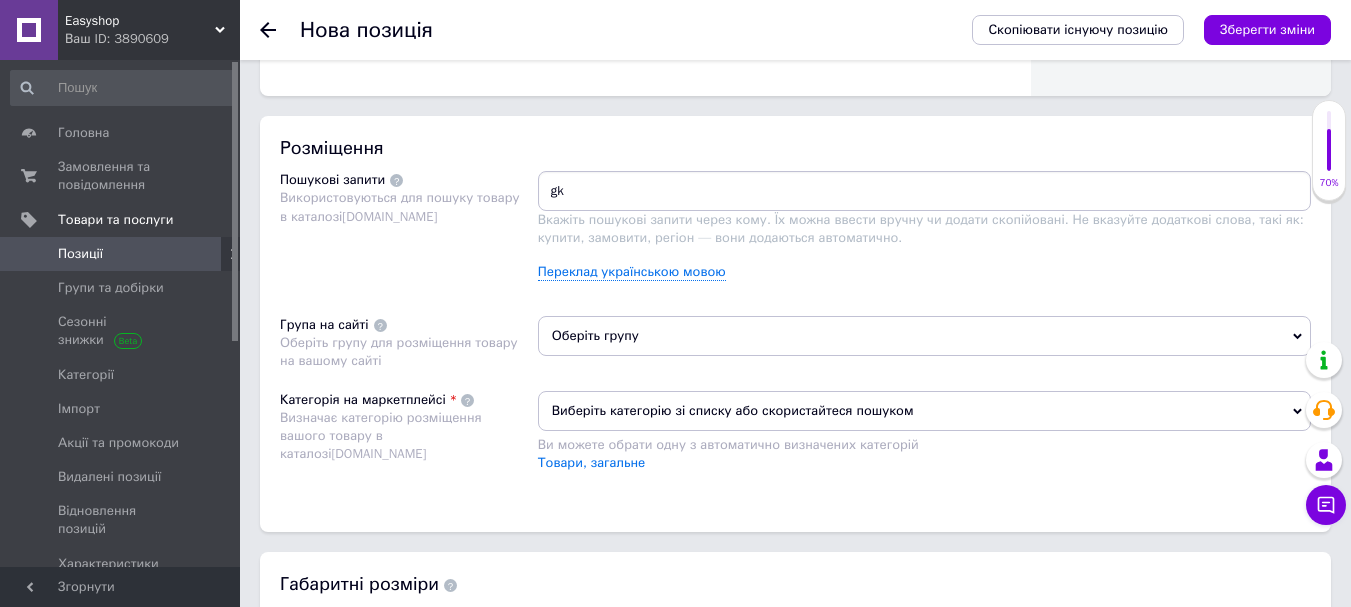 type on "g" 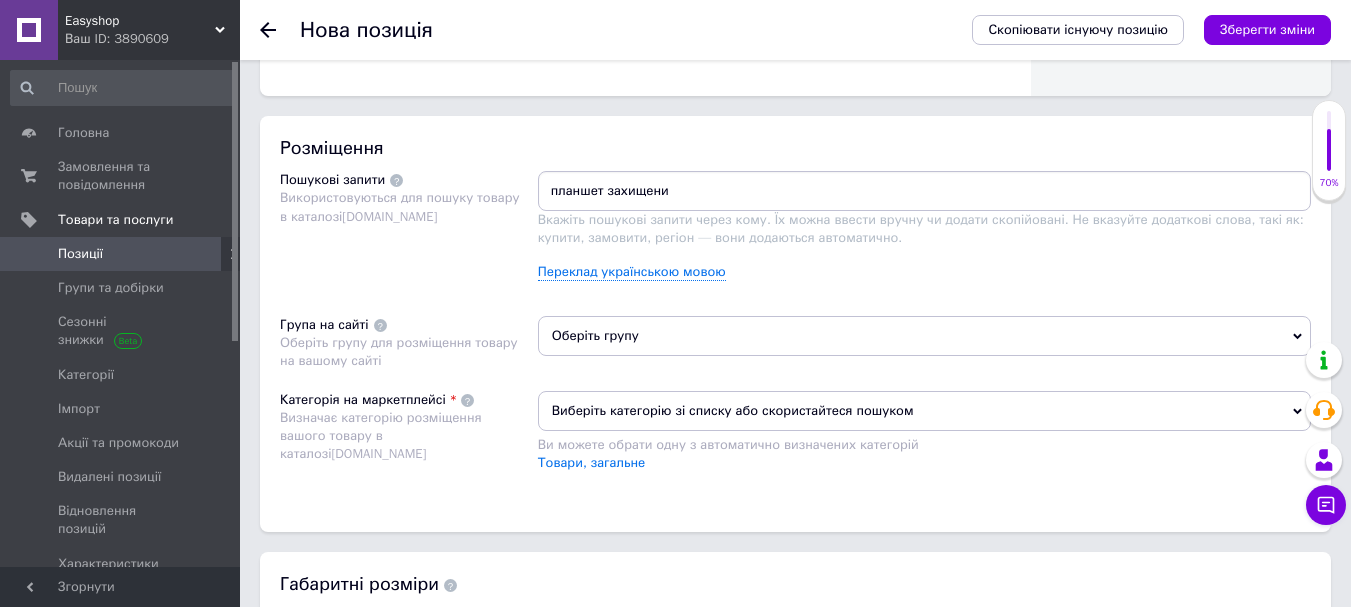 type on "планшет захищений" 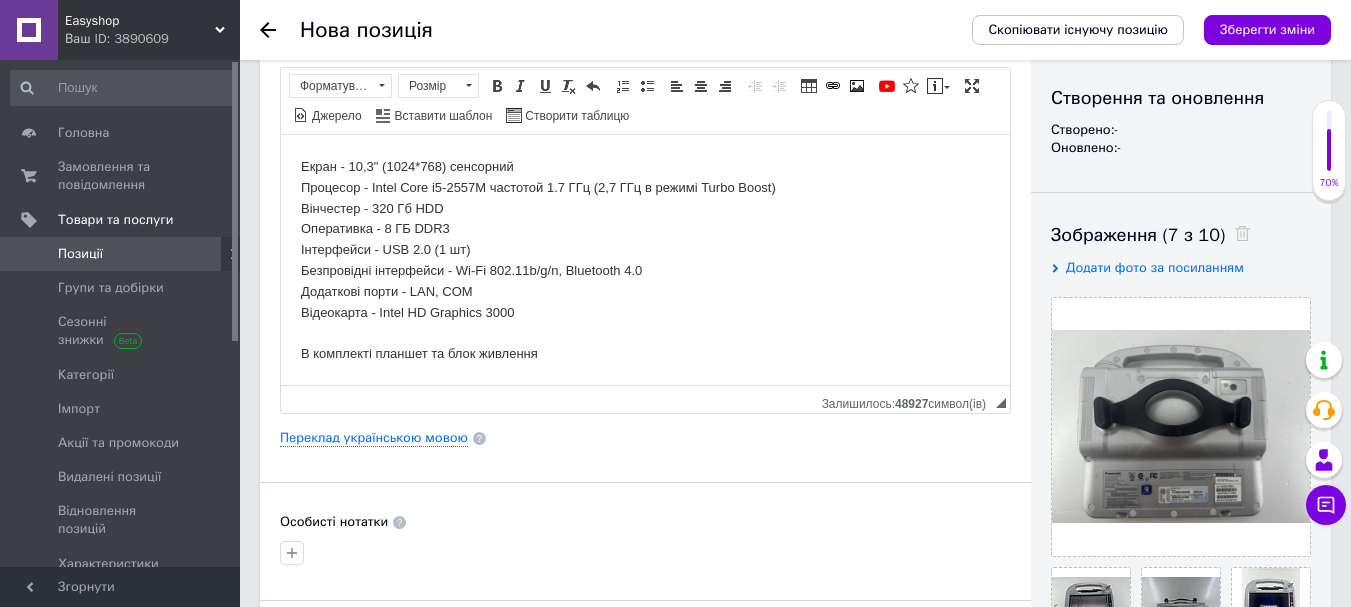 scroll, scrollTop: 0, scrollLeft: 0, axis: both 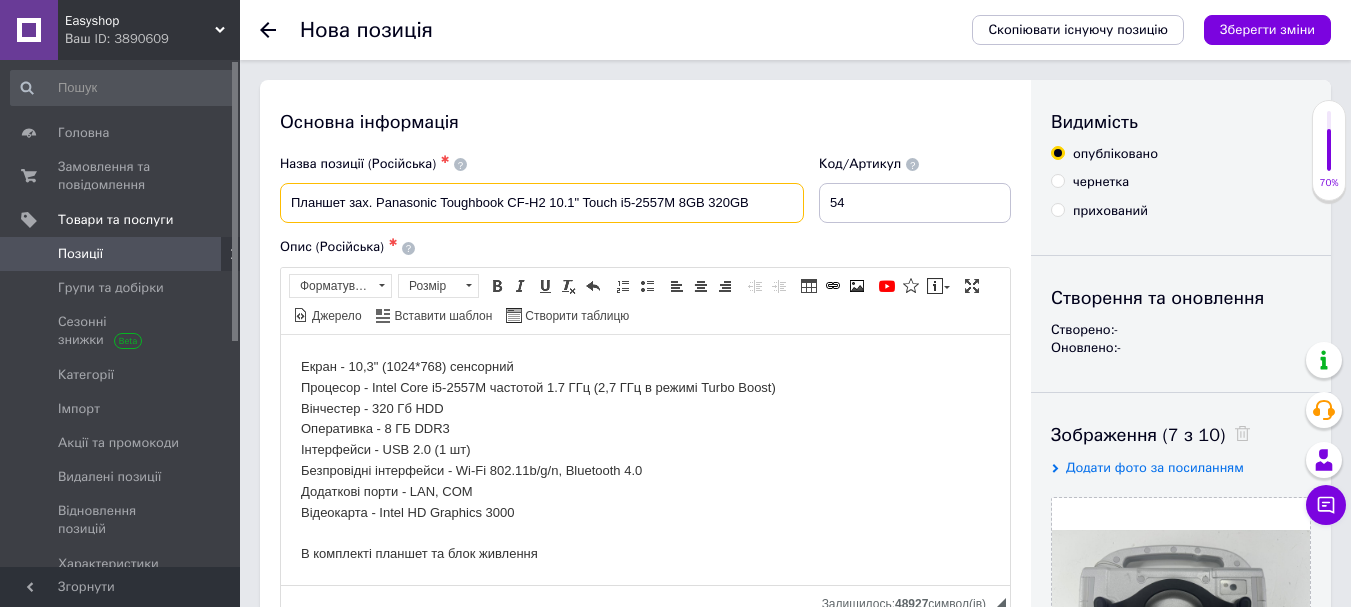 drag, startPoint x: 383, startPoint y: 204, endPoint x: 545, endPoint y: 202, distance: 162.01234 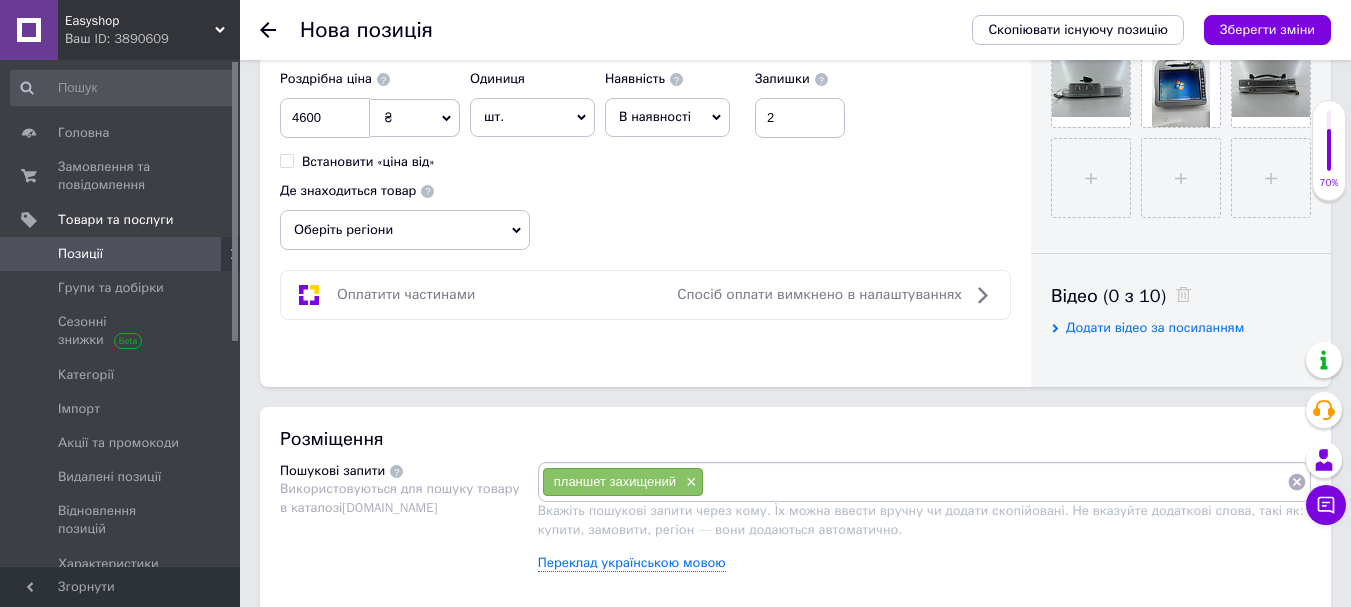 scroll, scrollTop: 900, scrollLeft: 0, axis: vertical 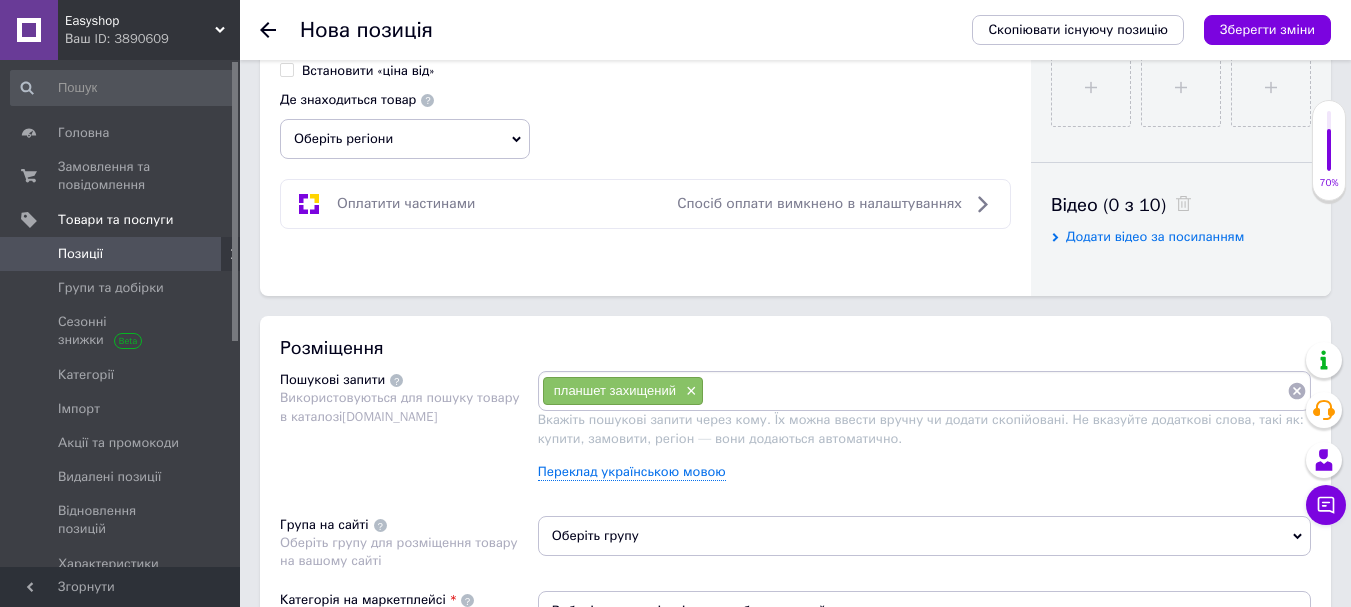 click at bounding box center [995, 391] 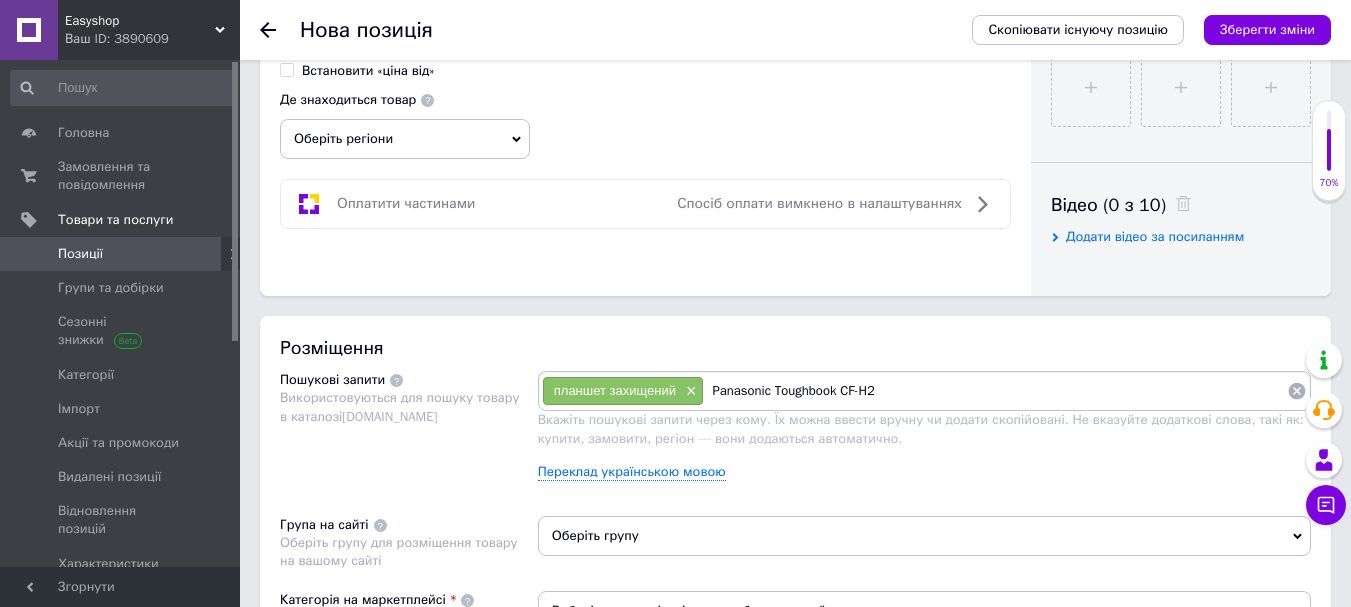 type 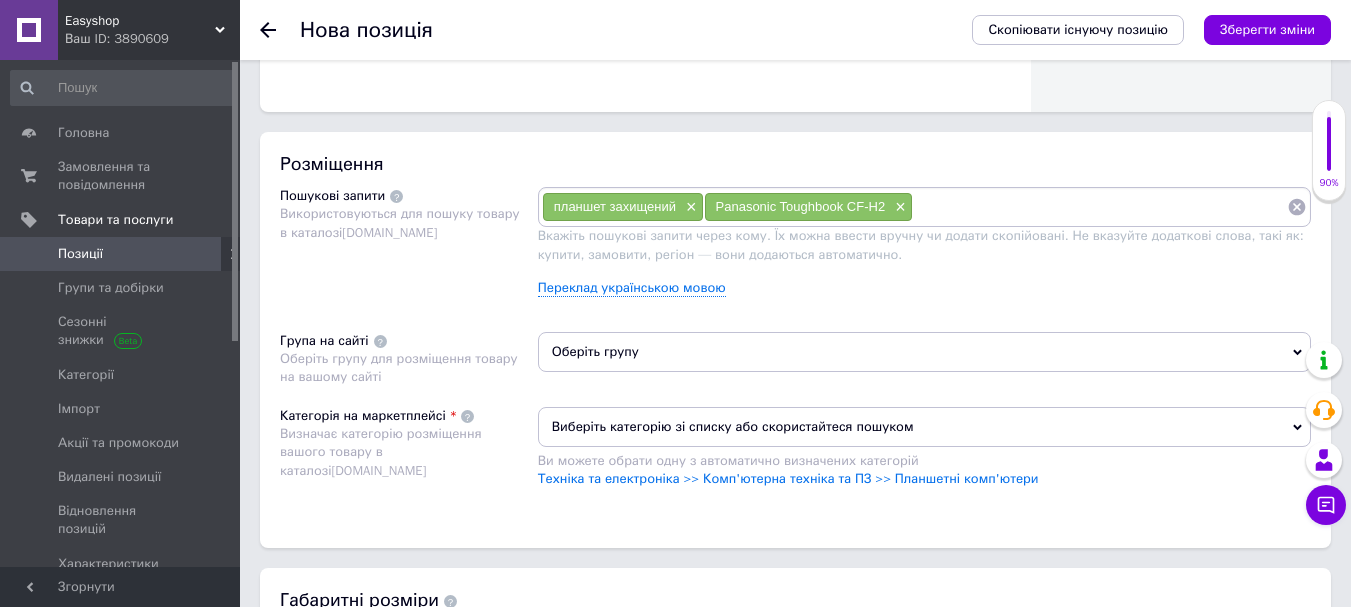 scroll, scrollTop: 1100, scrollLeft: 0, axis: vertical 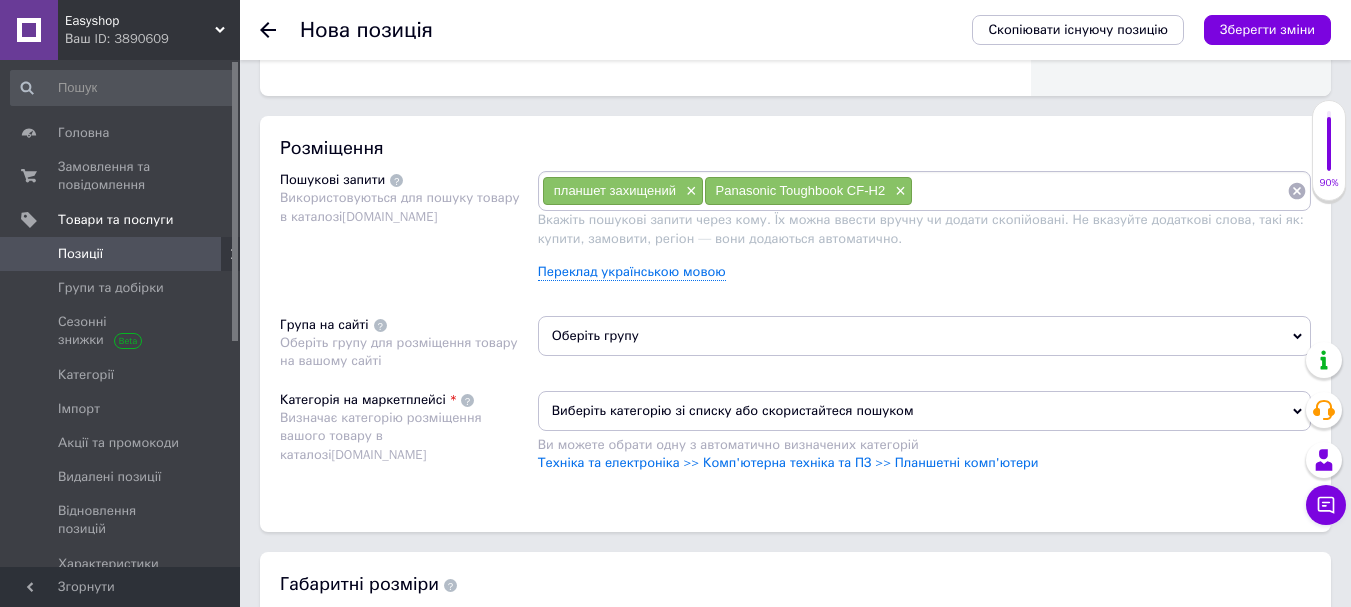 click on "Виберіть категорію зі списку або скористайтеся пошуком" at bounding box center [924, 411] 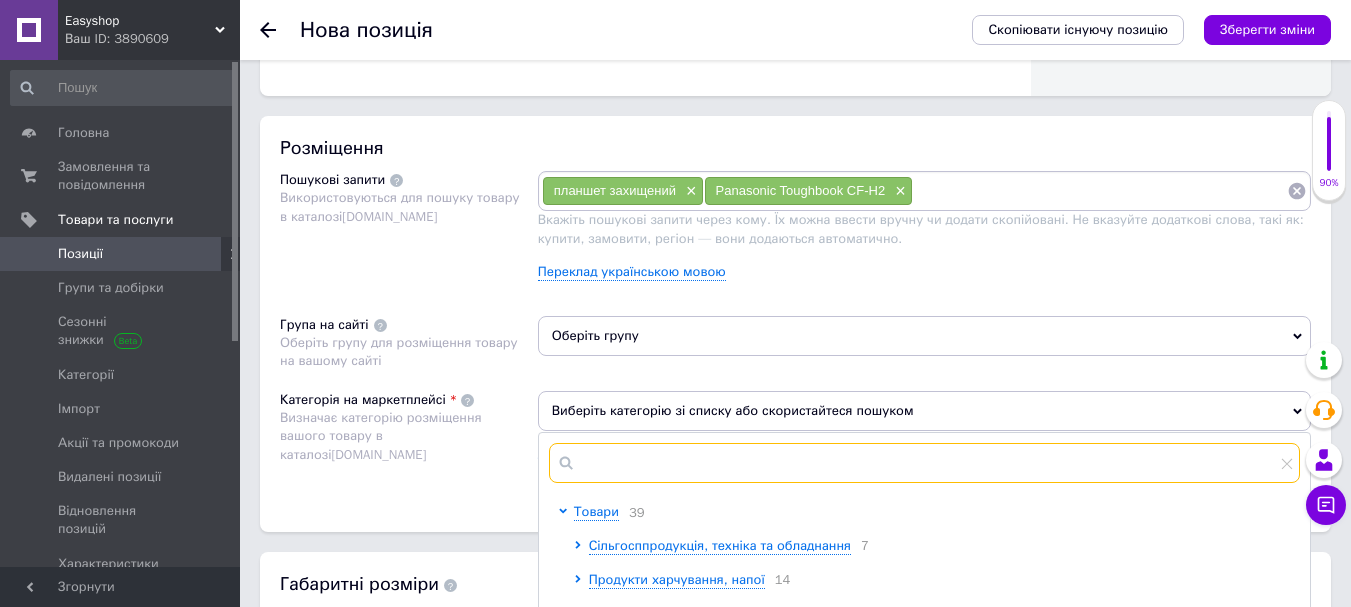click at bounding box center (924, 463) 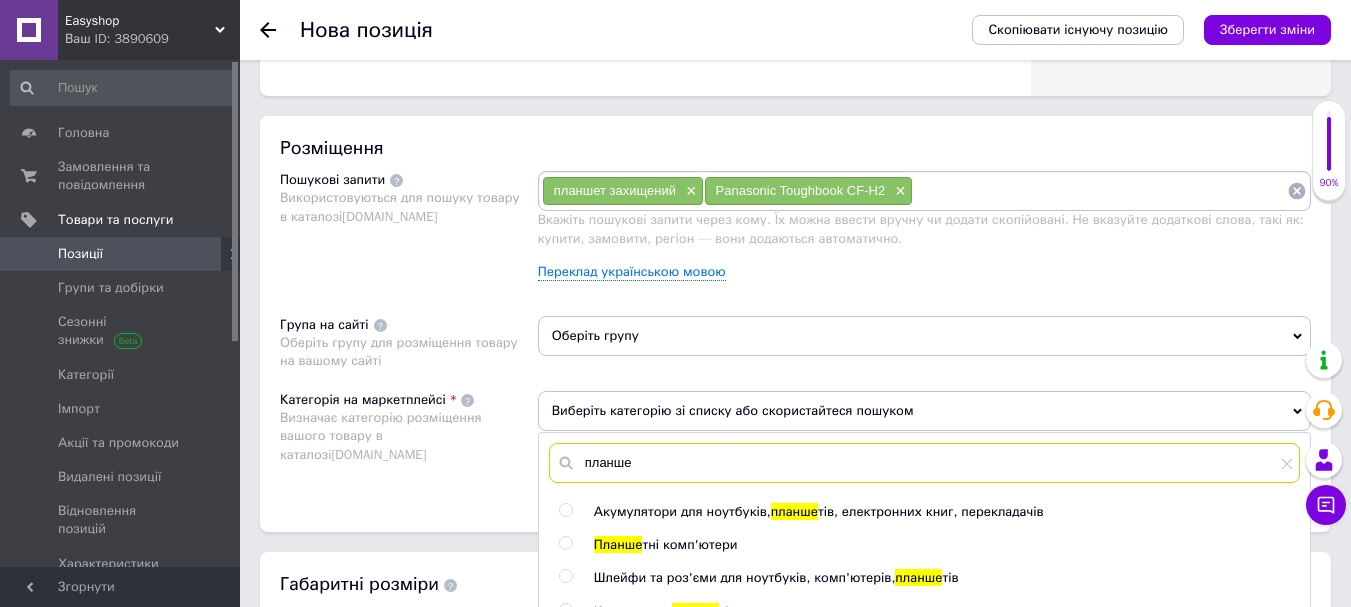 type on "планше" 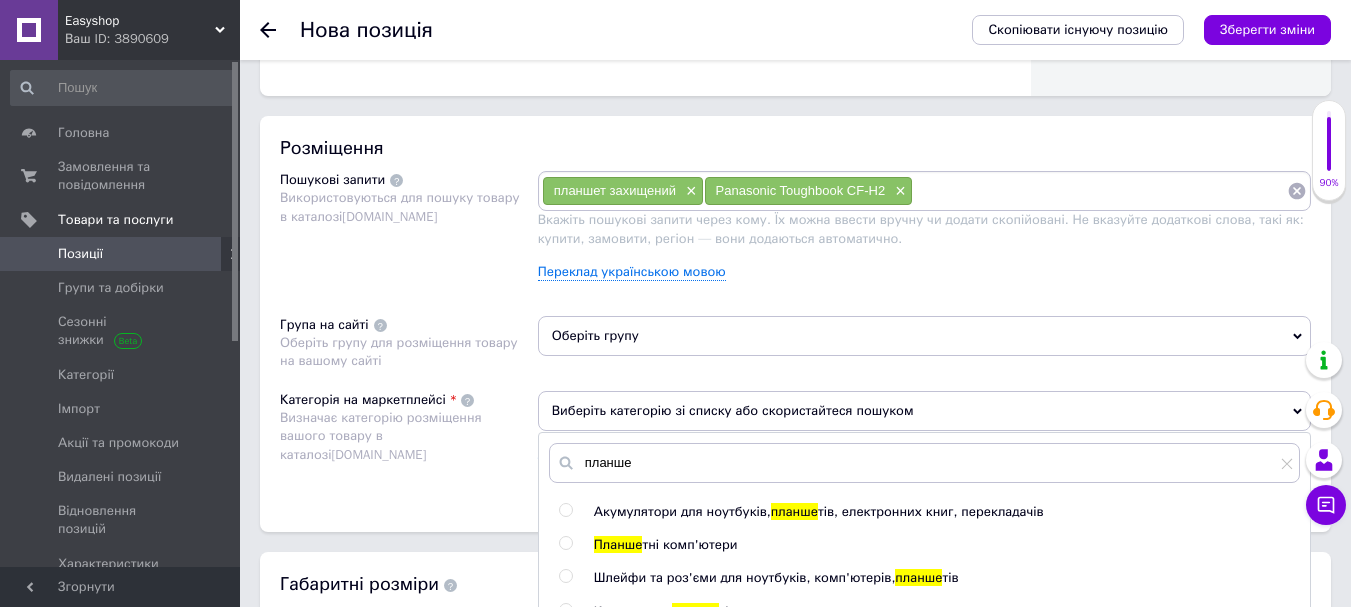 click on "тні комп'ютери" at bounding box center [689, 544] 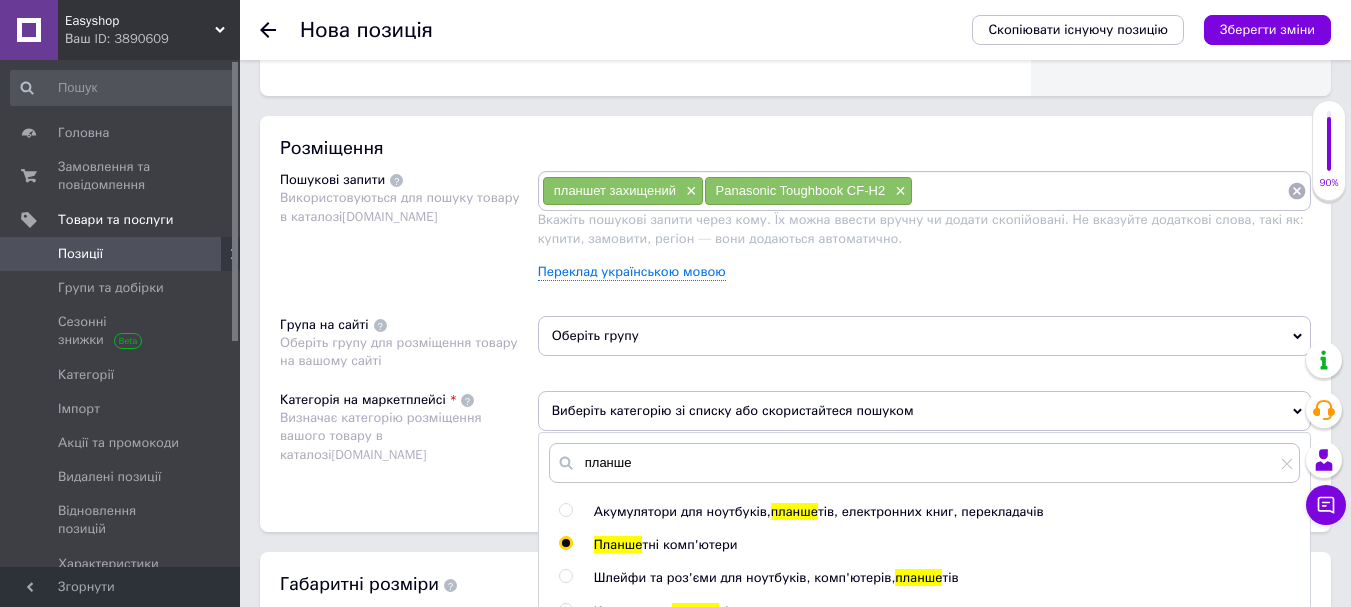 radio on "true" 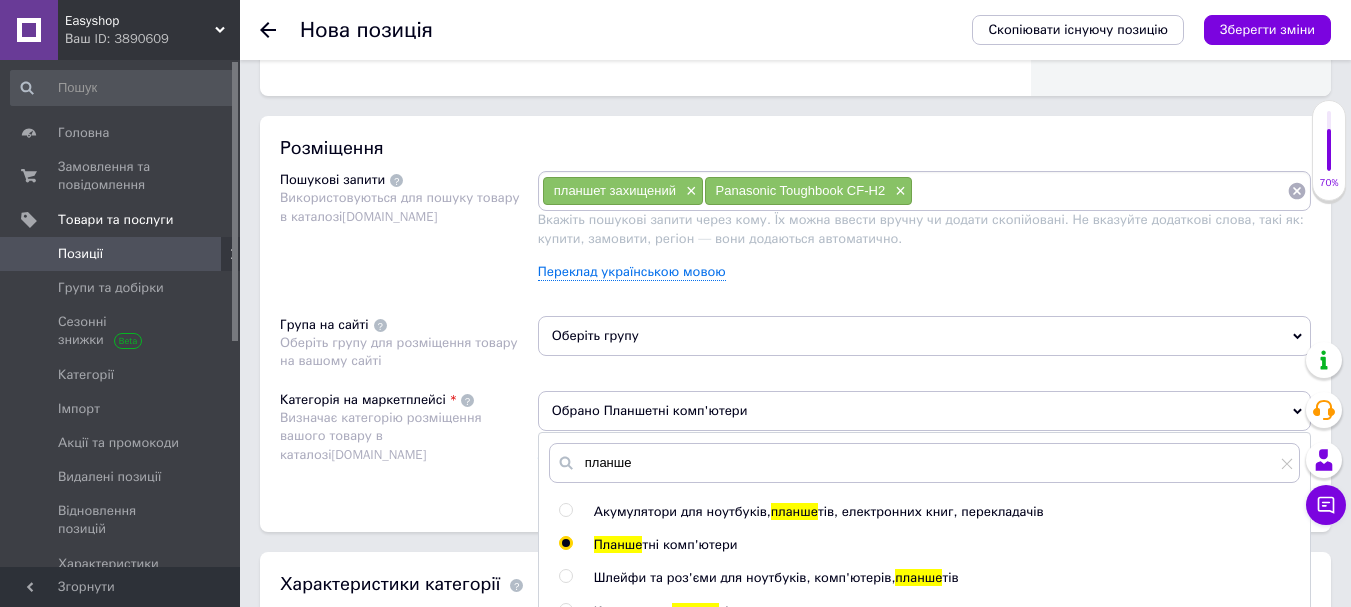 click on "Розміщення Пошукові запити Використовуються для пошуку товару в каталозі  [DOMAIN_NAME] планшет захищений × Panasonic Toughbook CF-H2 × Вкажіть пошукові запити через кому. Їх можна ввести вручну чи додати скопійовані. Не вказуйте додаткові слова, такі як: купити, замовити, регіон — вони додаються автоматично. Переклад українською мовою Група на сайті Оберіть групу для розміщення товару на вашому сайті Оберіть групу Категорія на маркетплейсі Визначає категорію розміщення вашого товару в каталозі  [DOMAIN_NAME] Обрано Планшетні комп'ютери планше Акумулятори для ноутбуків,  планше" at bounding box center [795, 324] 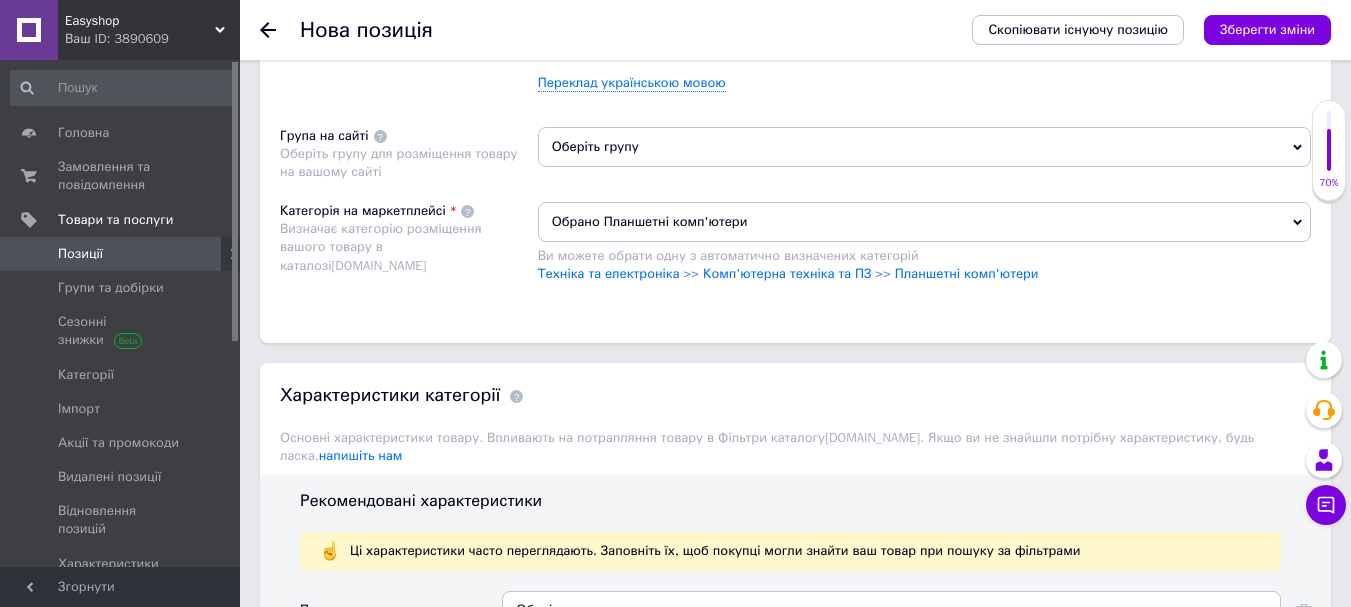 scroll, scrollTop: 1500, scrollLeft: 0, axis: vertical 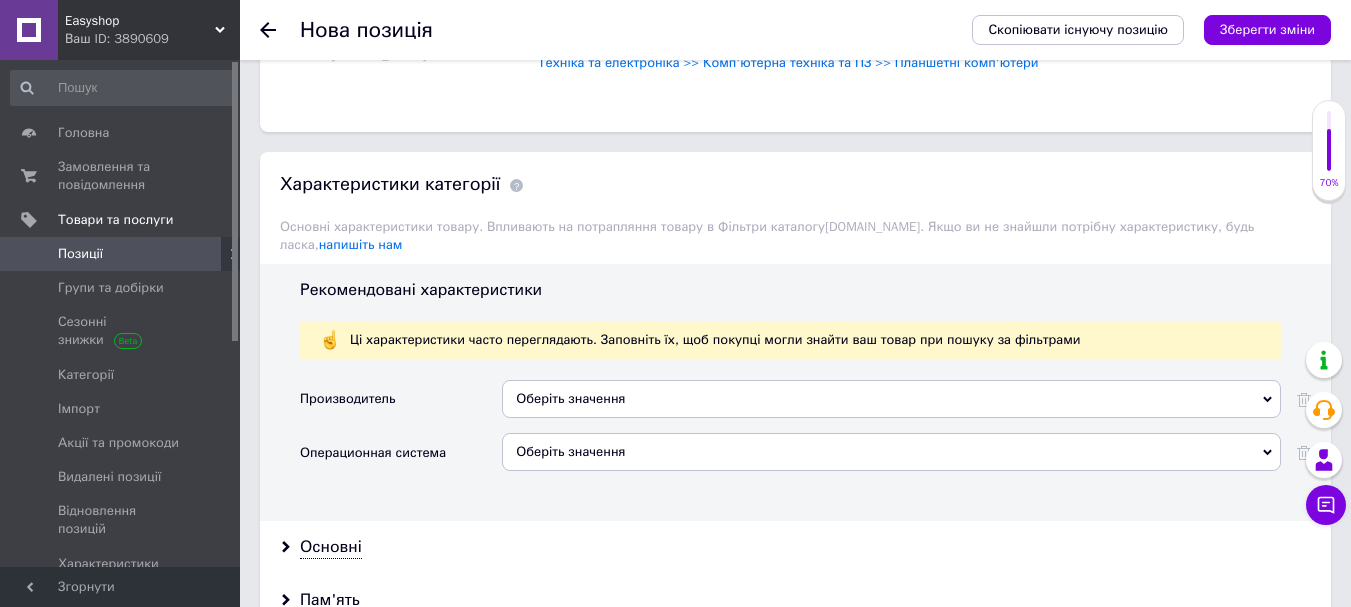 click on "Оберіть значення" at bounding box center [891, 399] 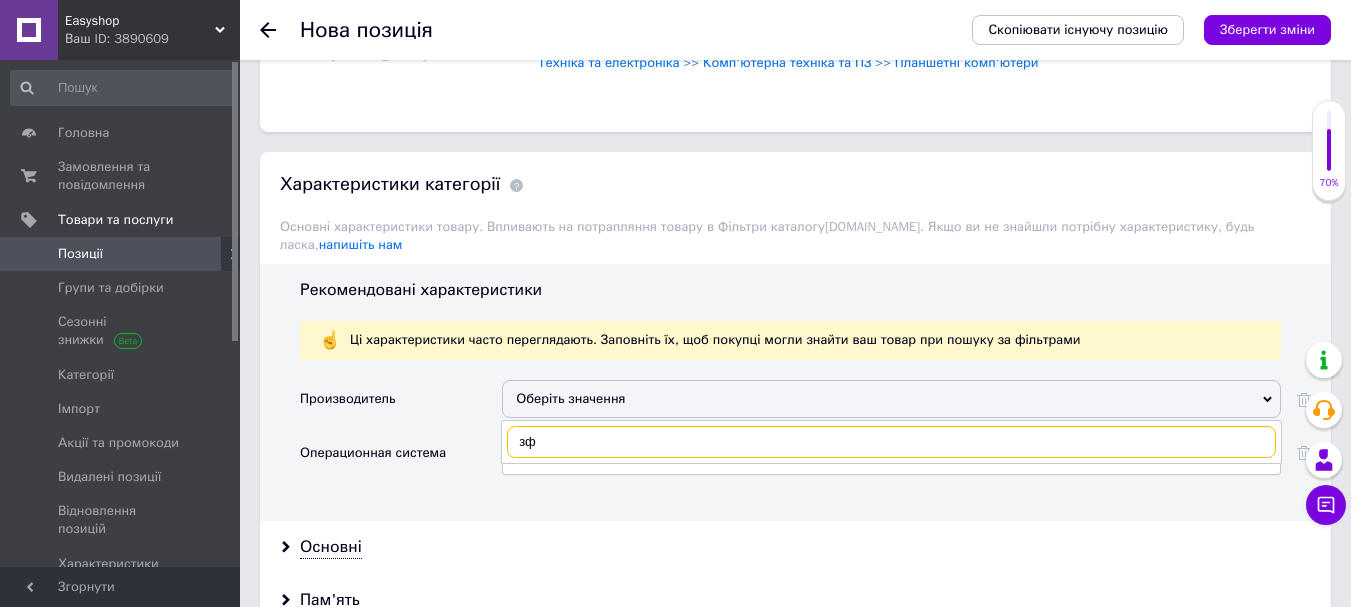 type on "з" 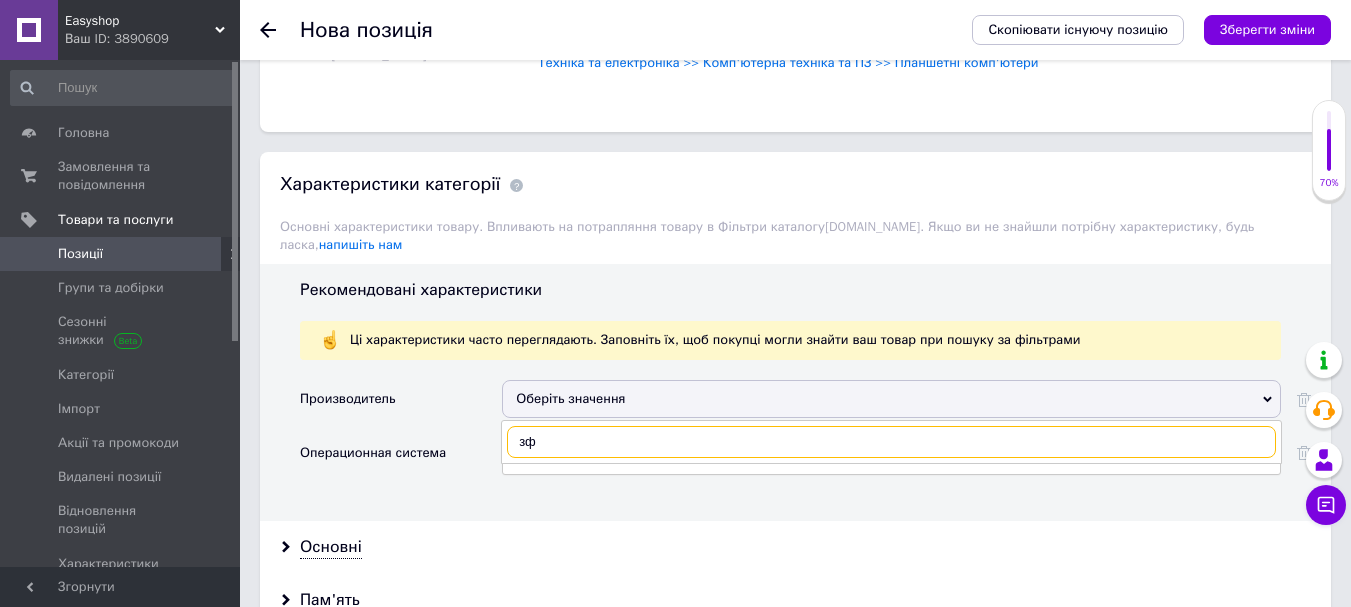 type on "з" 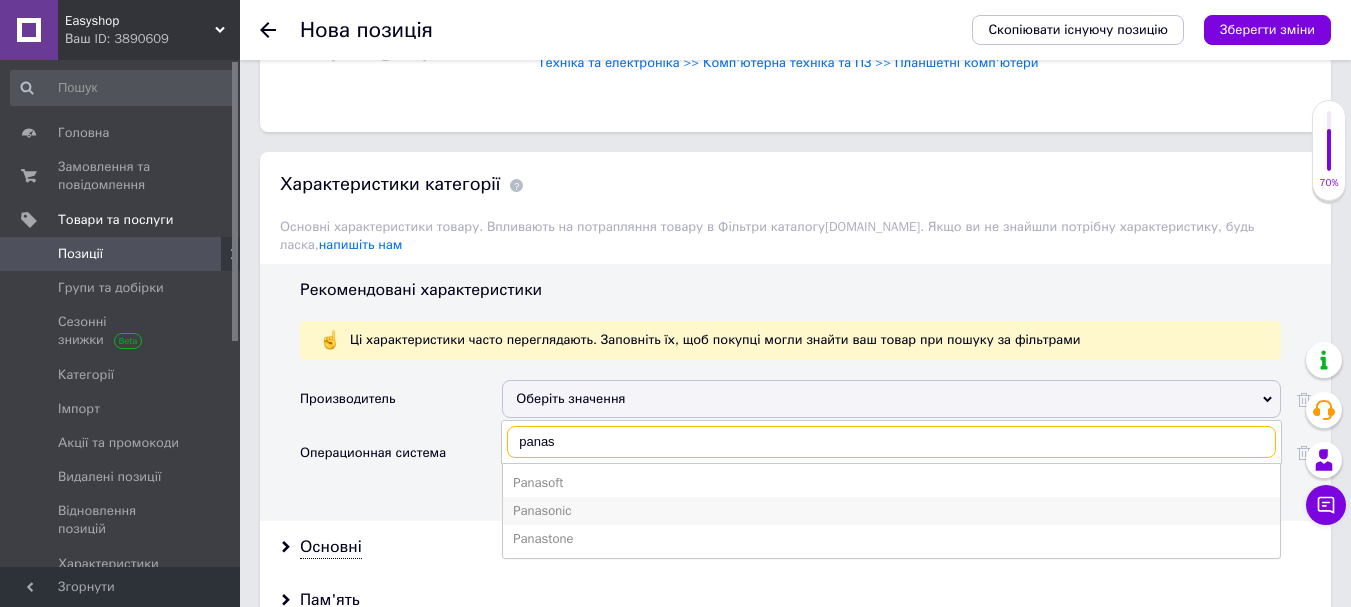 type on "panas" 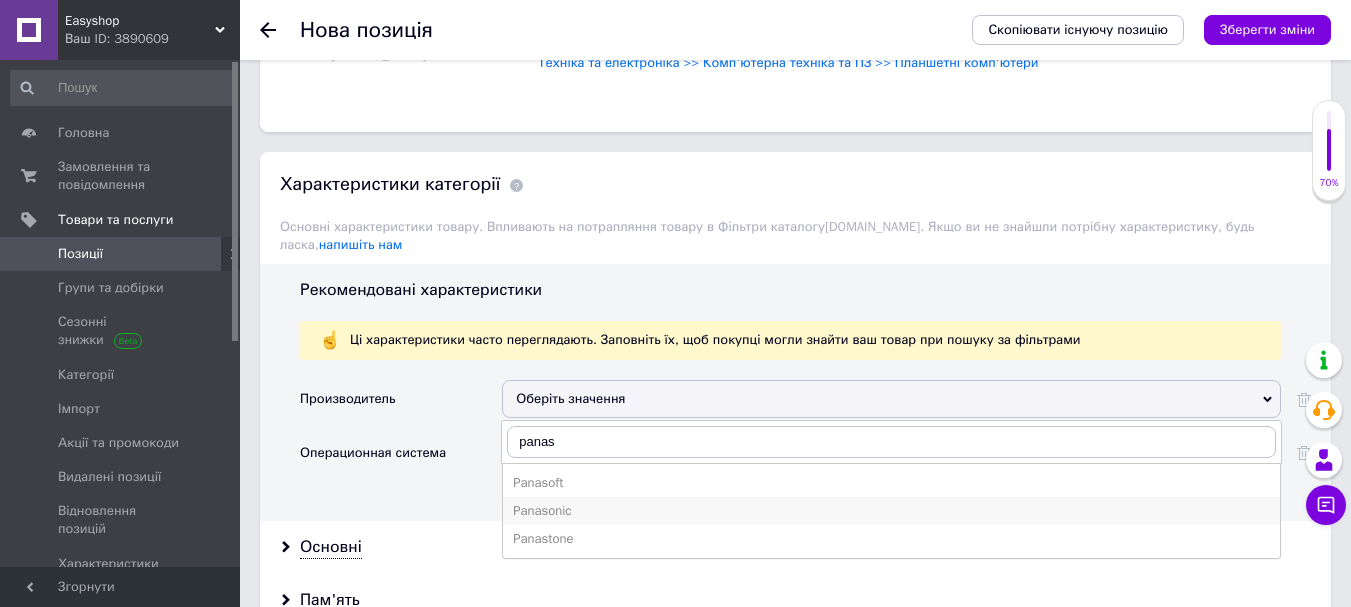 click on "Panasonic" at bounding box center [891, 511] 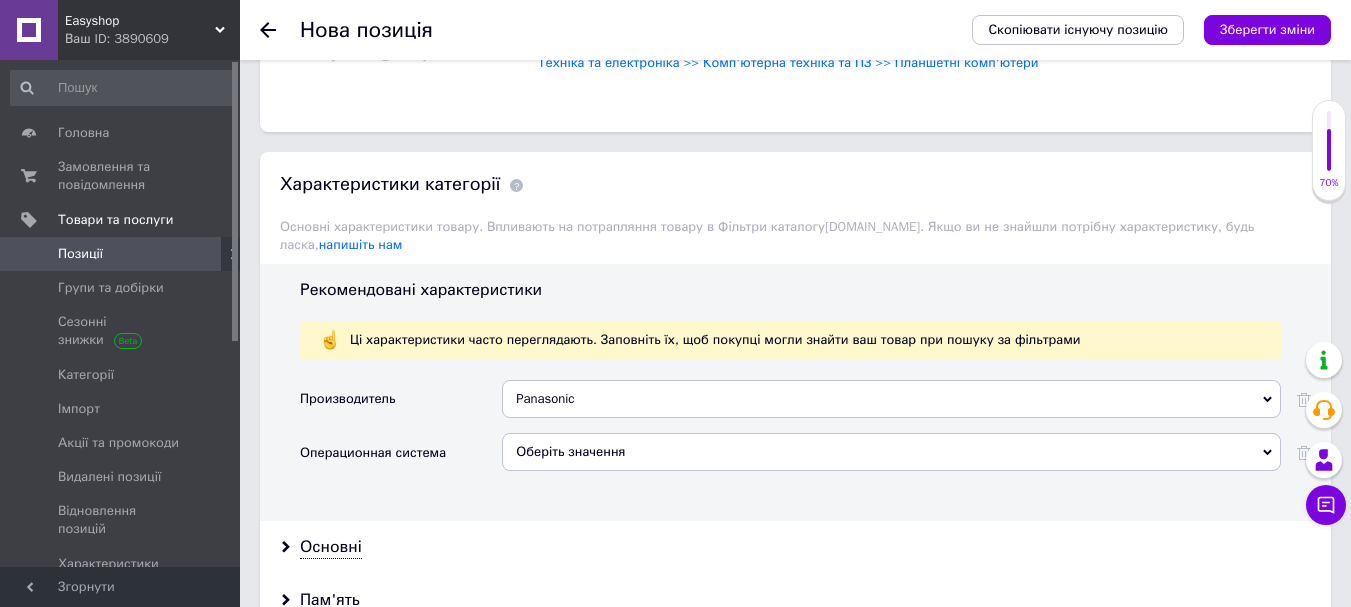 click on "Оберіть значення" at bounding box center (891, 452) 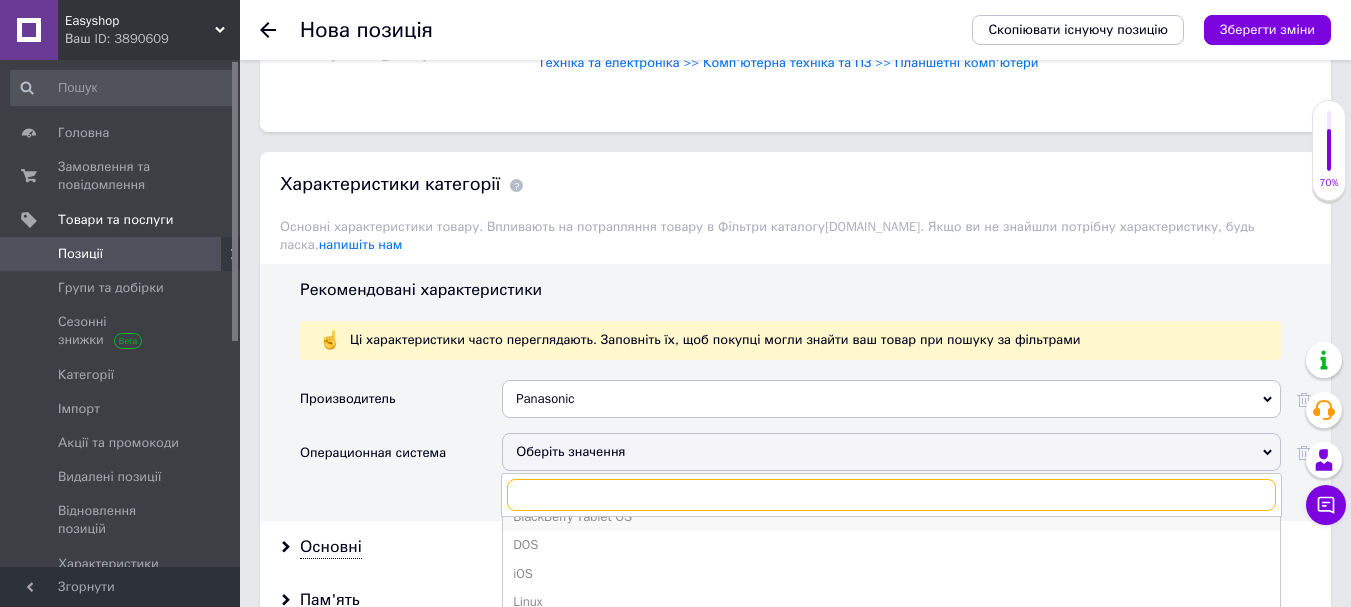 scroll, scrollTop: 388, scrollLeft: 0, axis: vertical 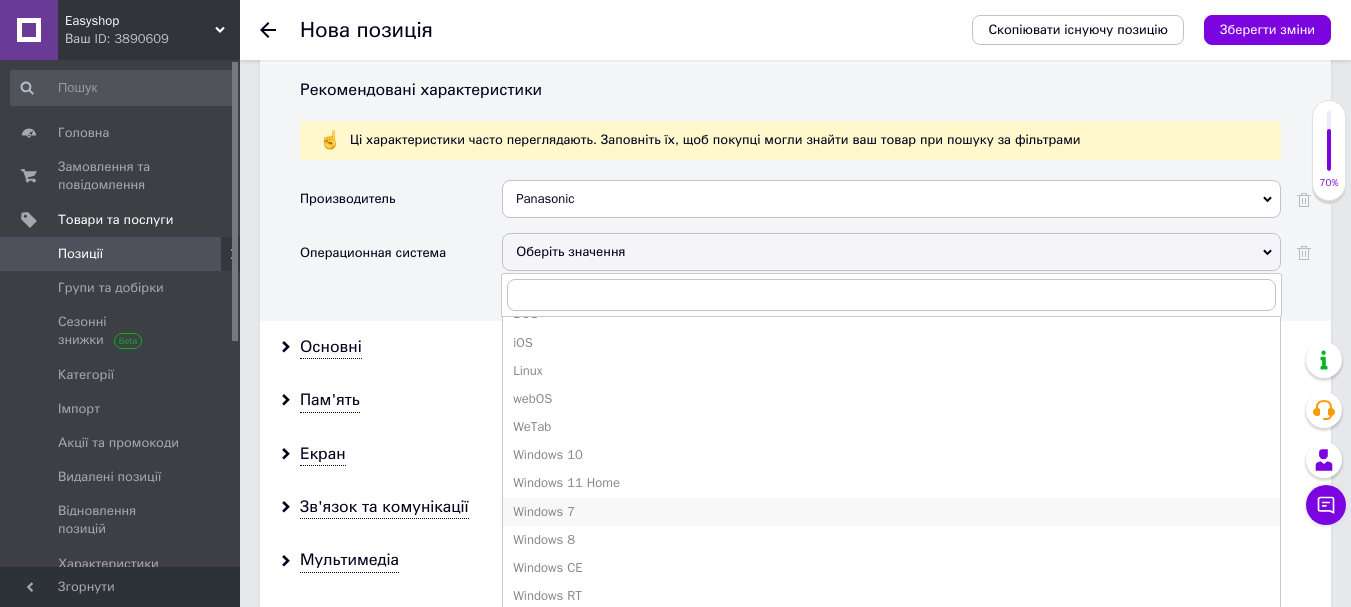 click on "Windows 7" at bounding box center (891, 512) 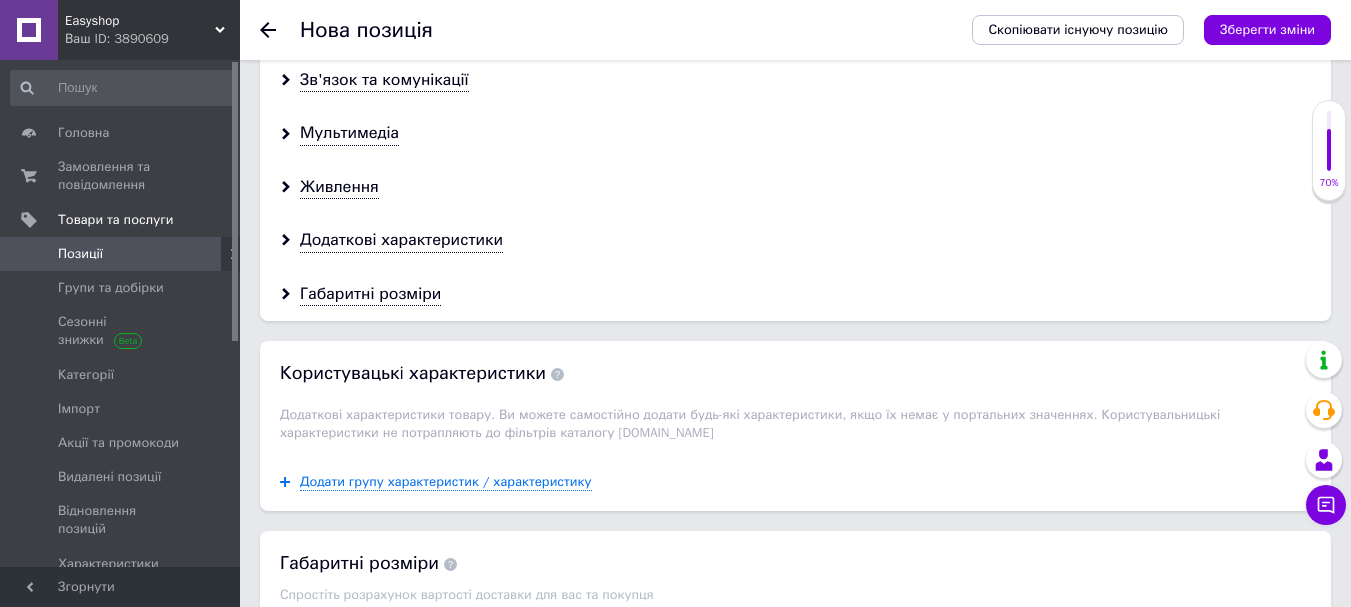 scroll, scrollTop: 2300, scrollLeft: 0, axis: vertical 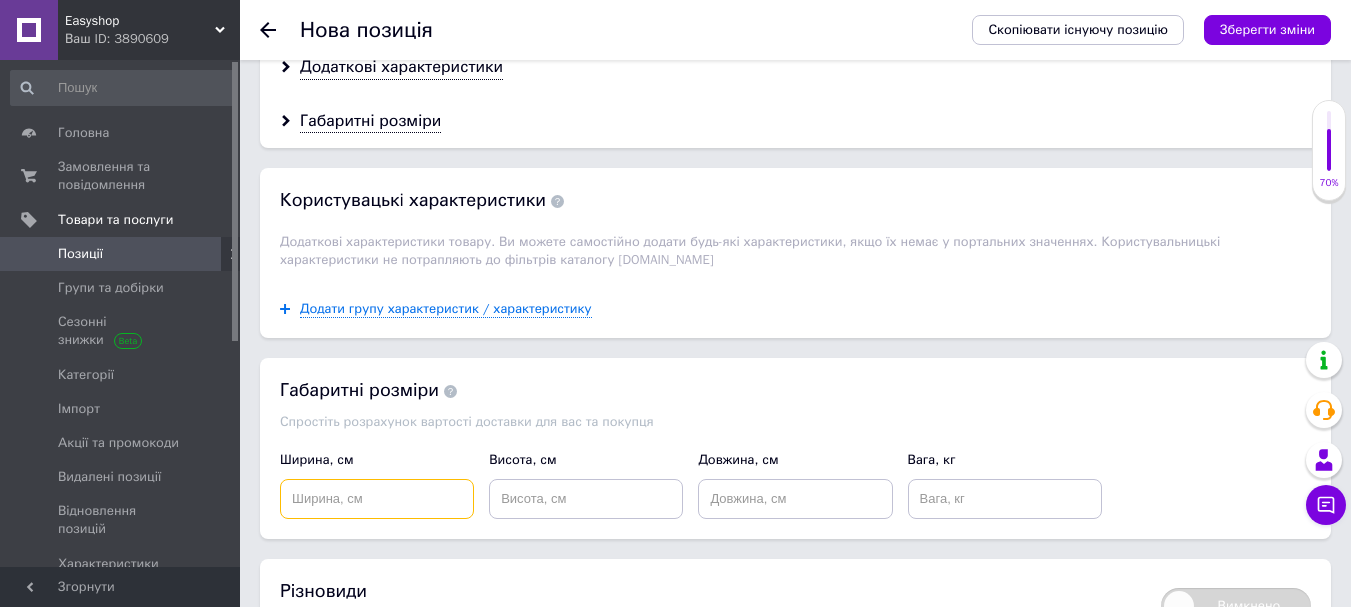 click at bounding box center (377, 499) 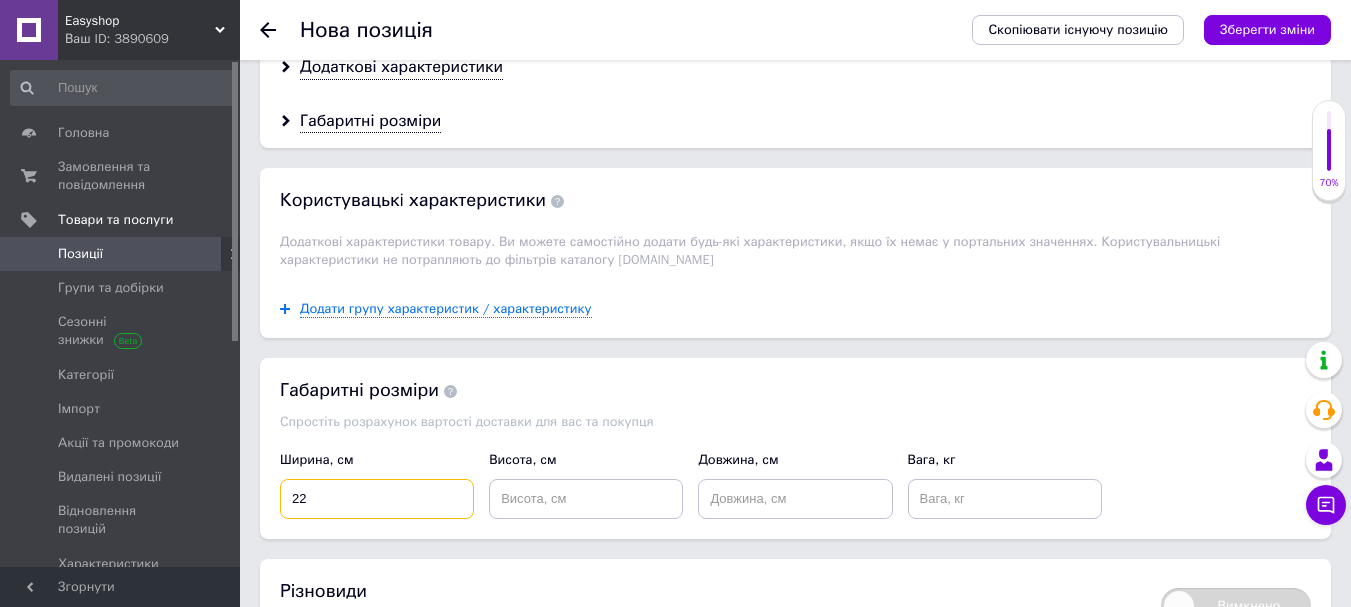 type on "22" 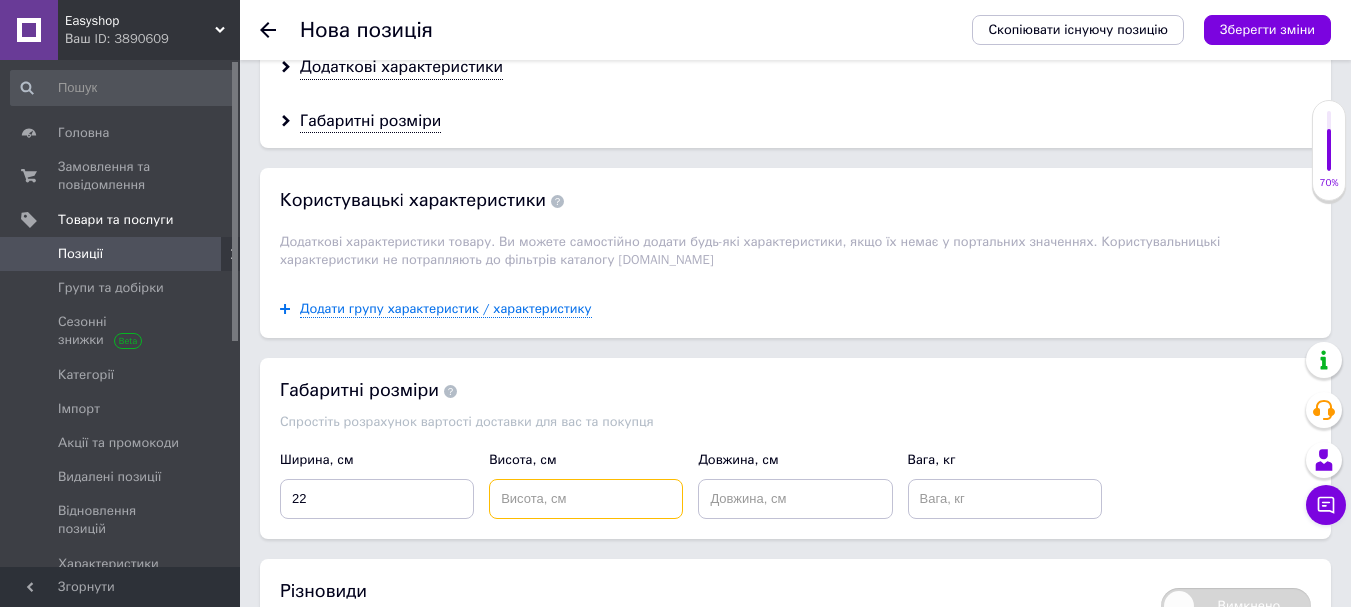 click at bounding box center [586, 499] 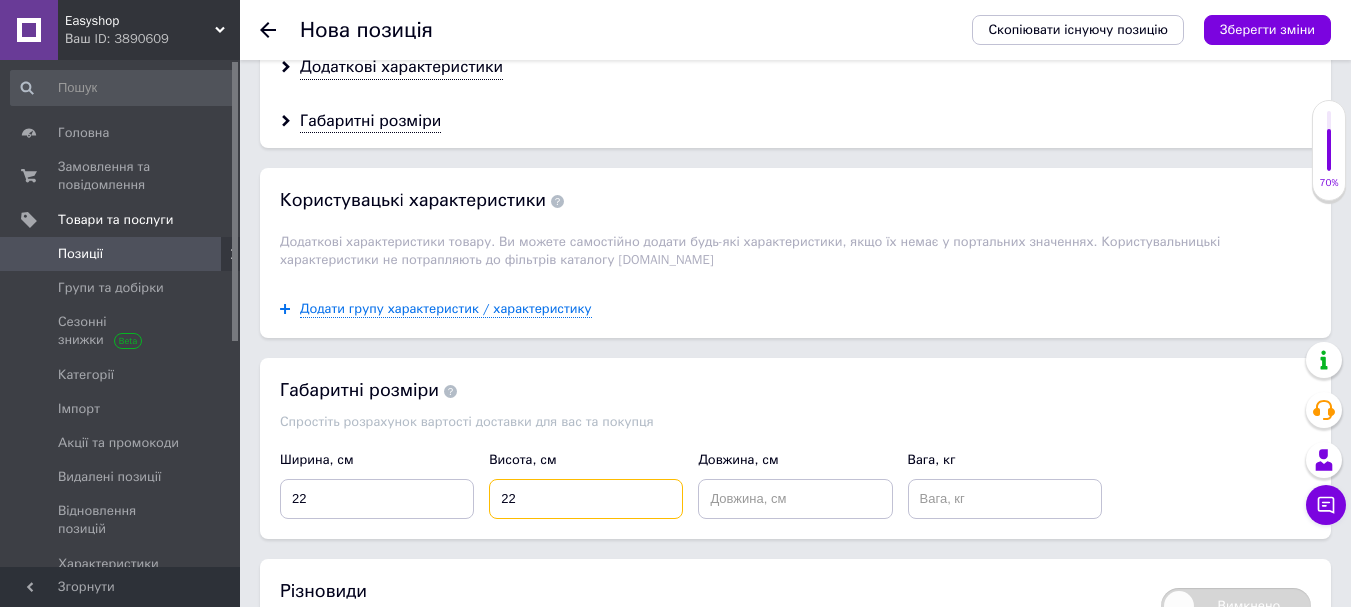 type on "22" 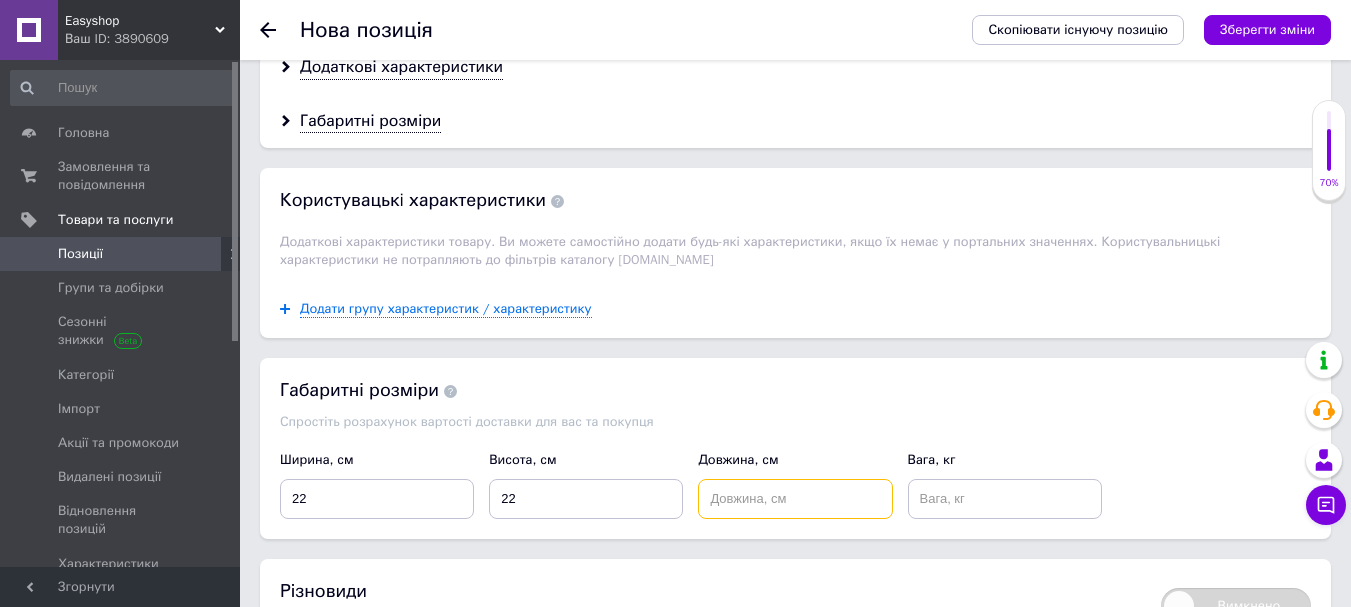 click at bounding box center [795, 499] 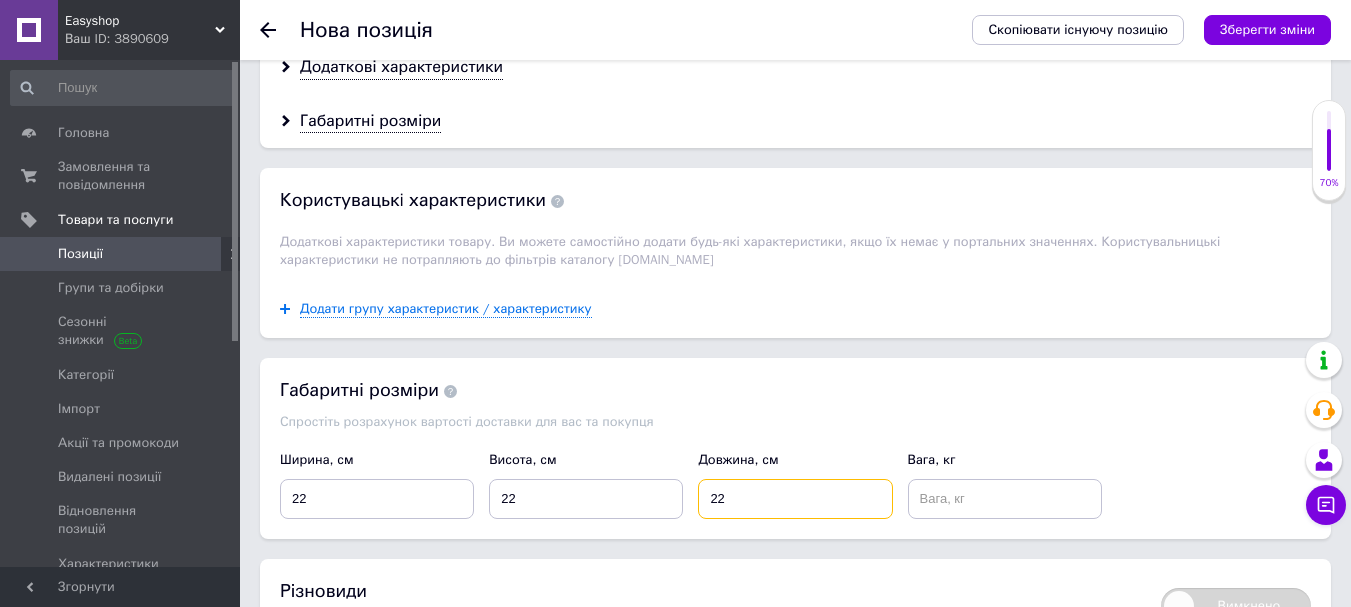type on "22" 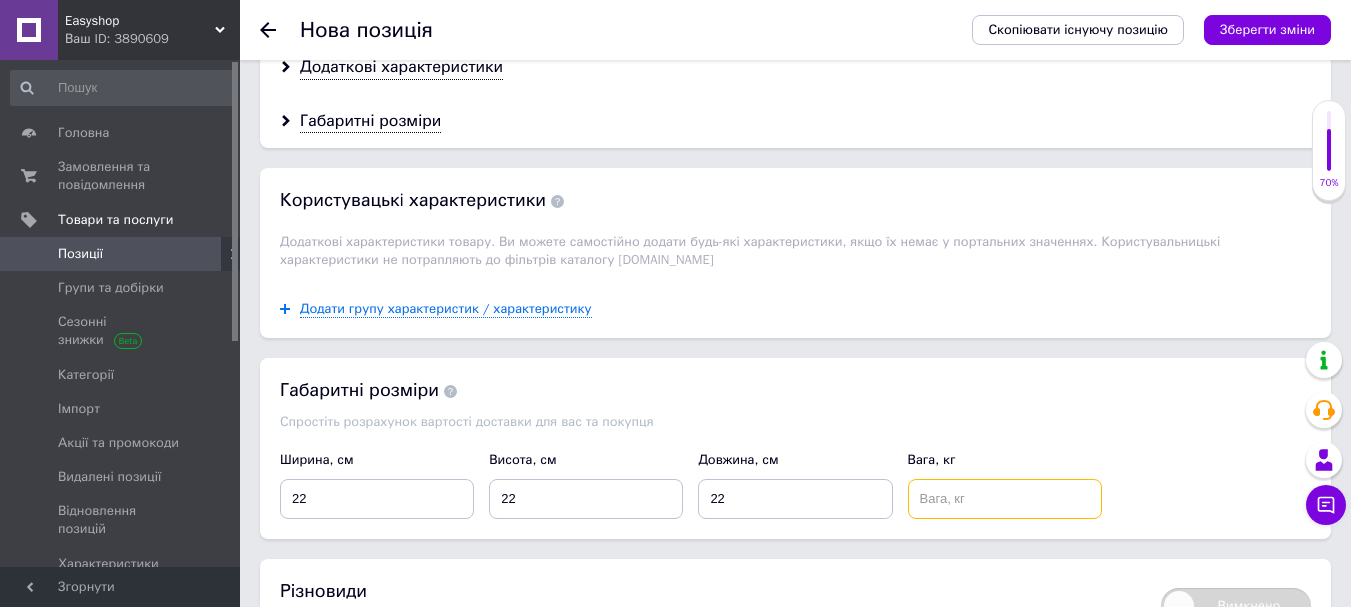 click at bounding box center [1005, 499] 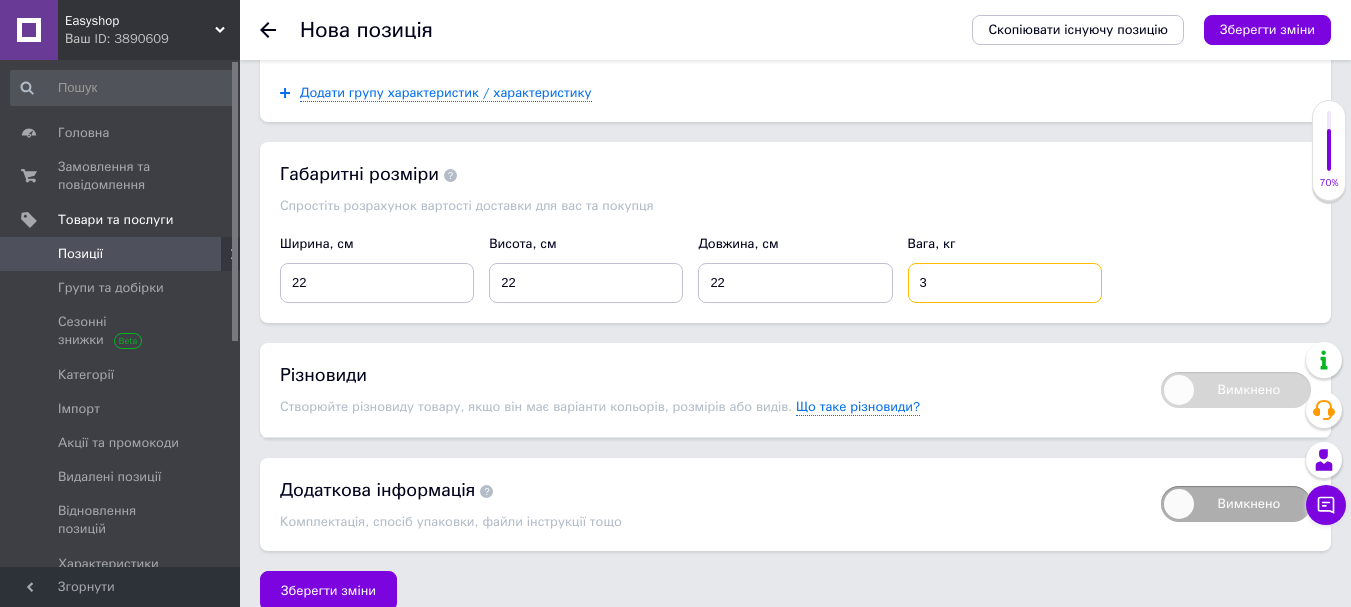 scroll, scrollTop: 2520, scrollLeft: 0, axis: vertical 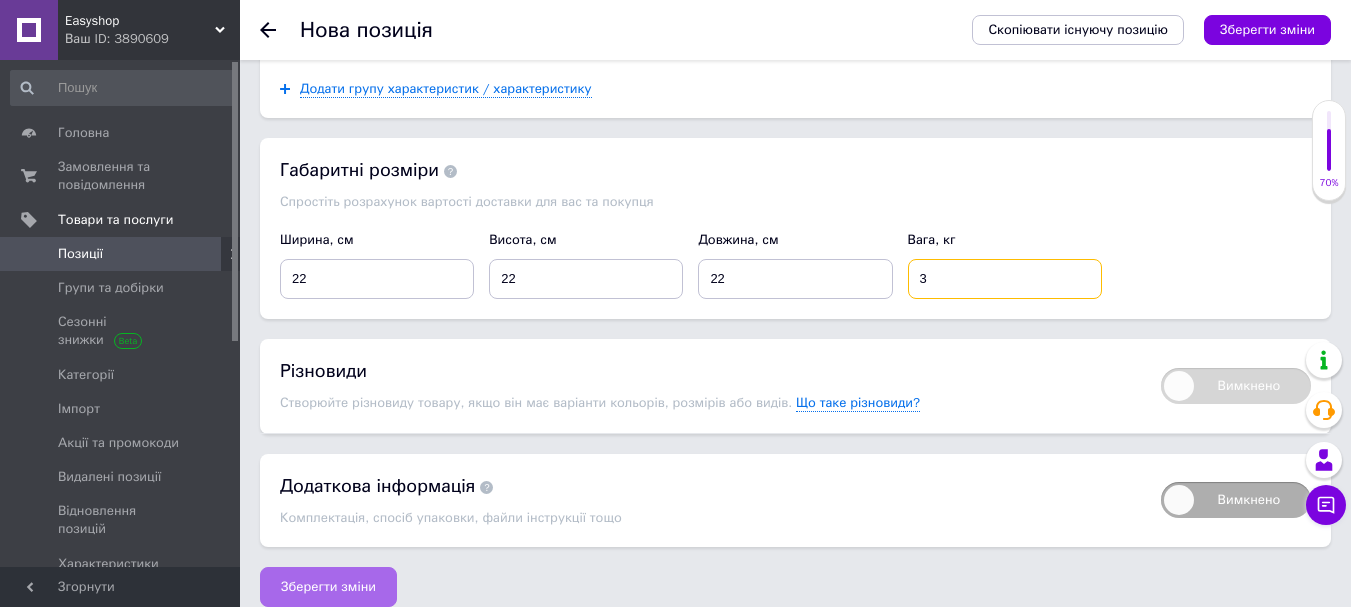 type on "3" 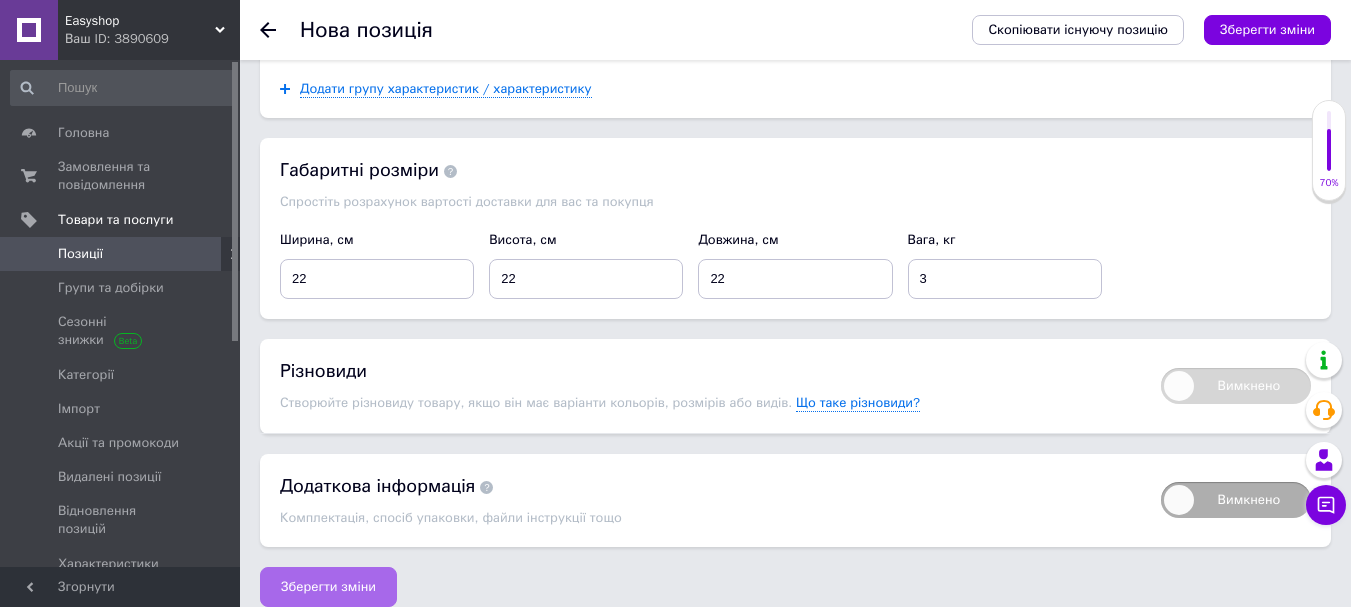 click on "Зберегти зміни" at bounding box center (328, 587) 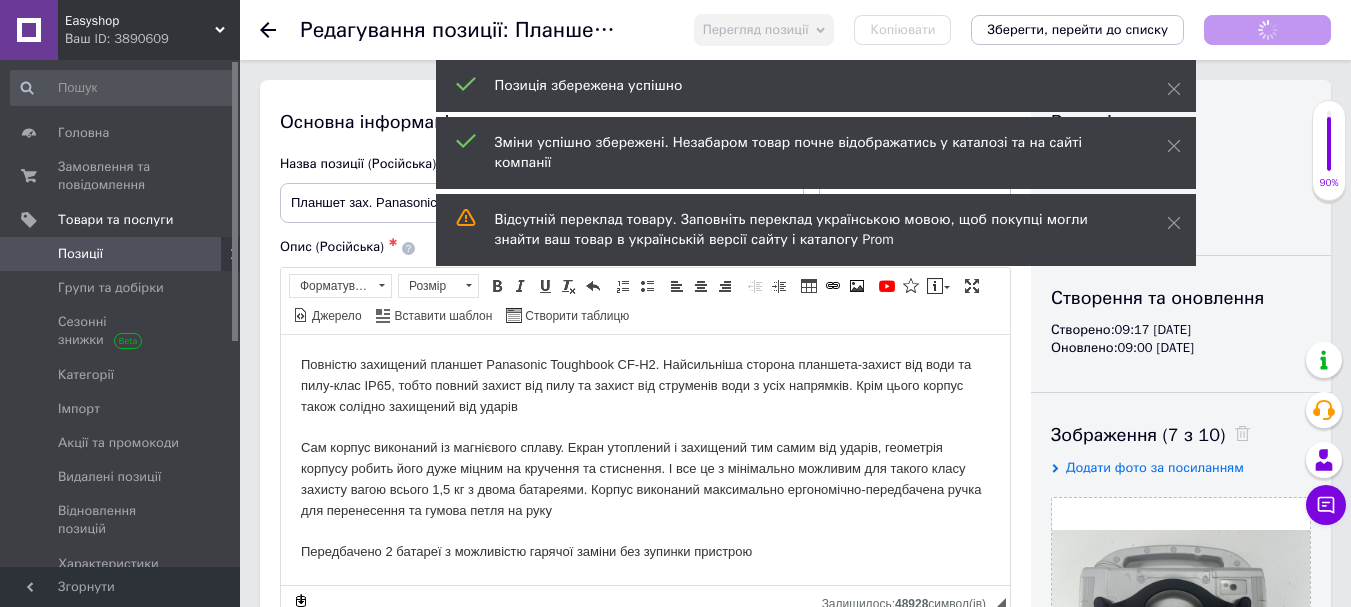 scroll, scrollTop: 0, scrollLeft: 0, axis: both 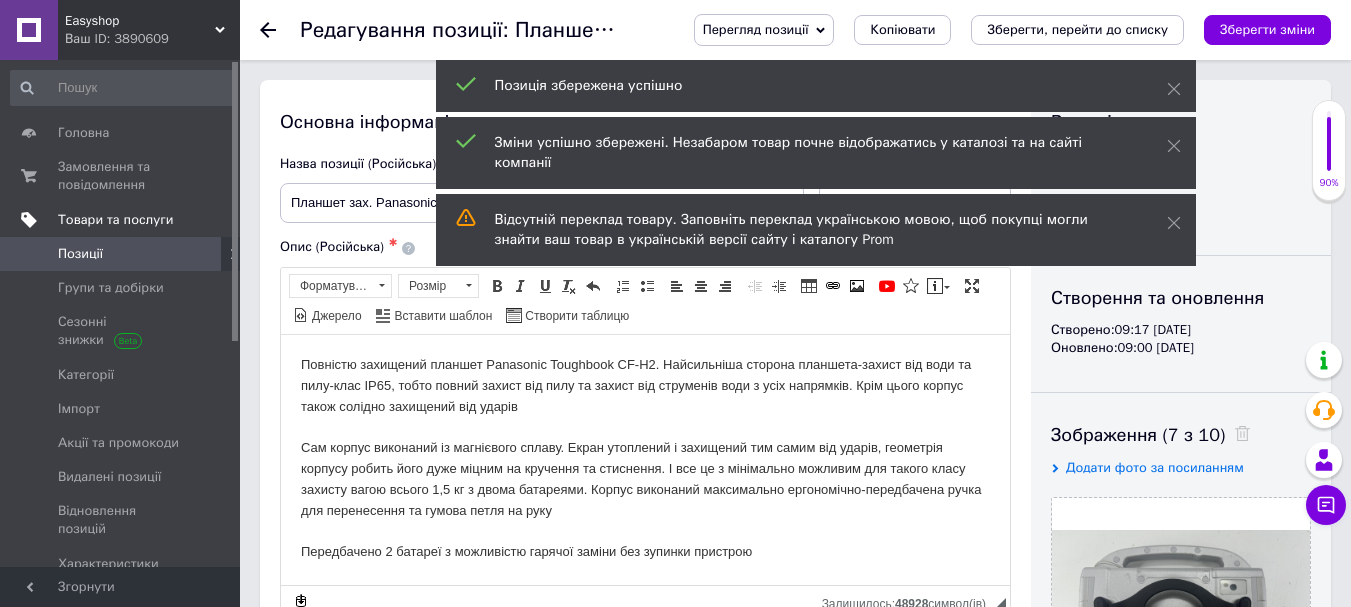 click on "Товари та послуги" at bounding box center [115, 220] 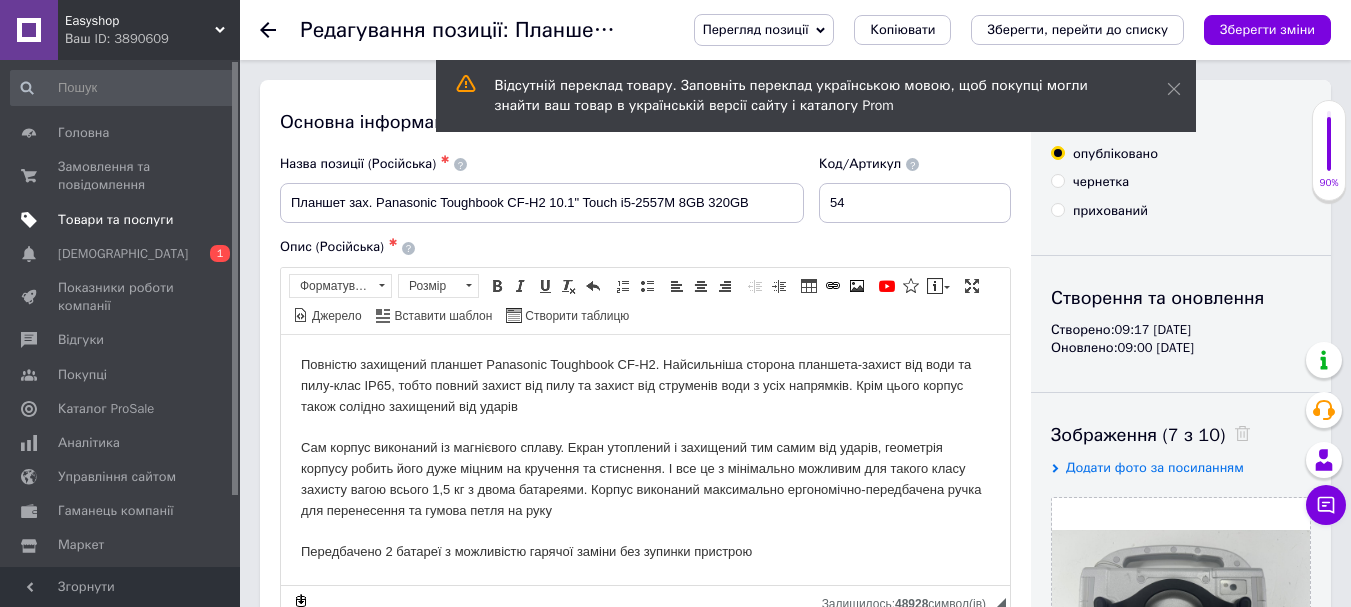 click on "Товари та послуги" at bounding box center [115, 220] 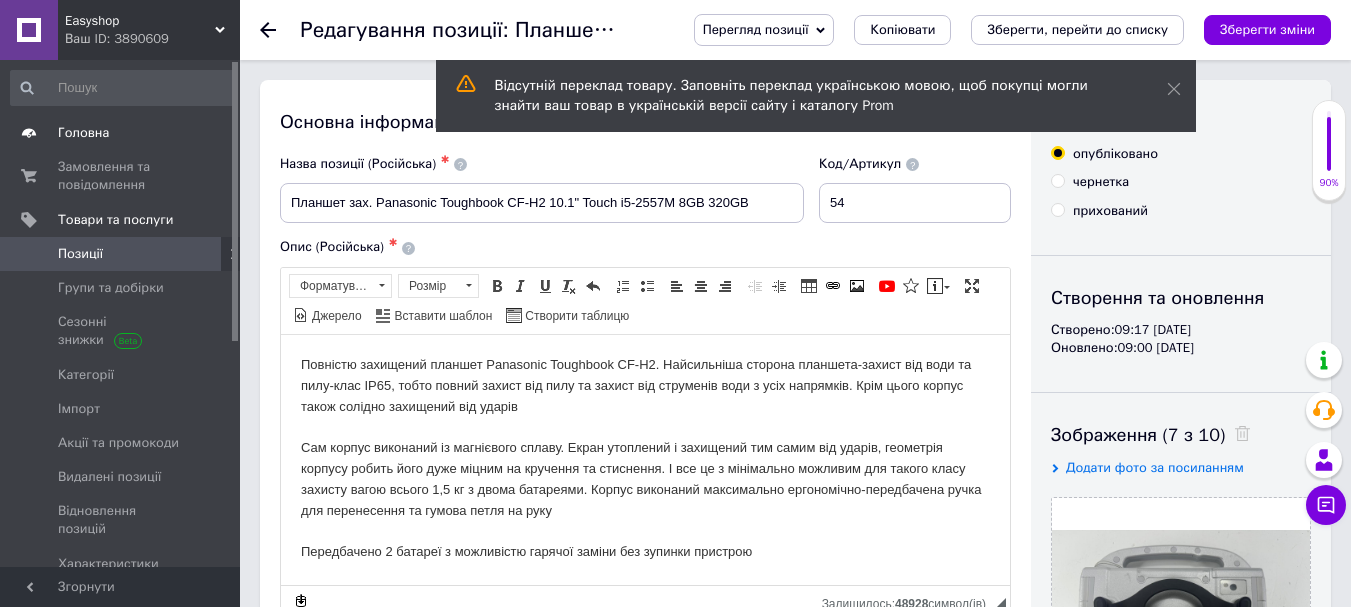 click on "Головна" at bounding box center (83, 133) 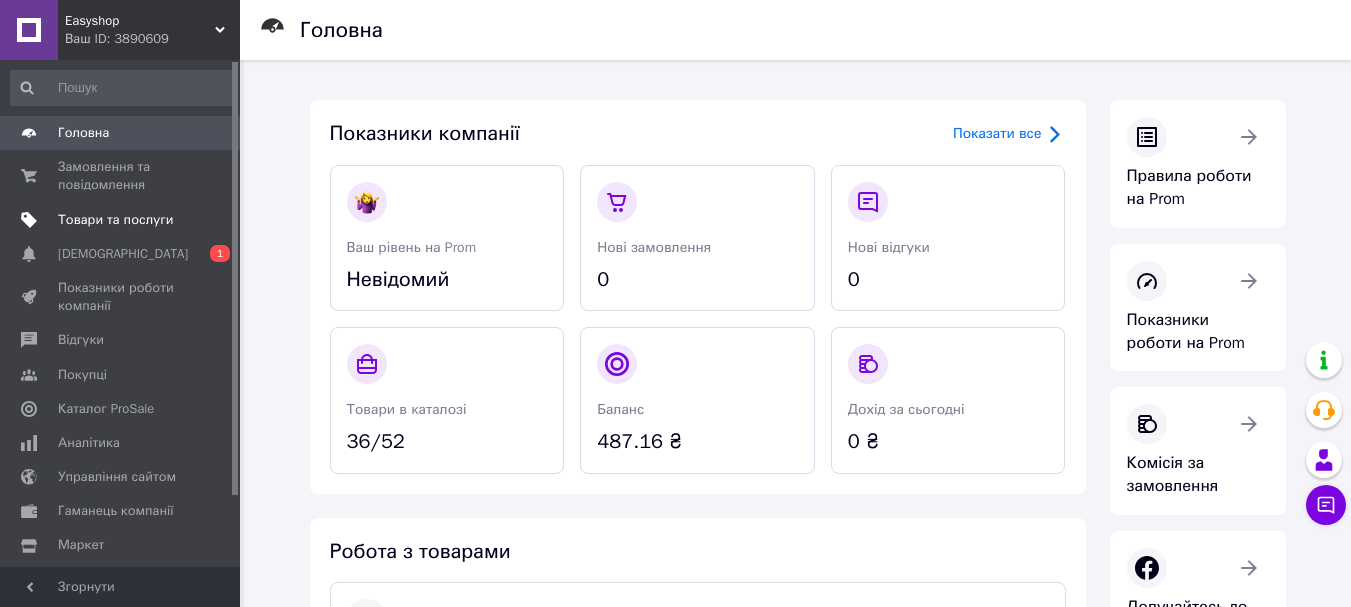 click on "Товари та послуги" at bounding box center [115, 220] 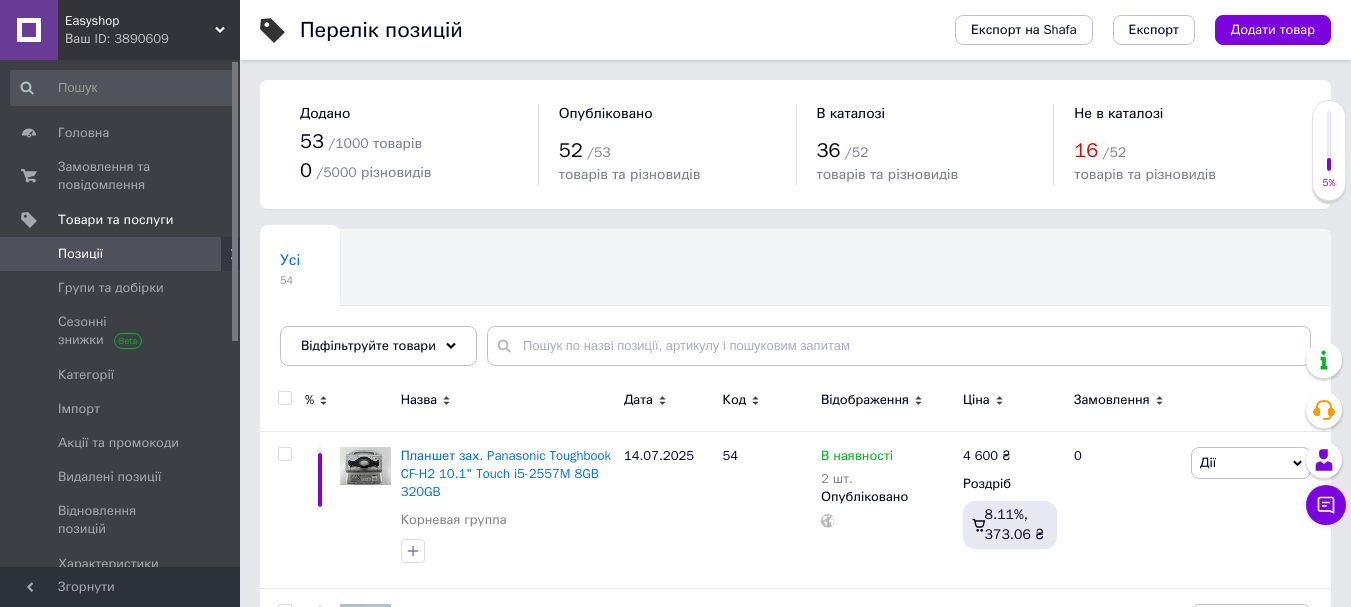 scroll, scrollTop: 200, scrollLeft: 0, axis: vertical 